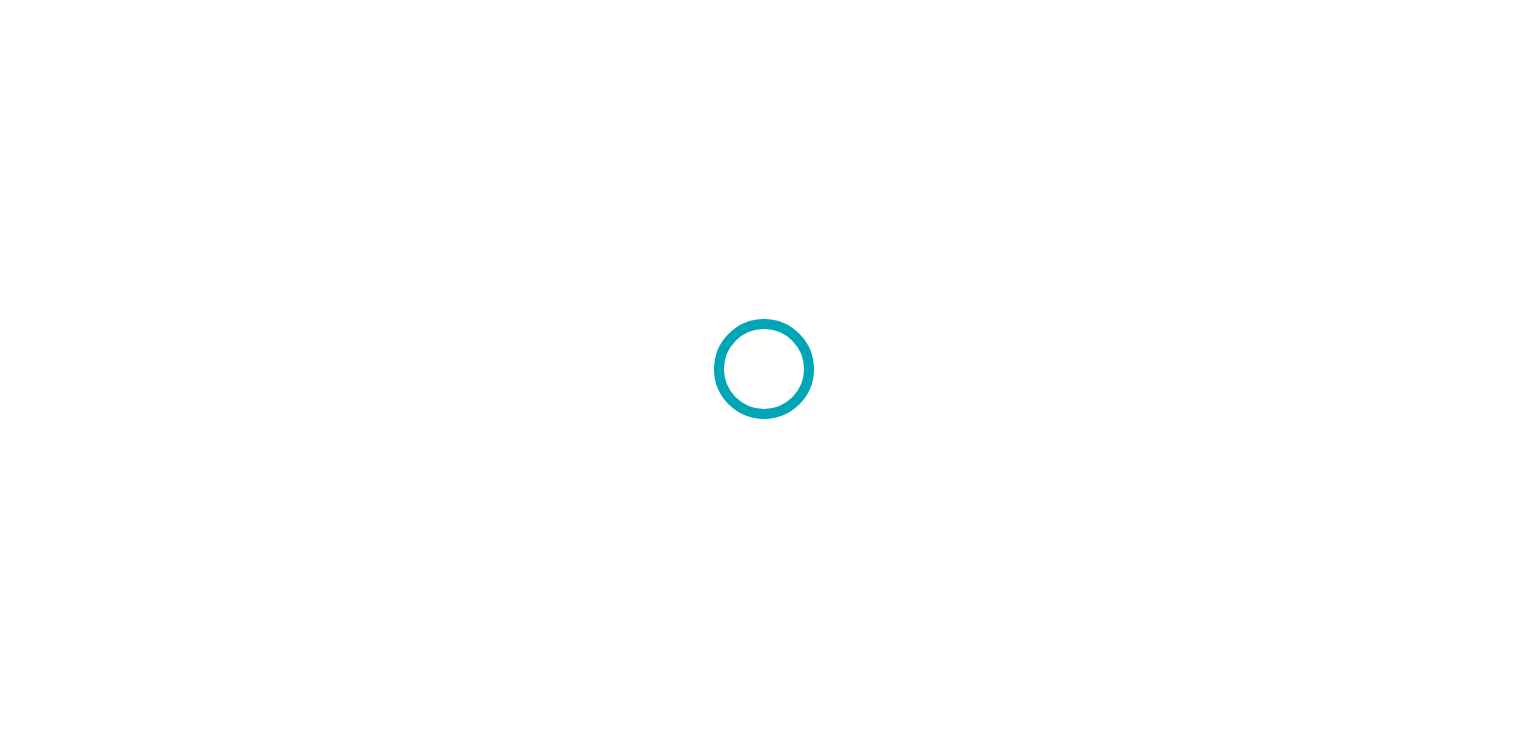 scroll, scrollTop: 0, scrollLeft: 0, axis: both 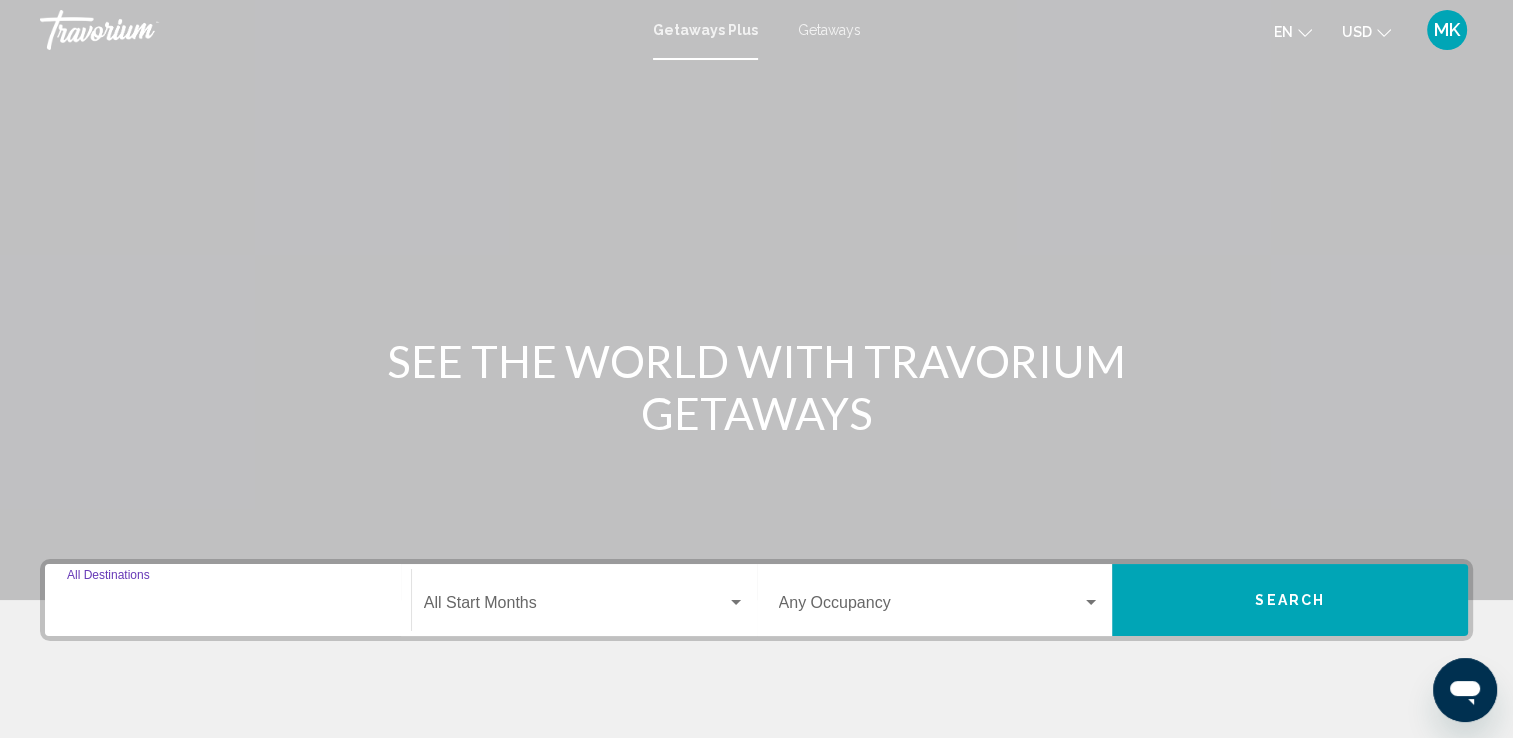 click on "Destination All Destinations" at bounding box center [228, 607] 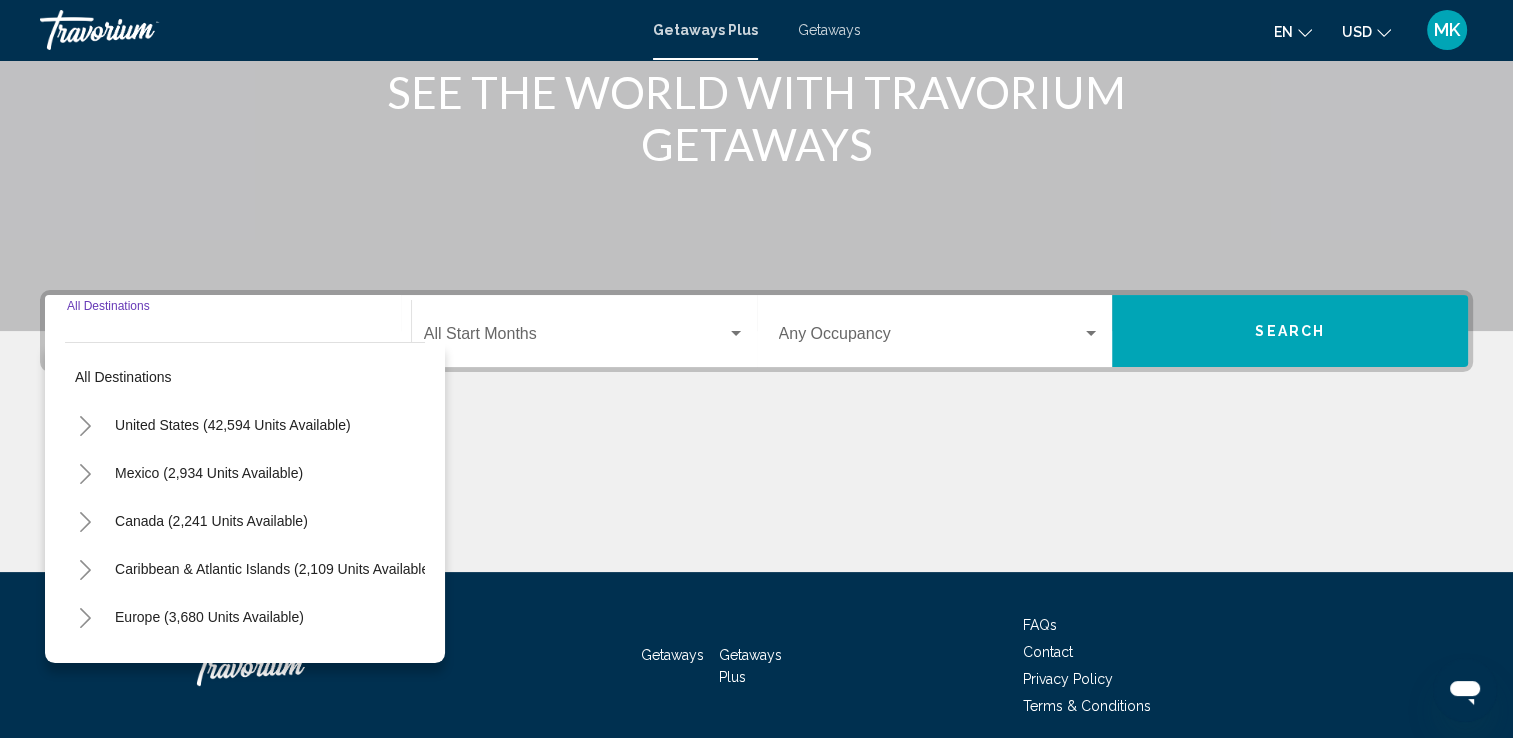 scroll, scrollTop: 347, scrollLeft: 0, axis: vertical 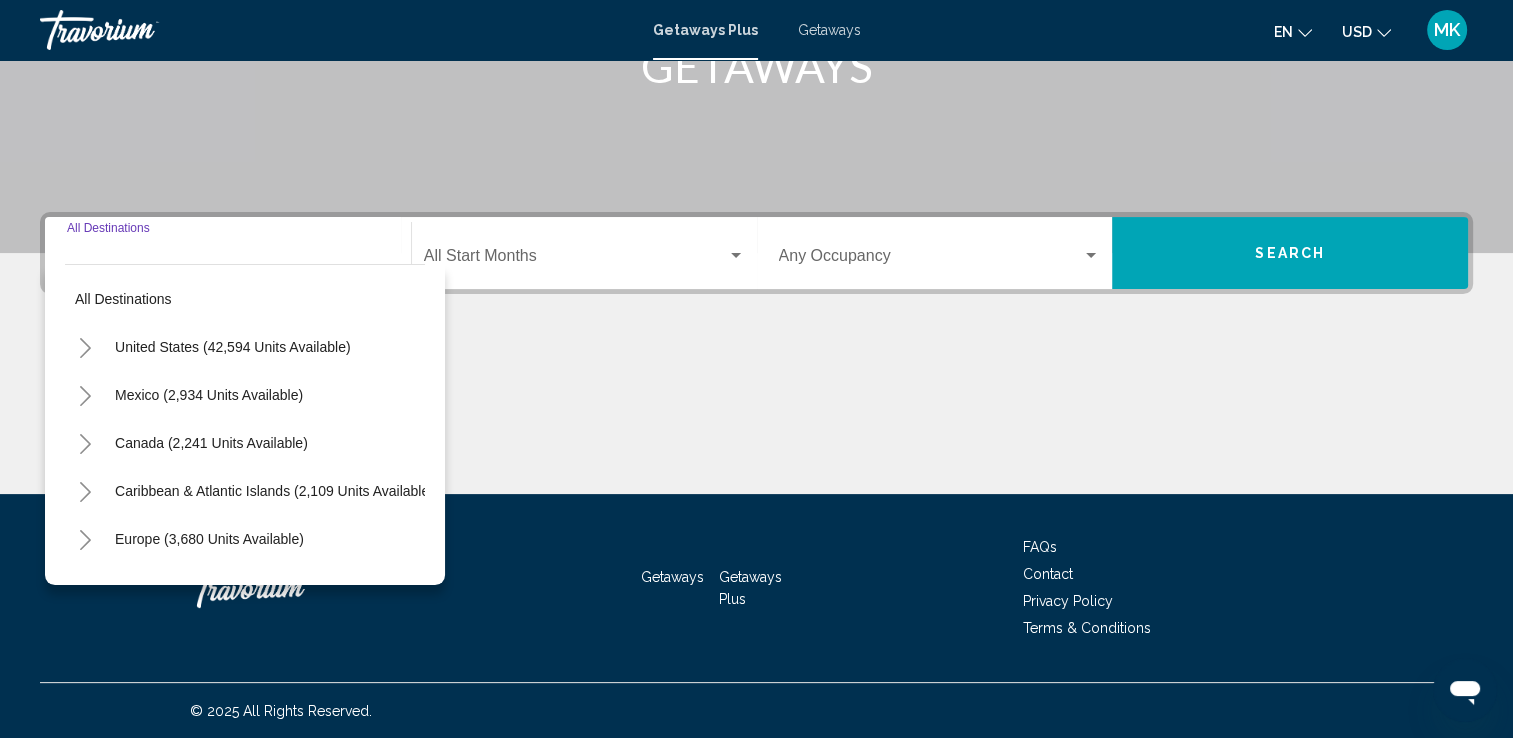 click 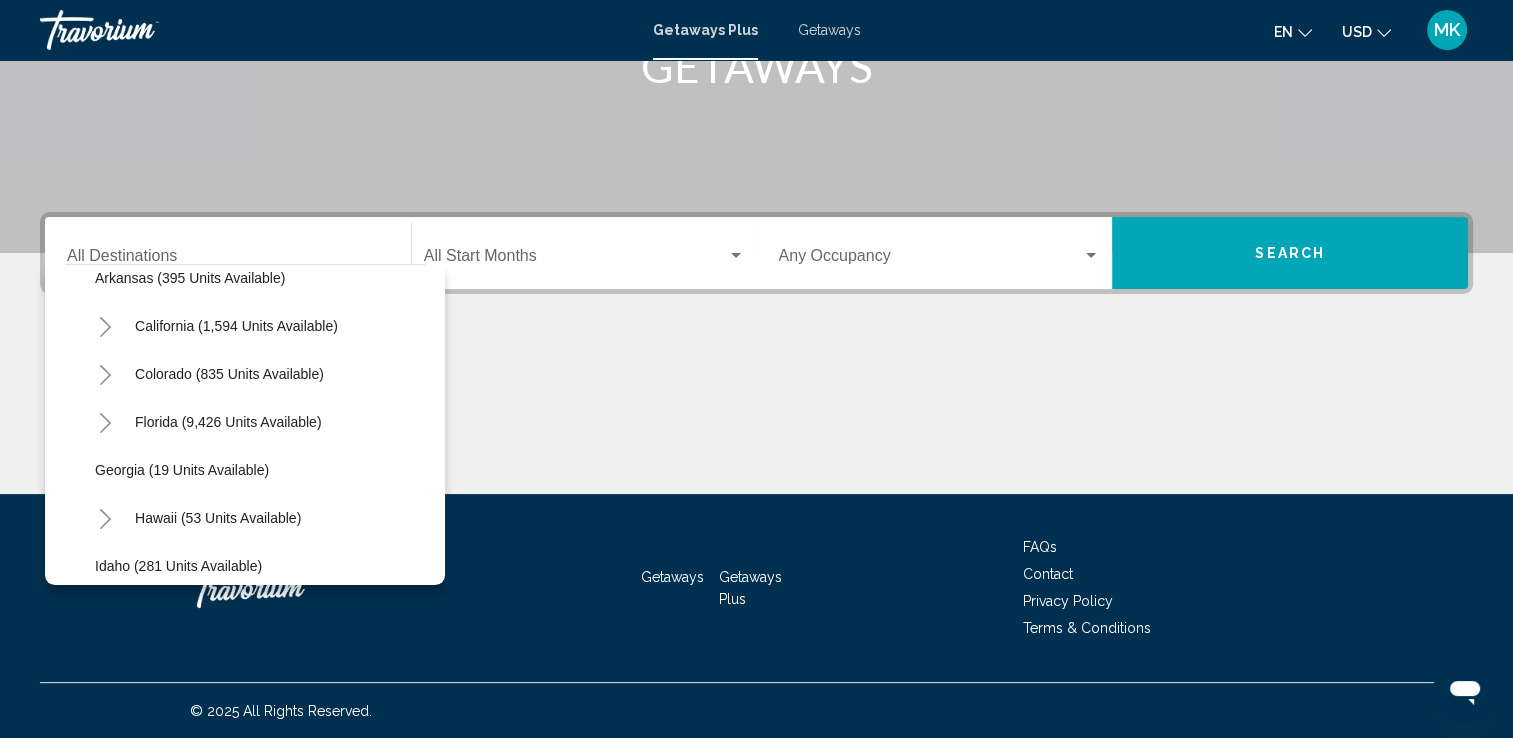 scroll, scrollTop: 200, scrollLeft: 0, axis: vertical 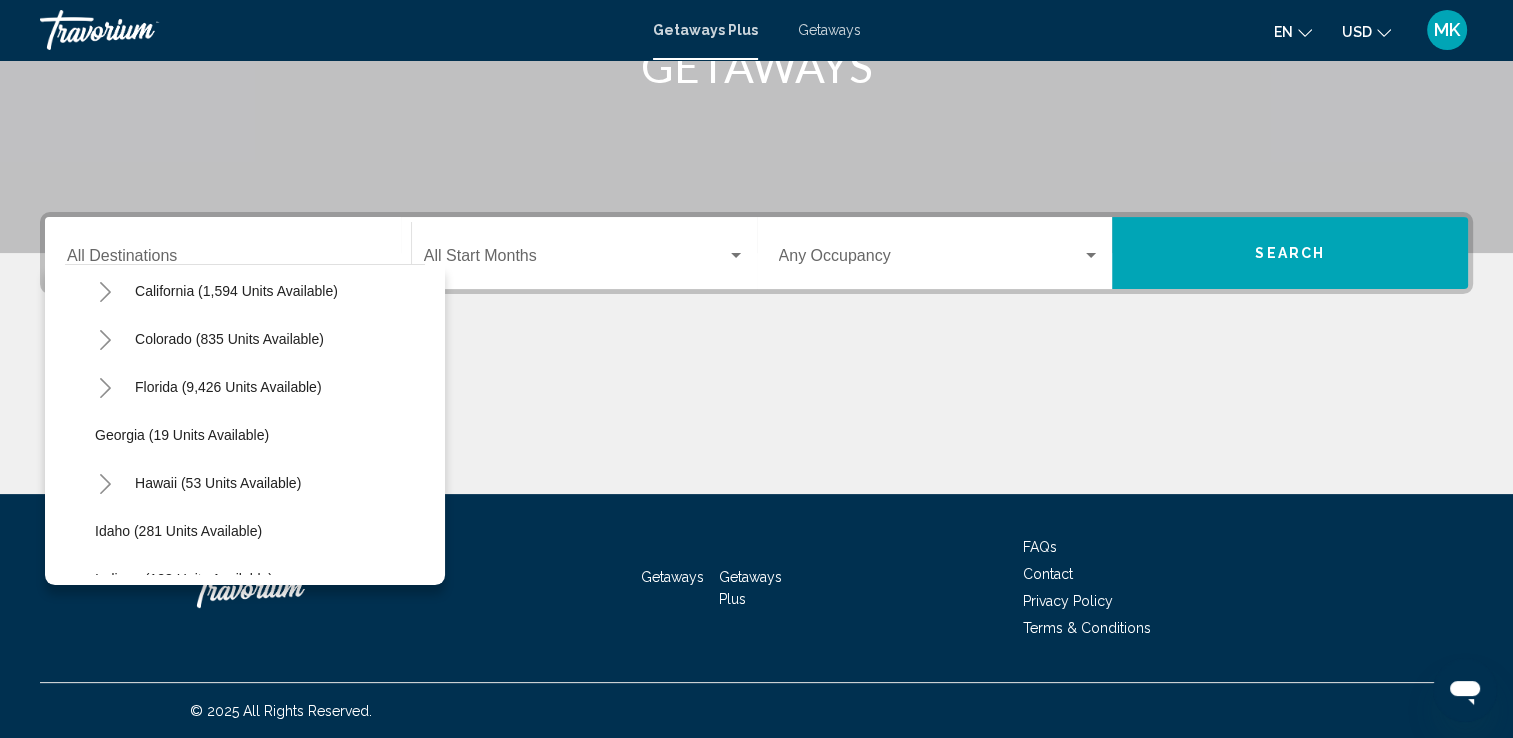 click 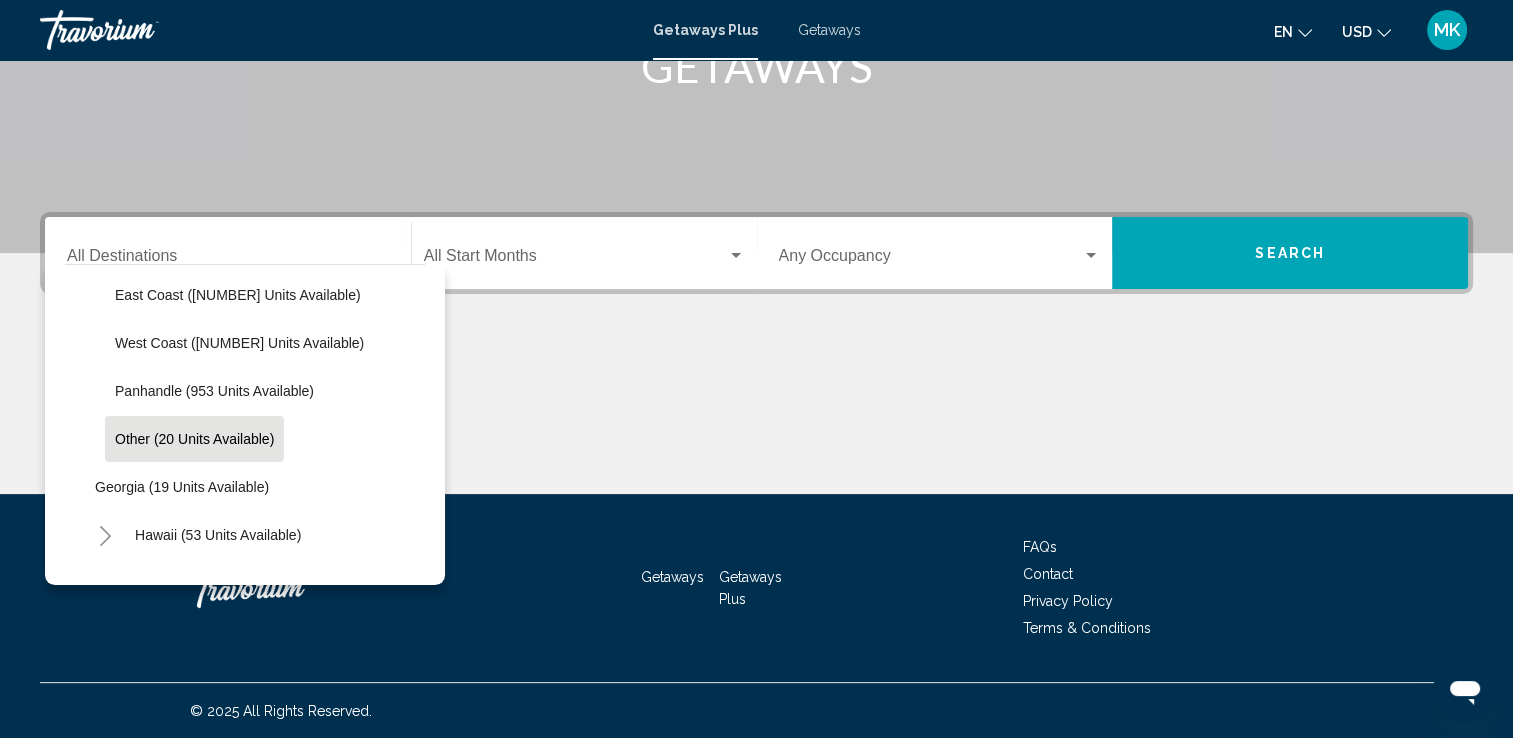 scroll, scrollTop: 400, scrollLeft: 0, axis: vertical 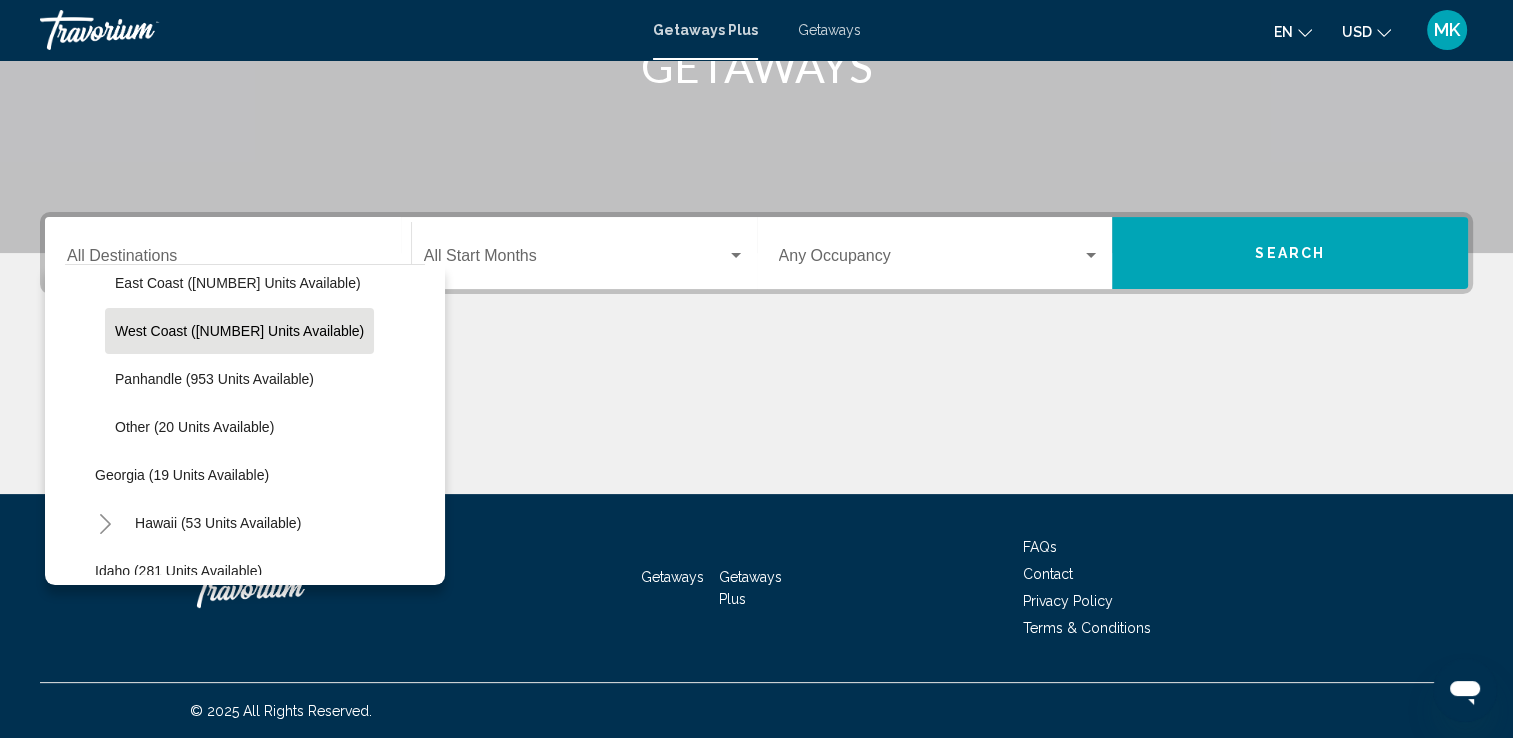 click on "West Coast ([NUMBER] units available)" 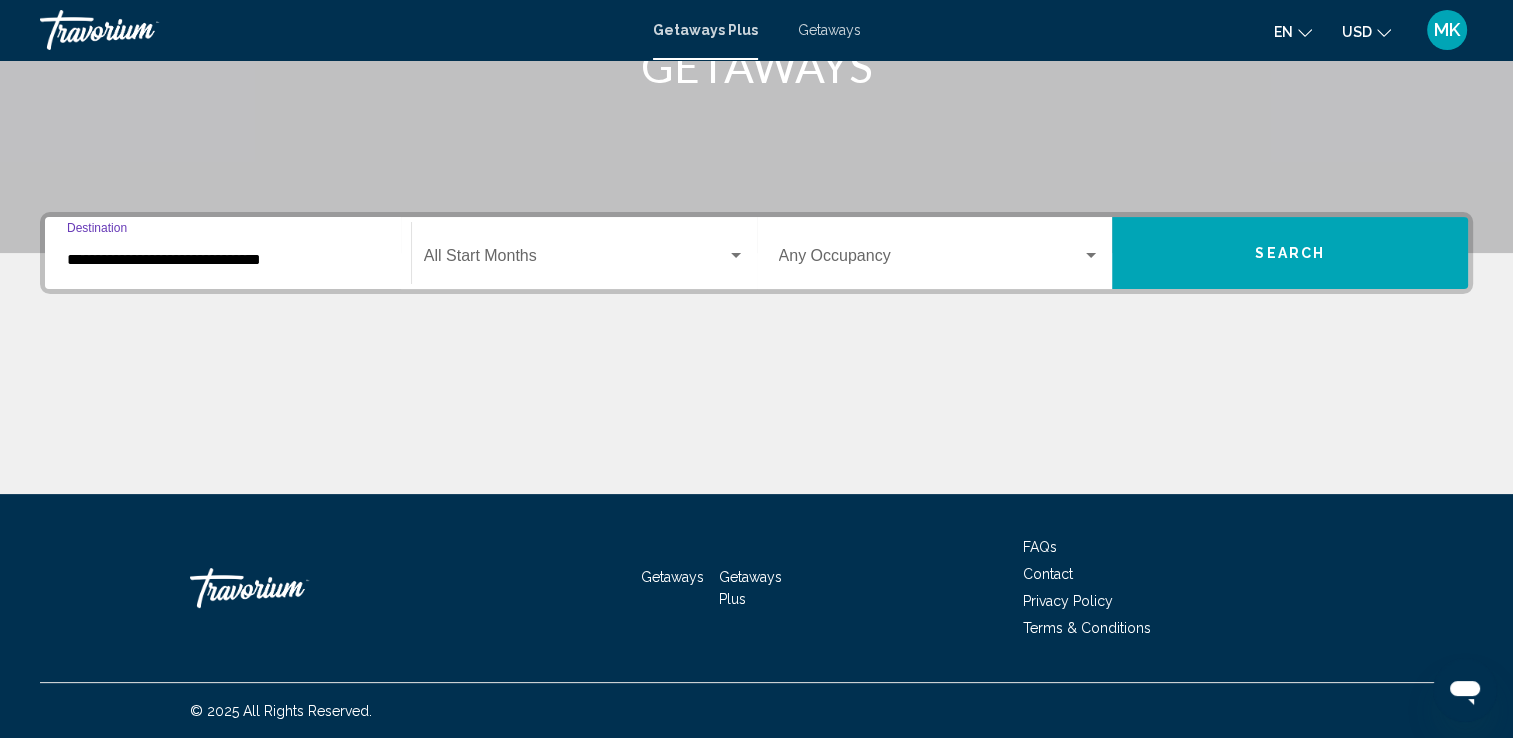 click at bounding box center (575, 260) 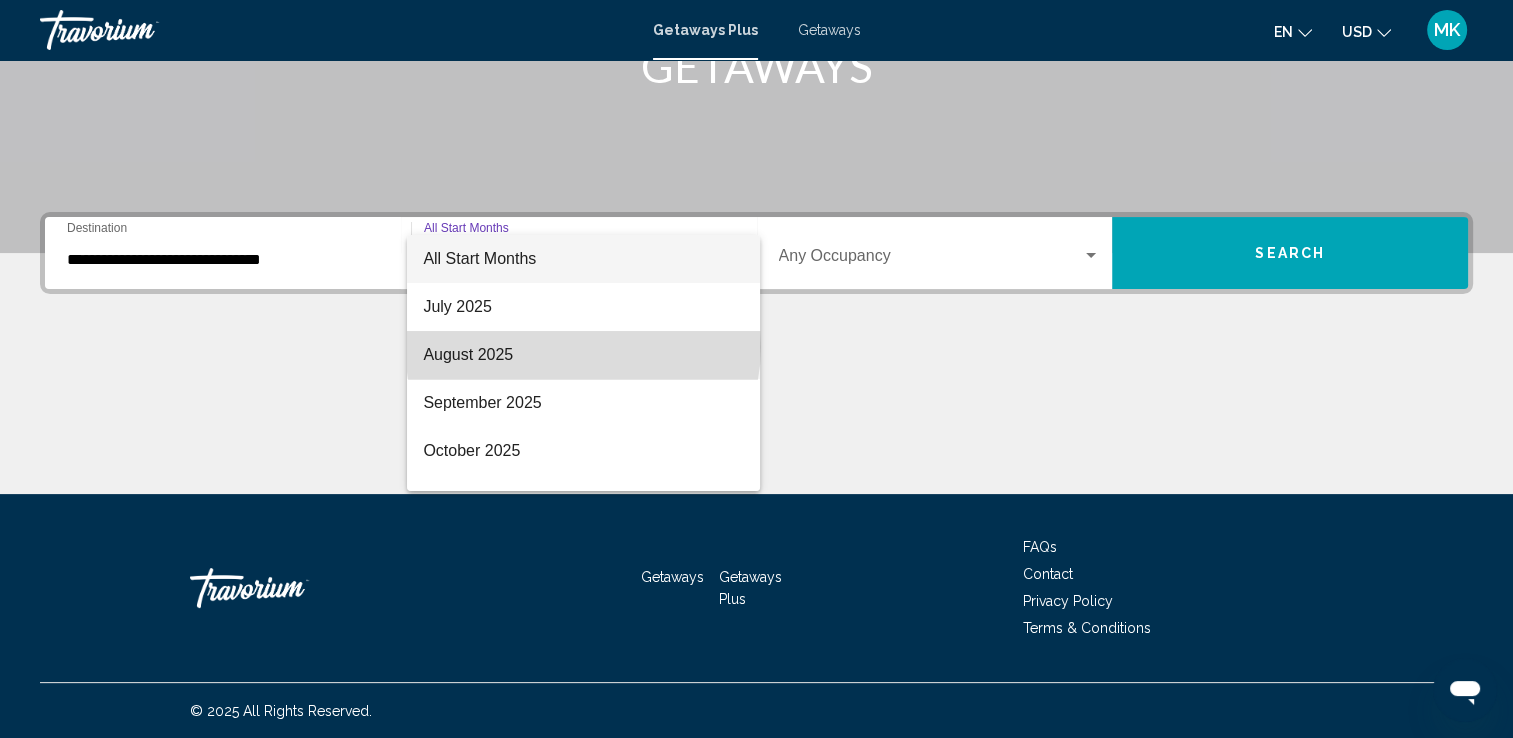 click on "August 2025" at bounding box center (583, 355) 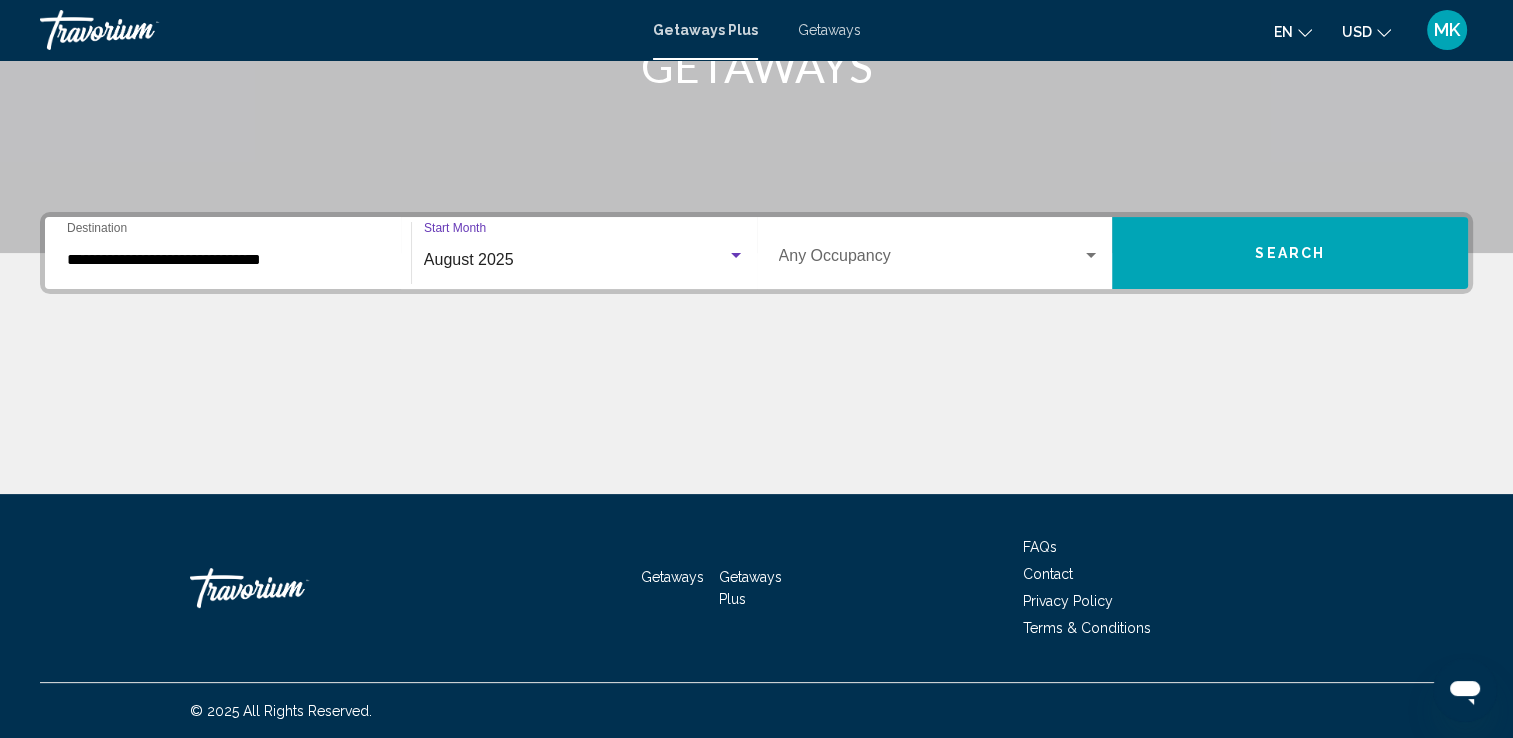 click on "Search" at bounding box center [1290, 253] 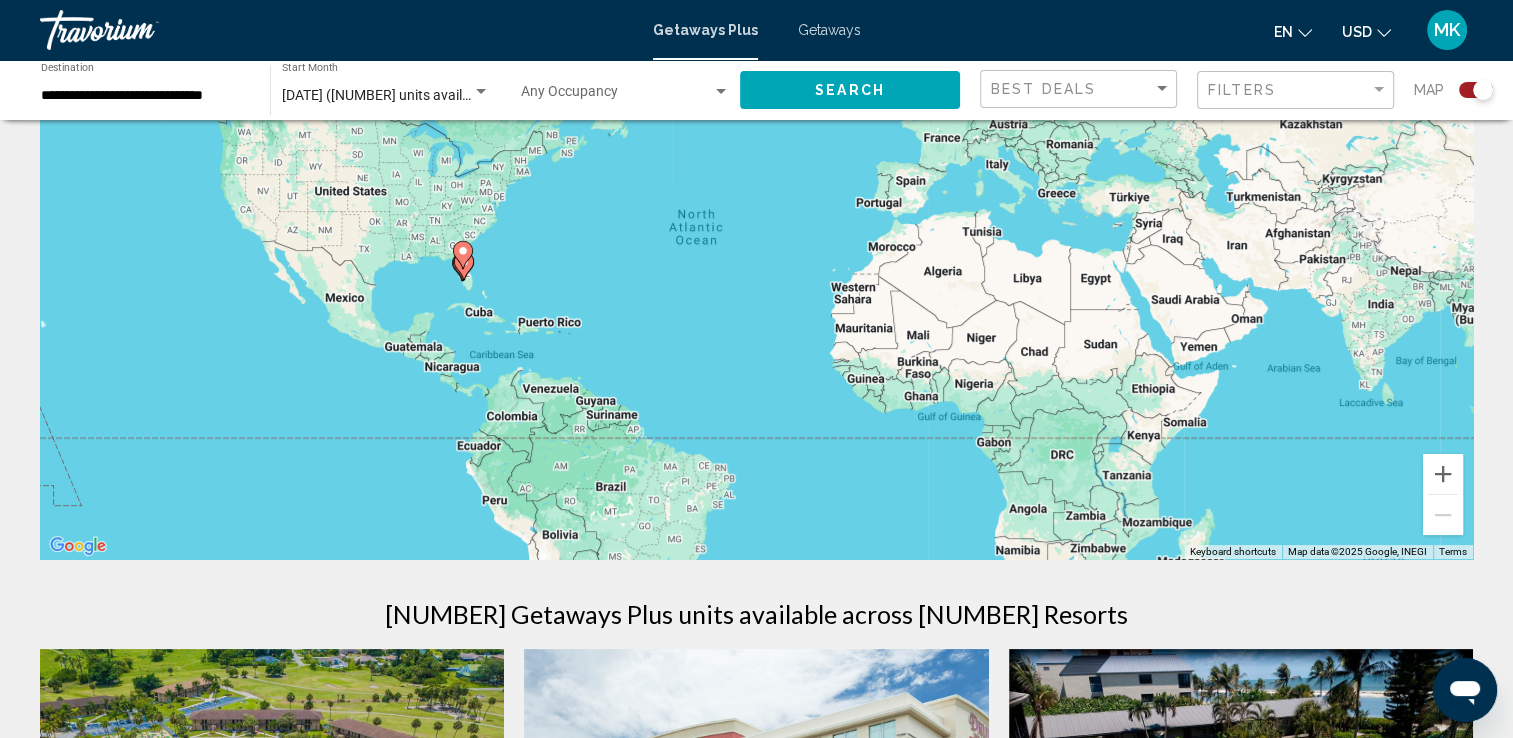 scroll, scrollTop: 0, scrollLeft: 0, axis: both 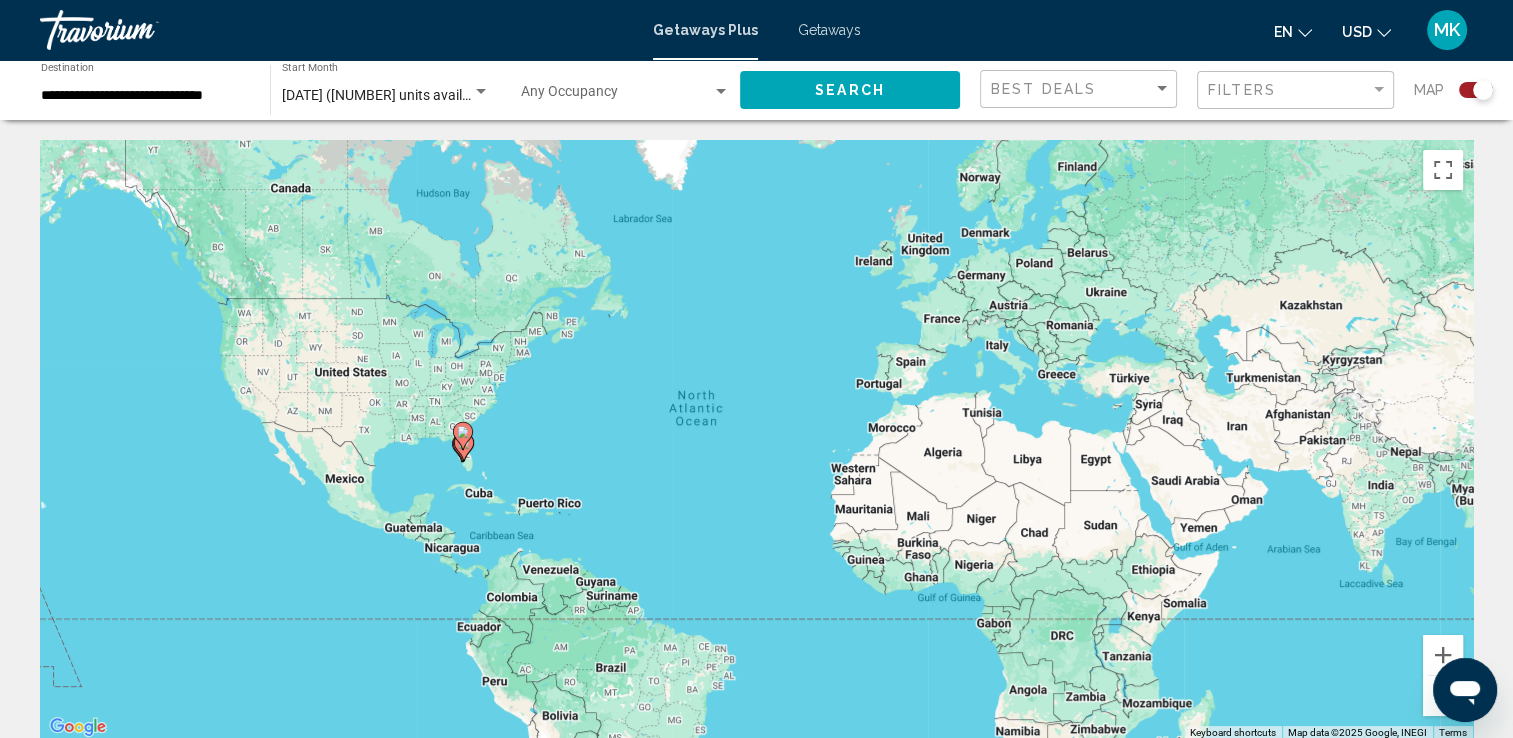 click on "**********" 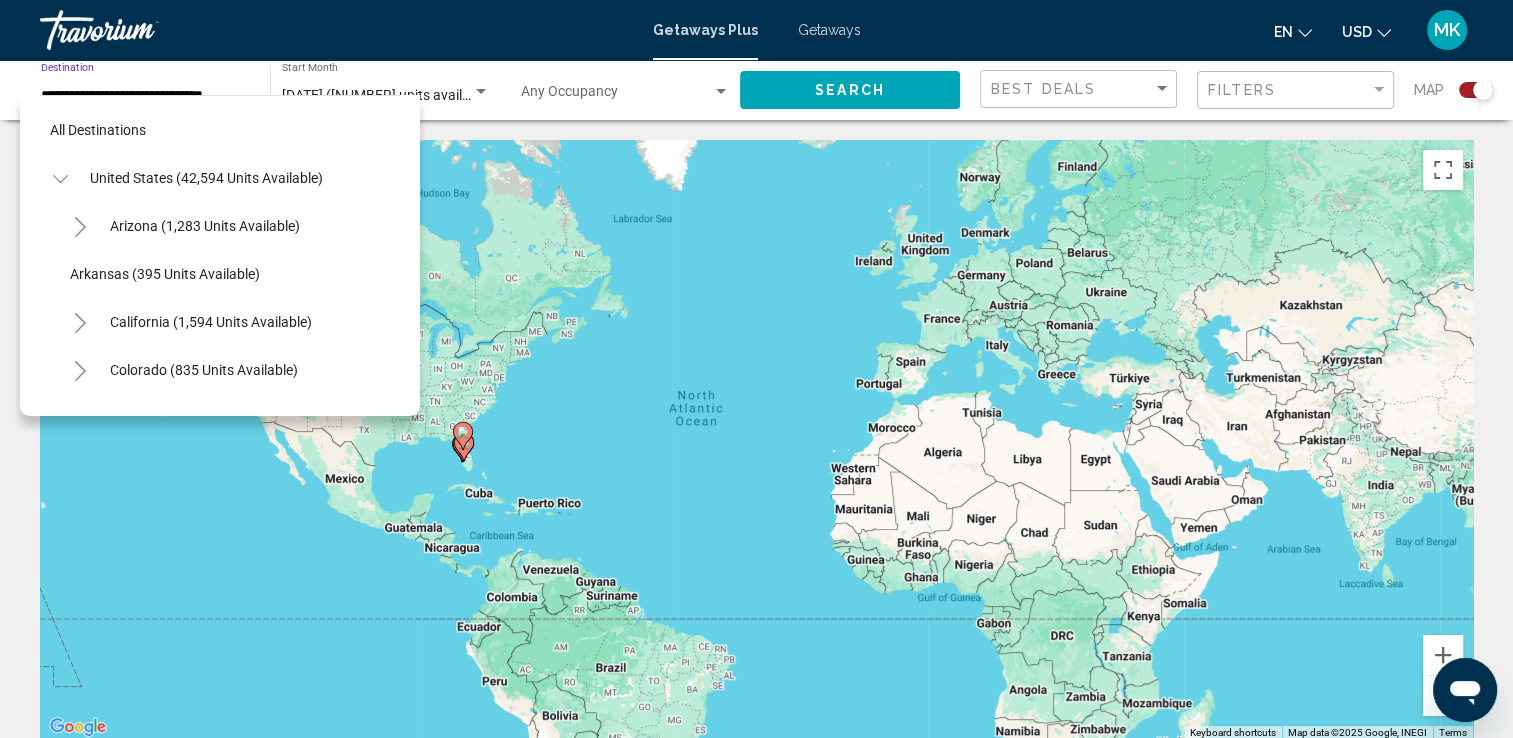 scroll, scrollTop: 318, scrollLeft: 0, axis: vertical 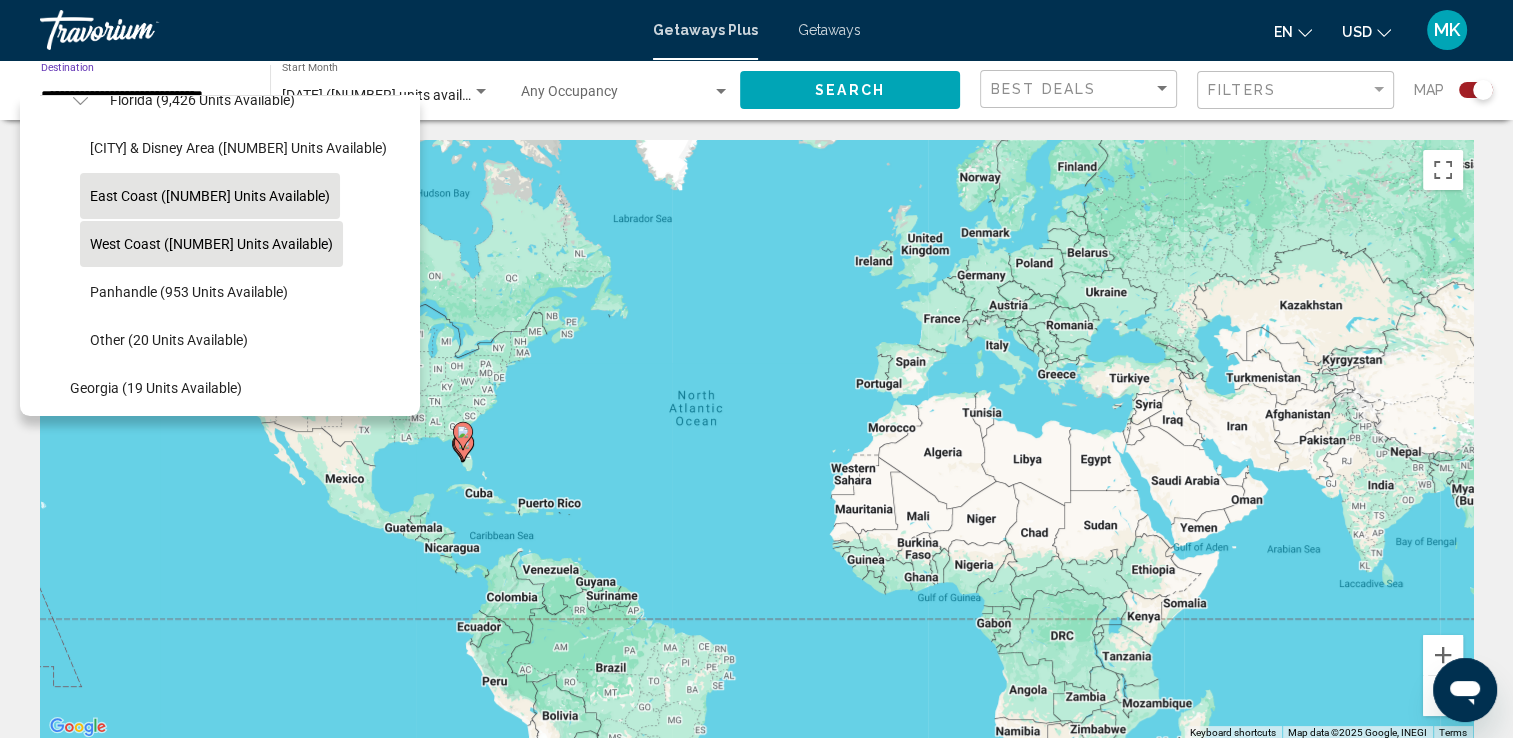 click on "East Coast ([NUMBER] units available)" 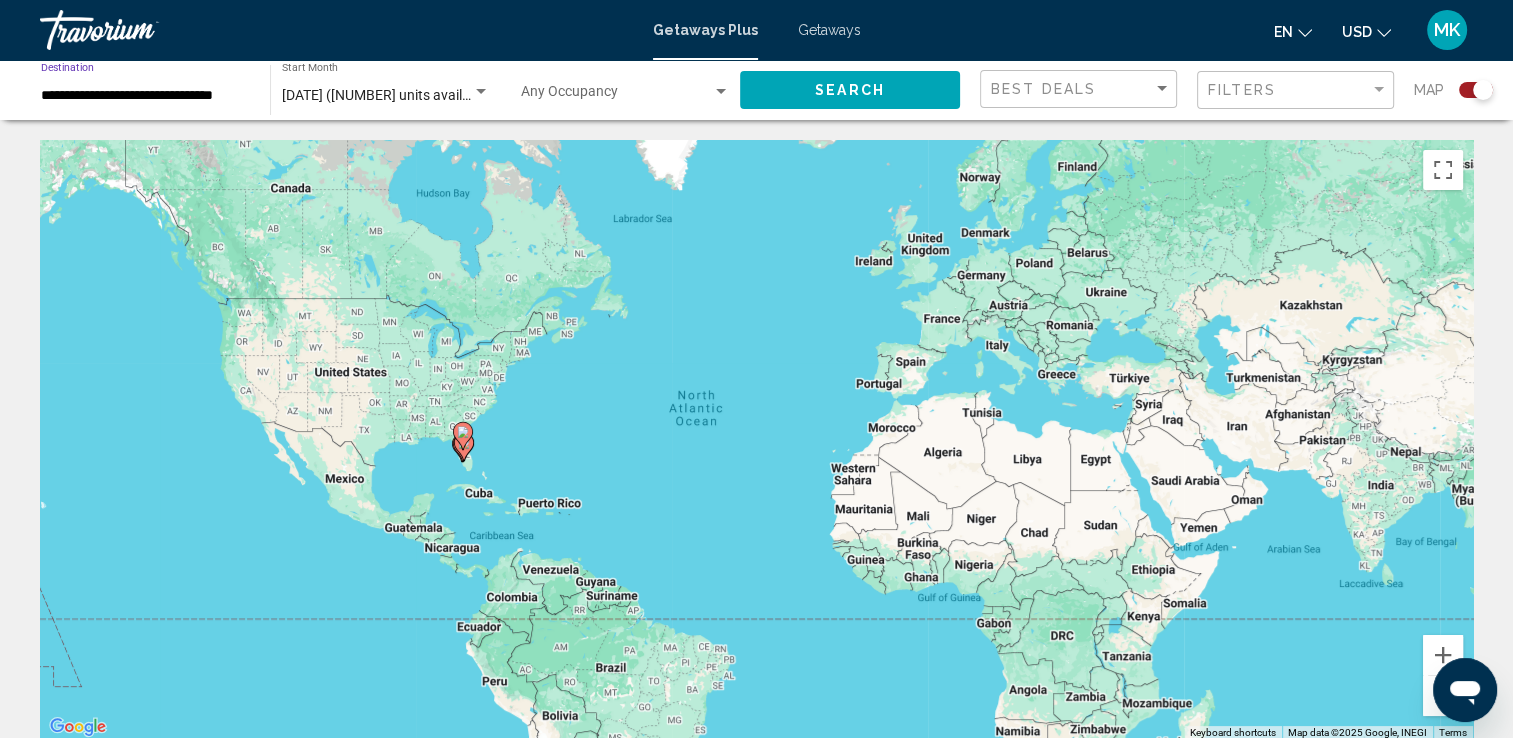 click on "Search" 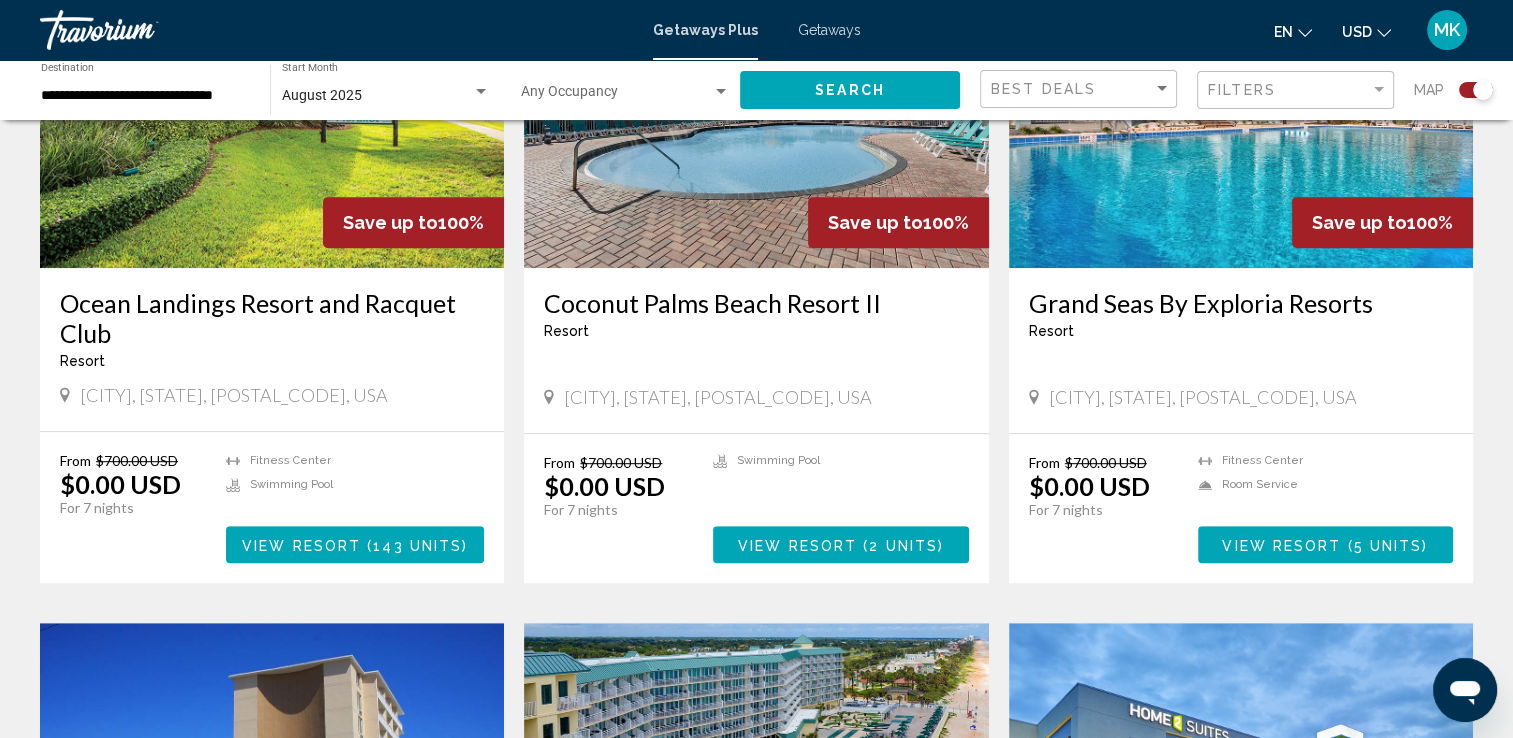 scroll, scrollTop: 883, scrollLeft: 0, axis: vertical 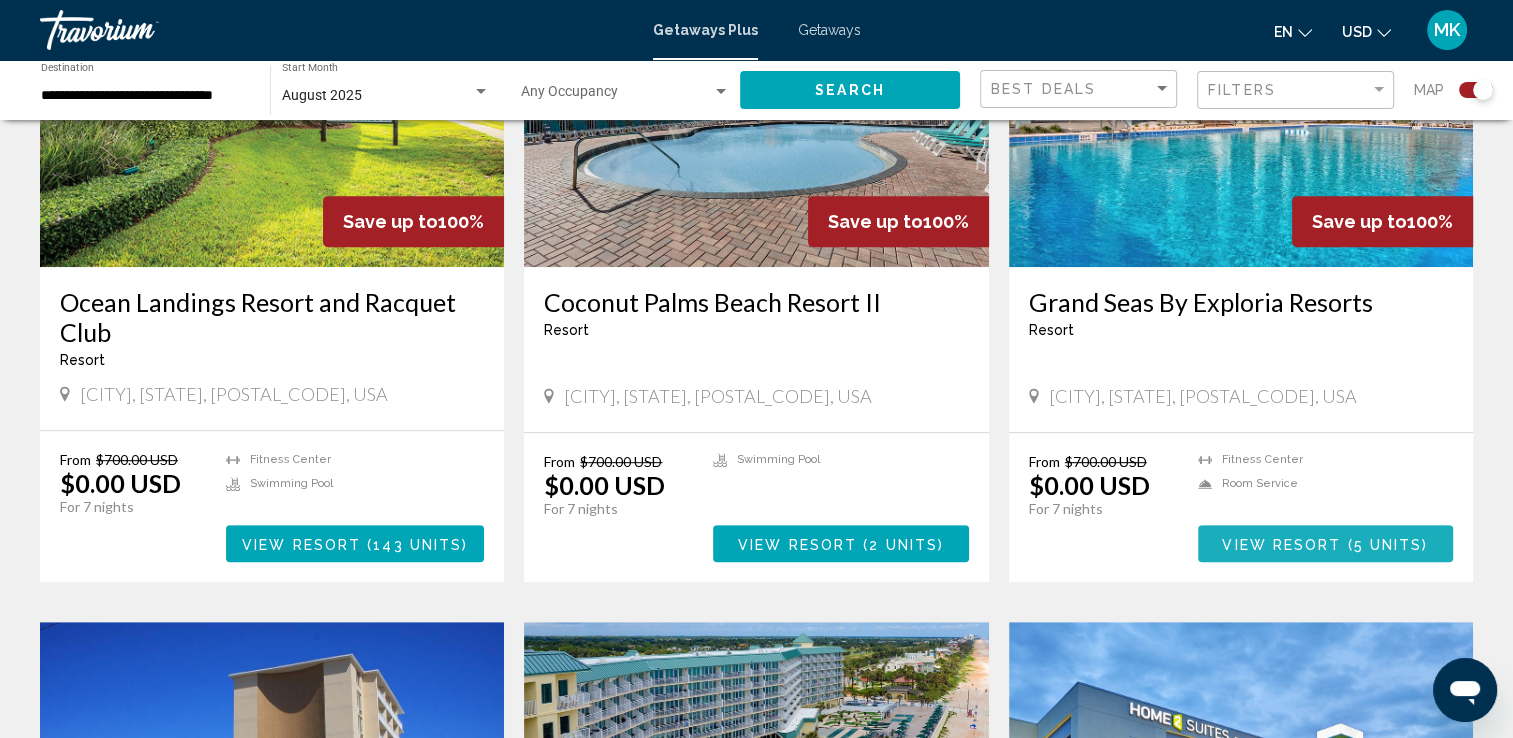 click on "View Resort" at bounding box center (1281, 544) 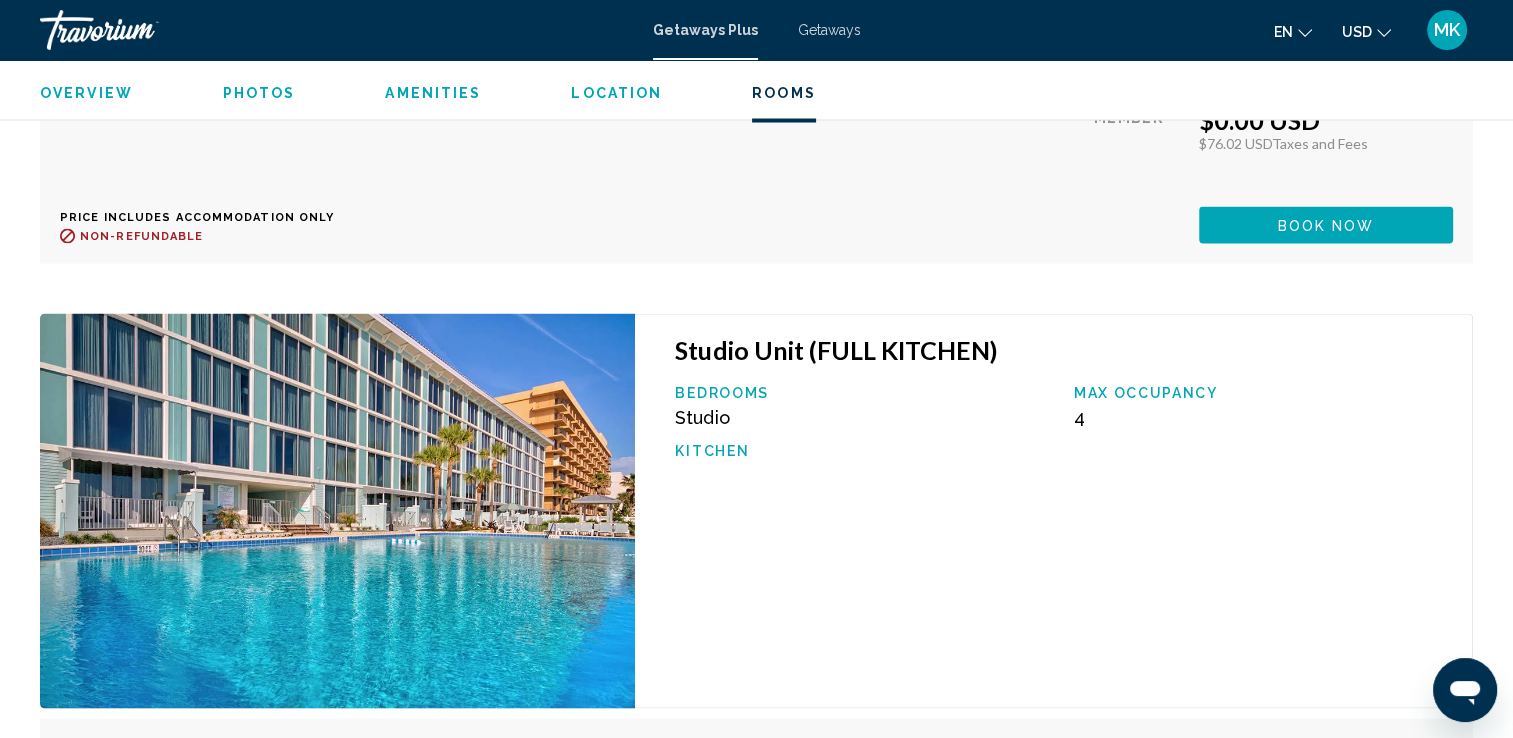 scroll, scrollTop: 4200, scrollLeft: 0, axis: vertical 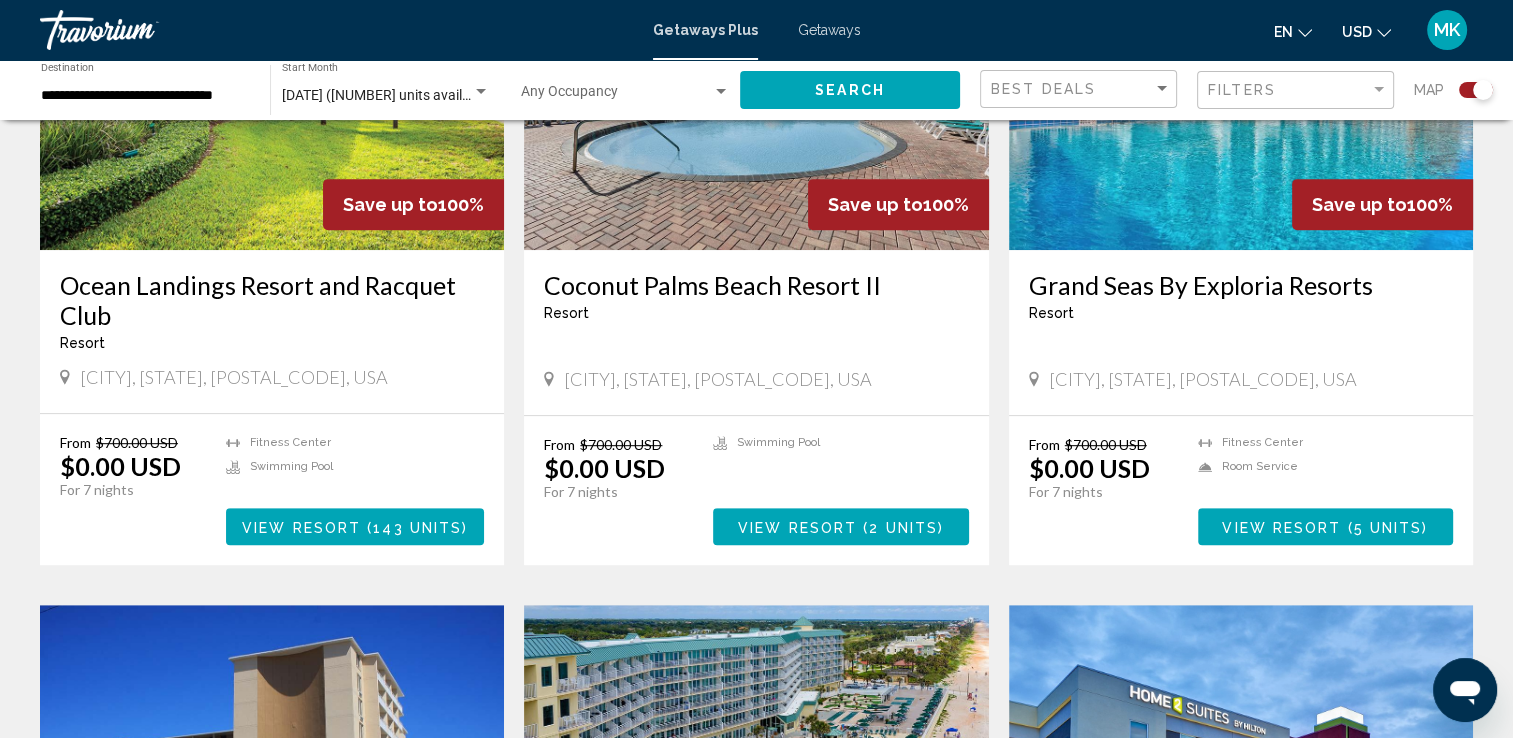 click on "View Resort" at bounding box center (797, 527) 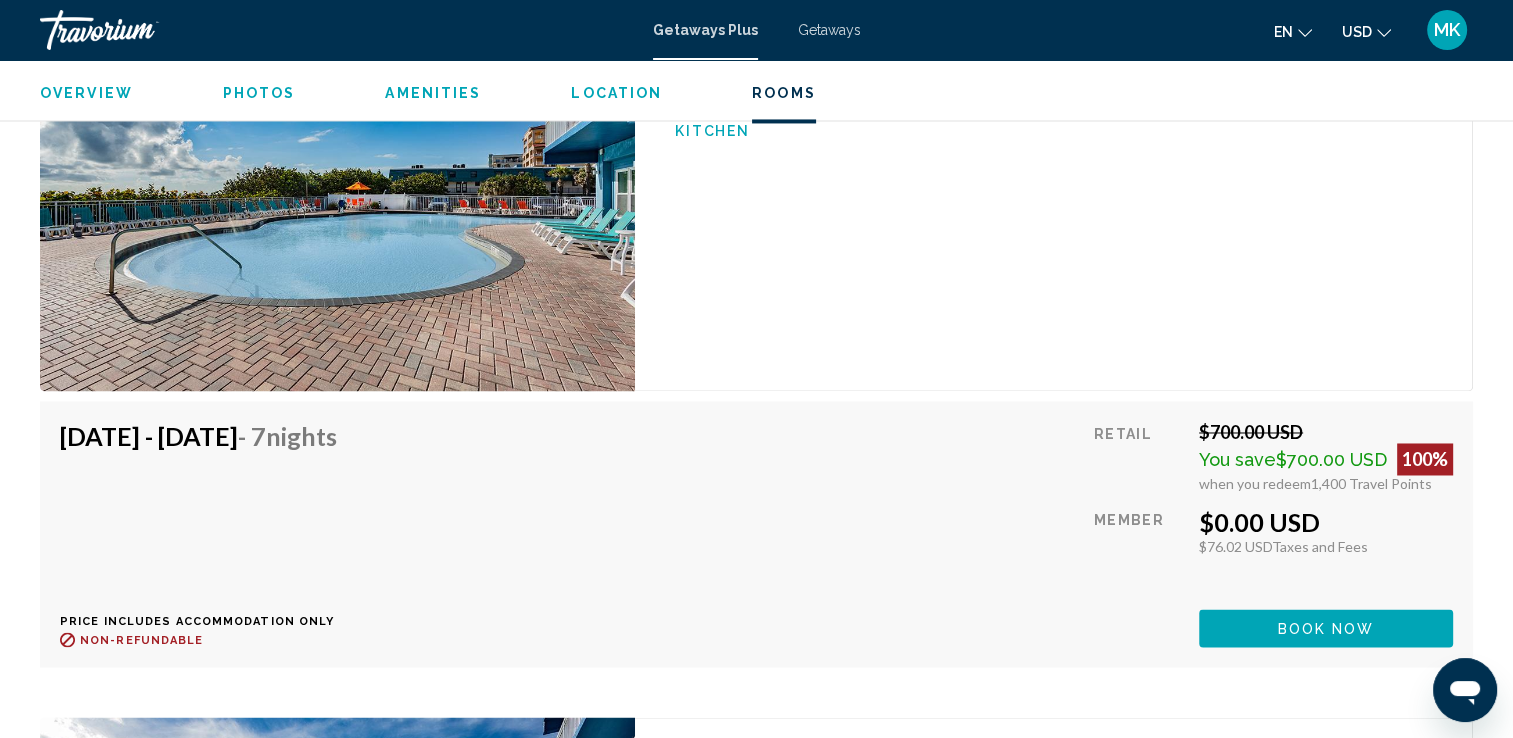 scroll, scrollTop: 3300, scrollLeft: 0, axis: vertical 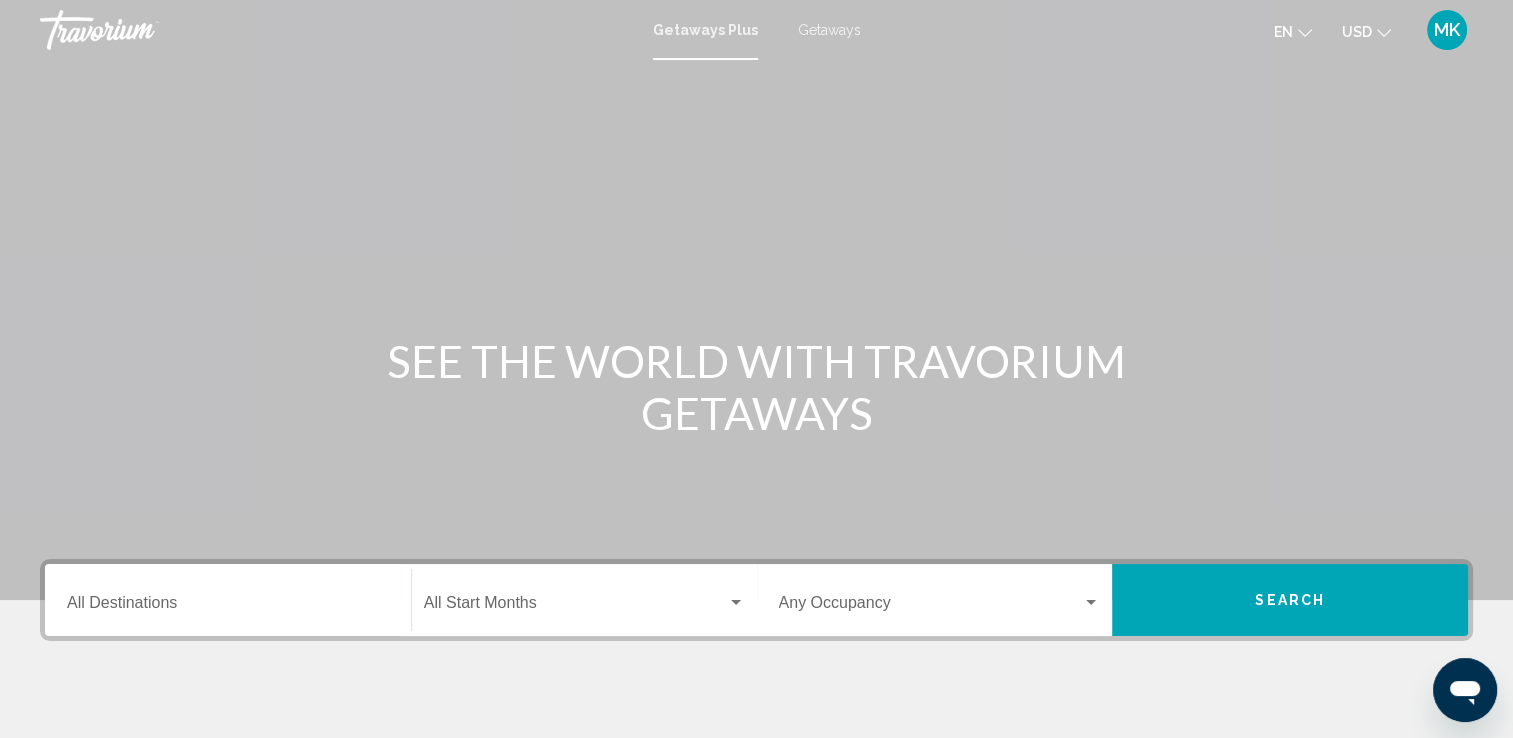 click on "Destination All Destinations" at bounding box center [228, 600] 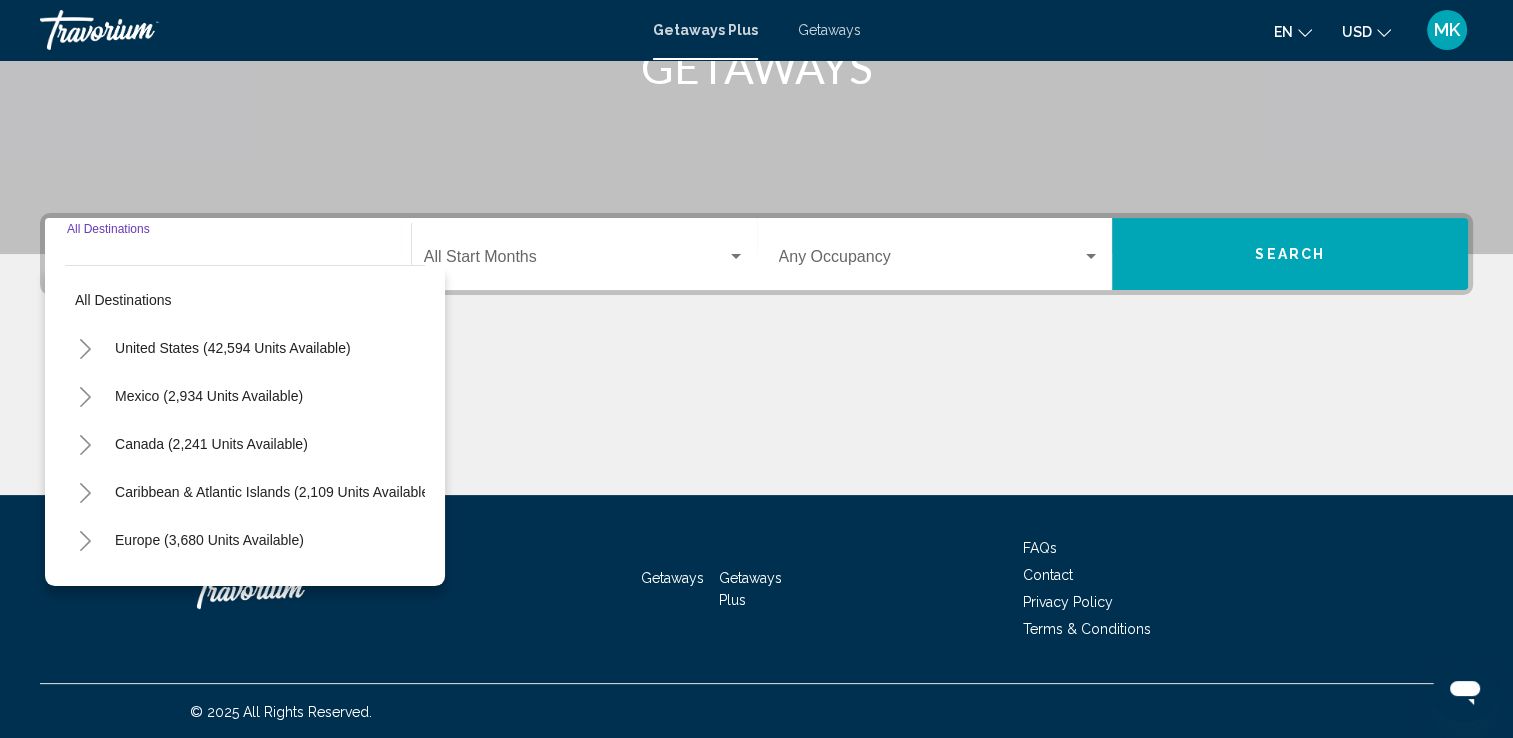scroll, scrollTop: 347, scrollLeft: 0, axis: vertical 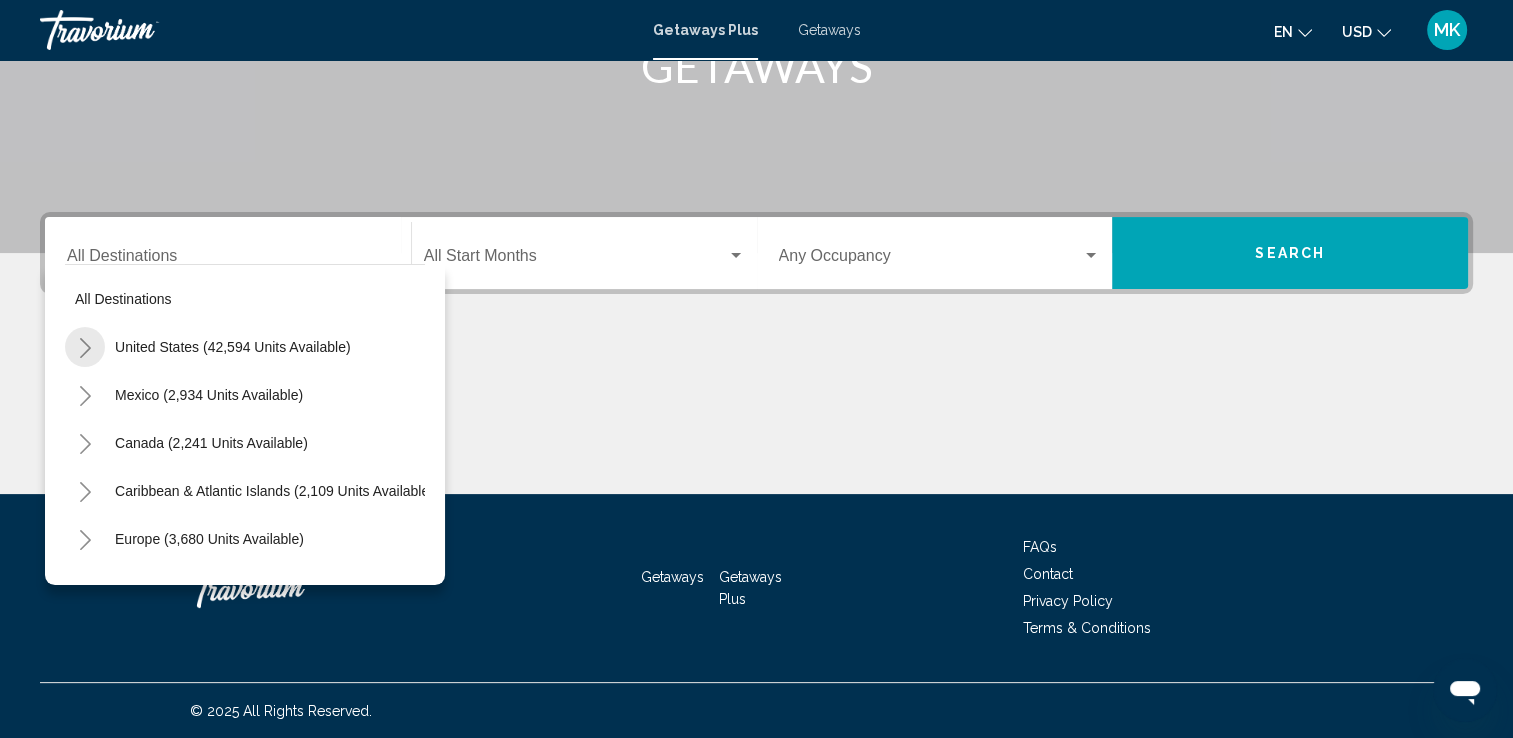 click 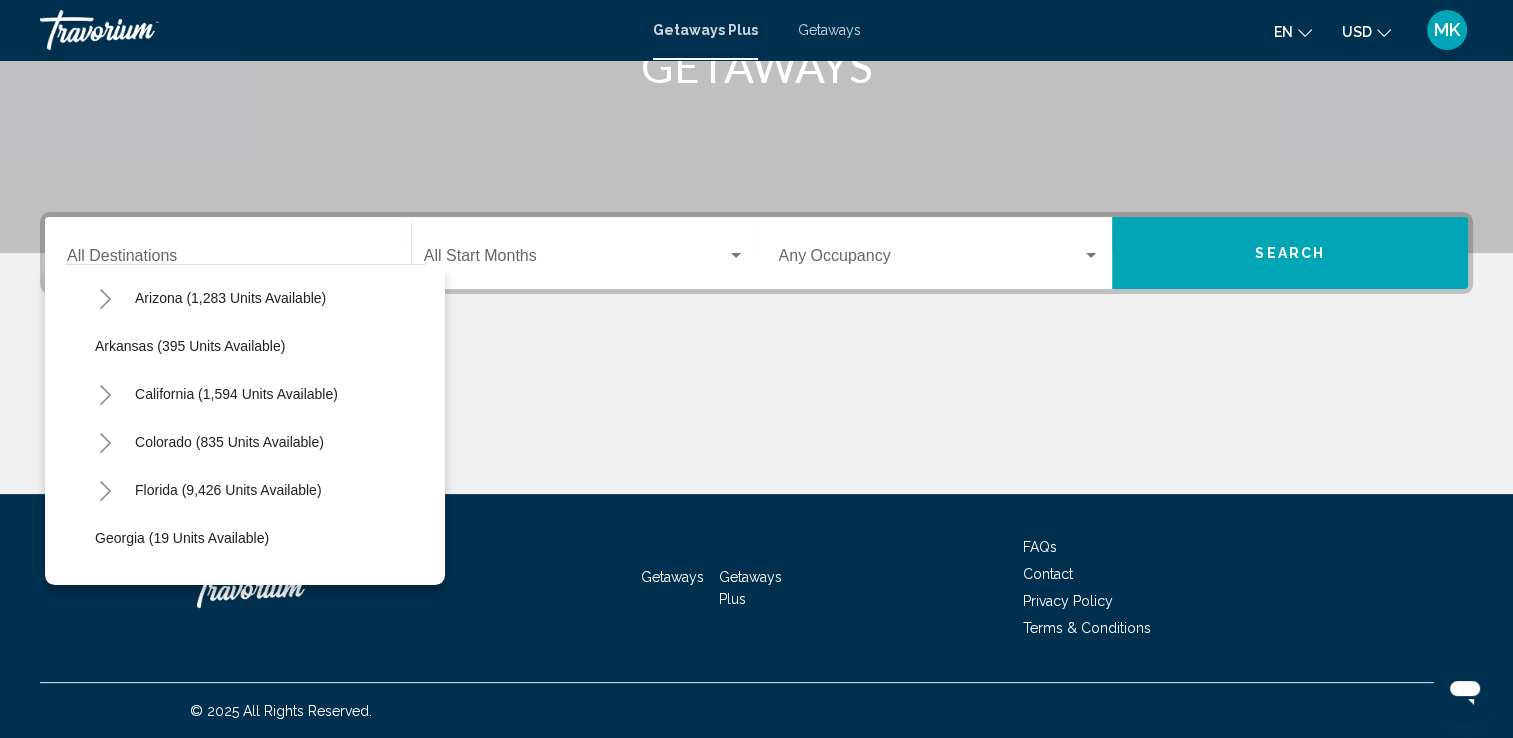 scroll, scrollTop: 0, scrollLeft: 0, axis: both 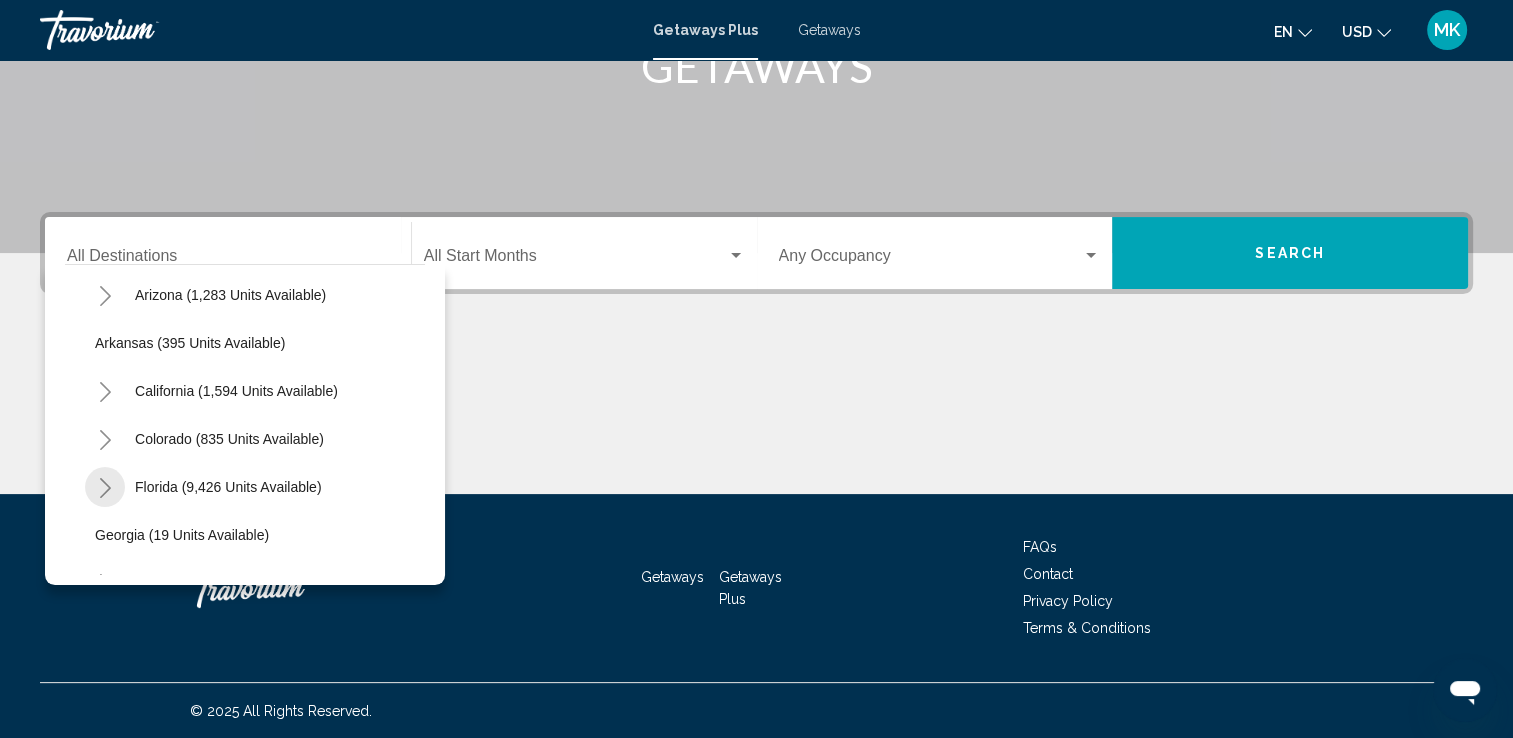 click 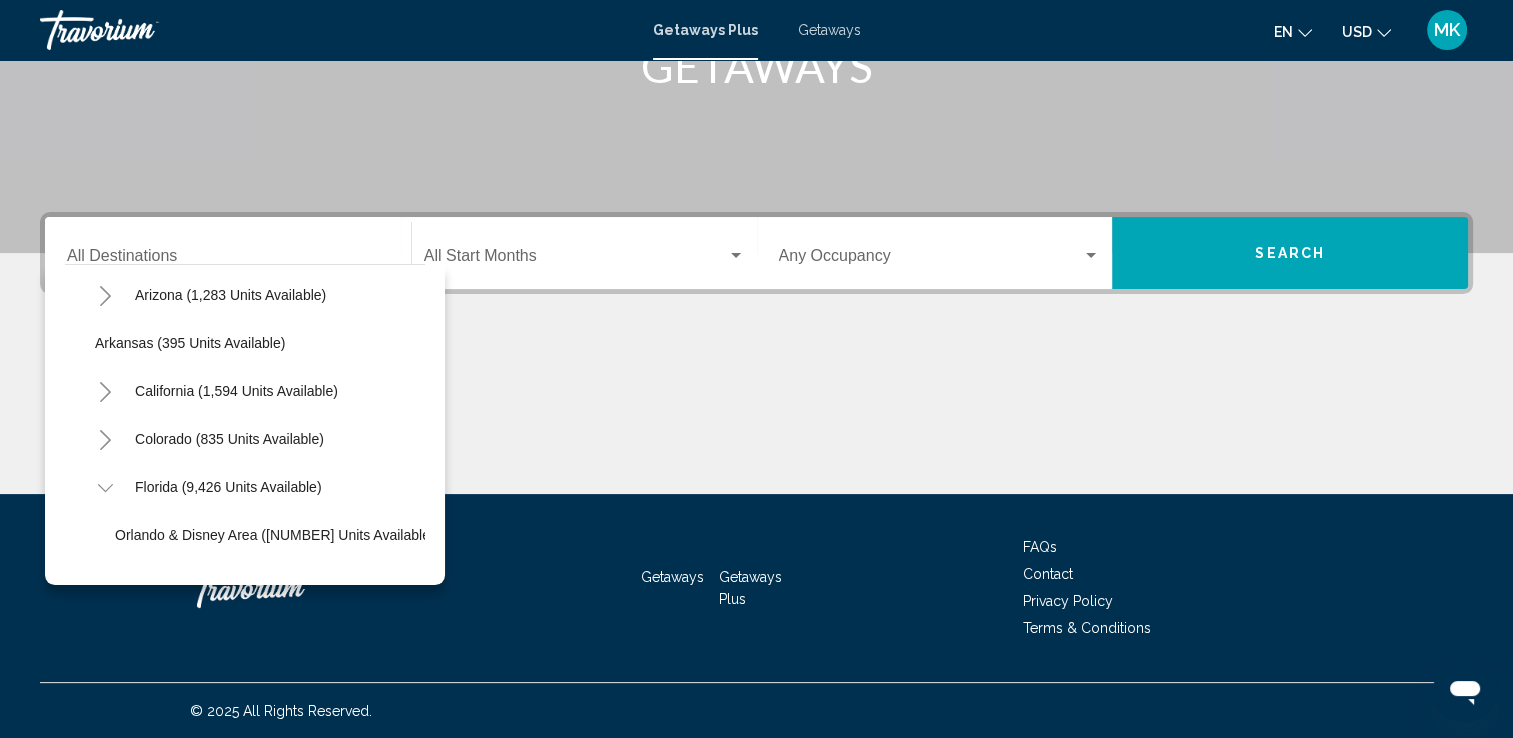 scroll, scrollTop: 300, scrollLeft: 0, axis: vertical 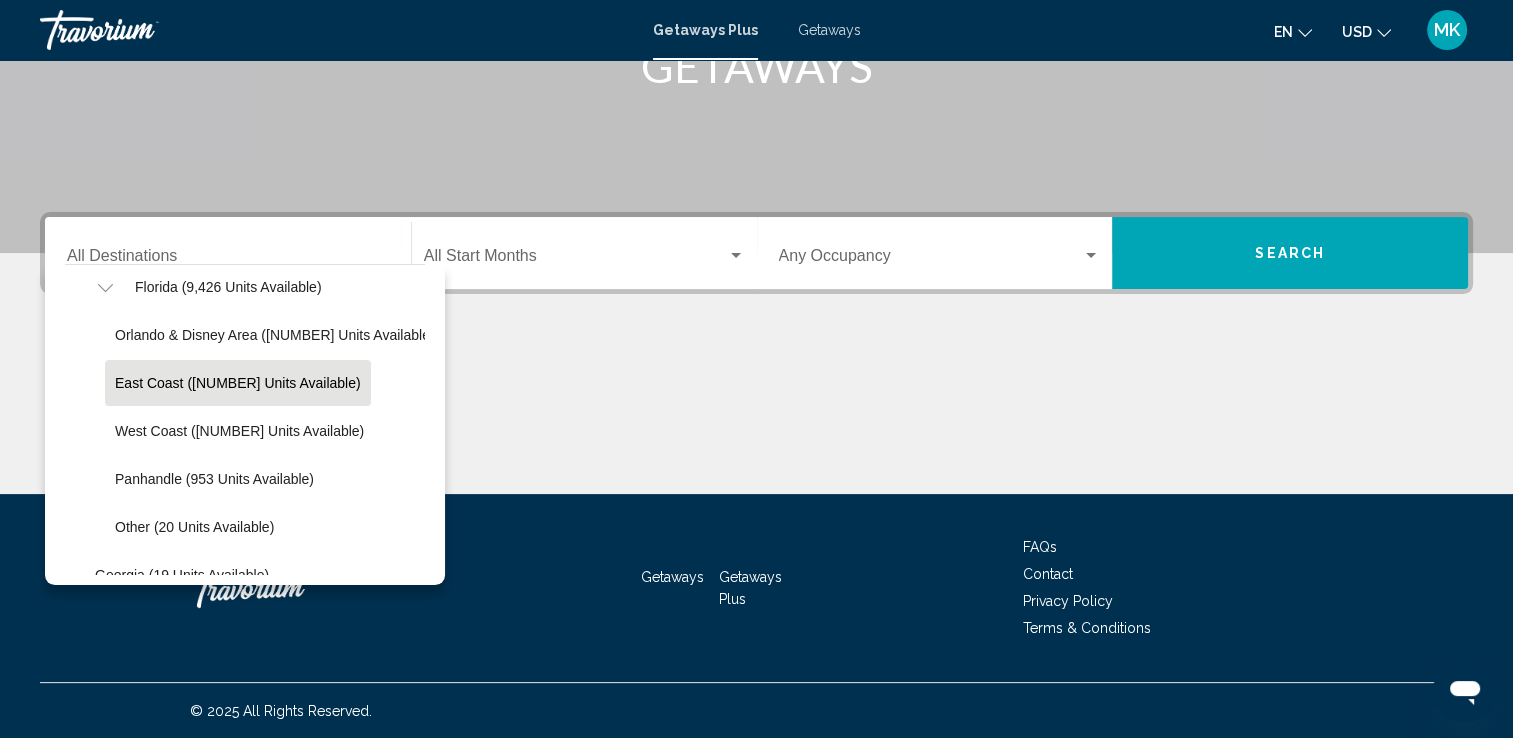 click on "East Coast ([NUMBER] units available)" 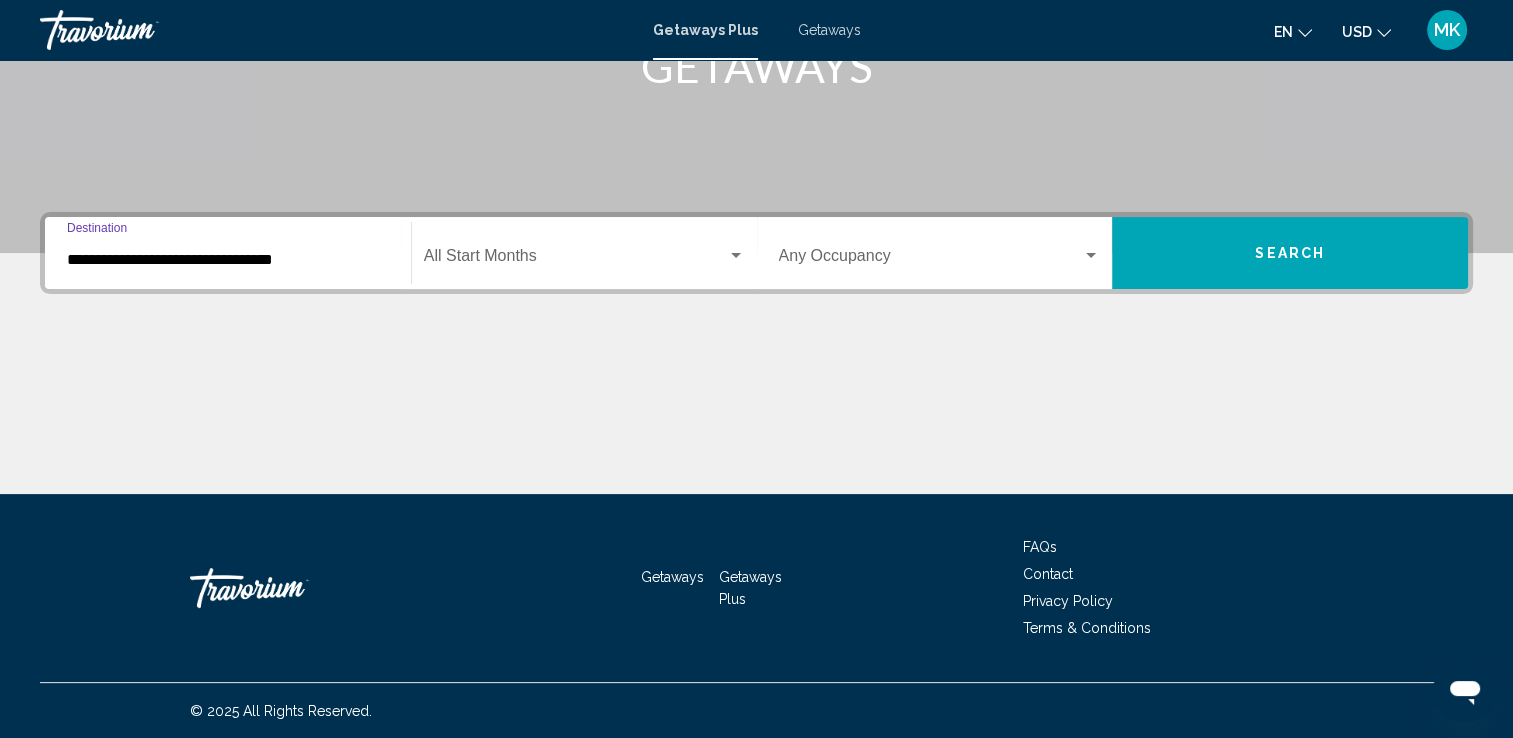 click at bounding box center [575, 260] 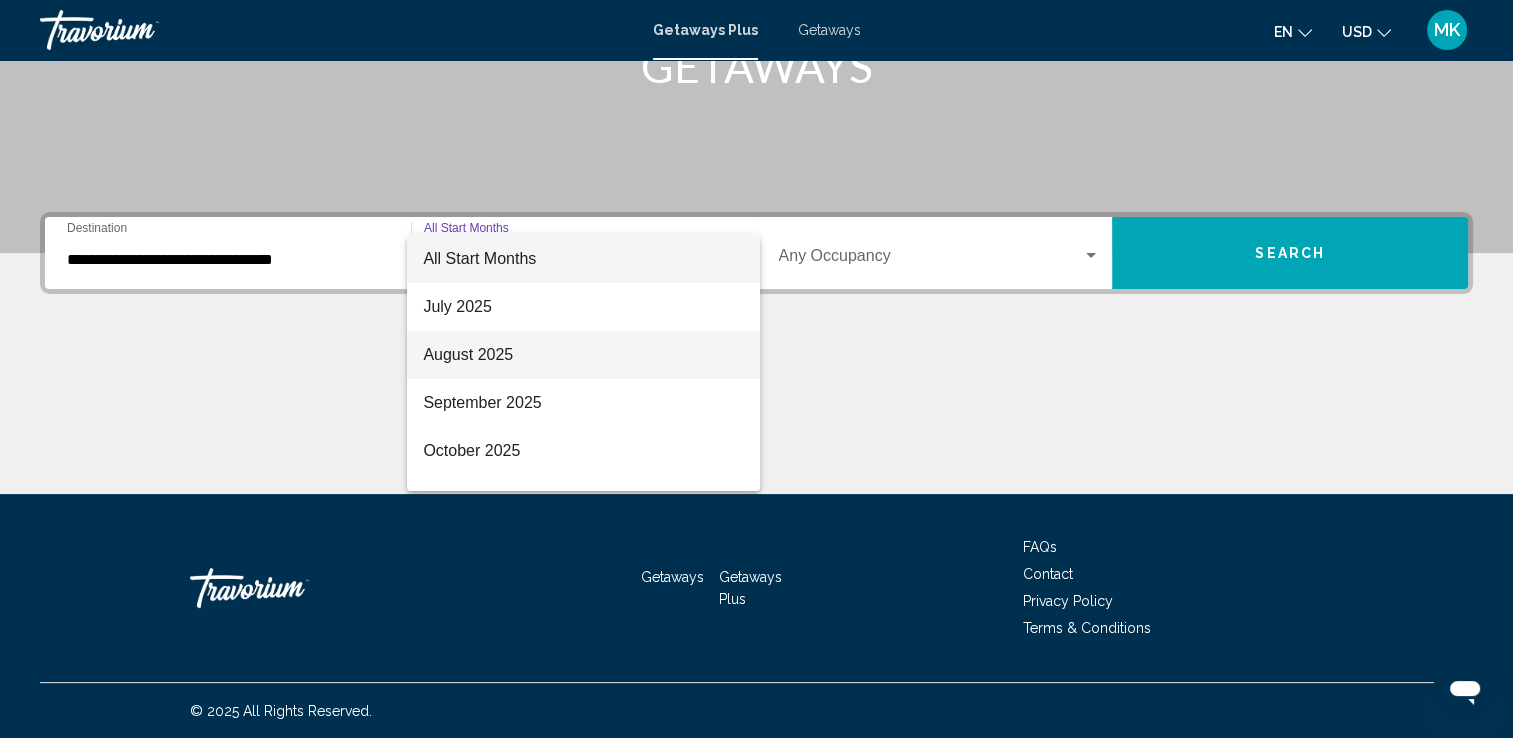 click on "August 2025" at bounding box center (583, 355) 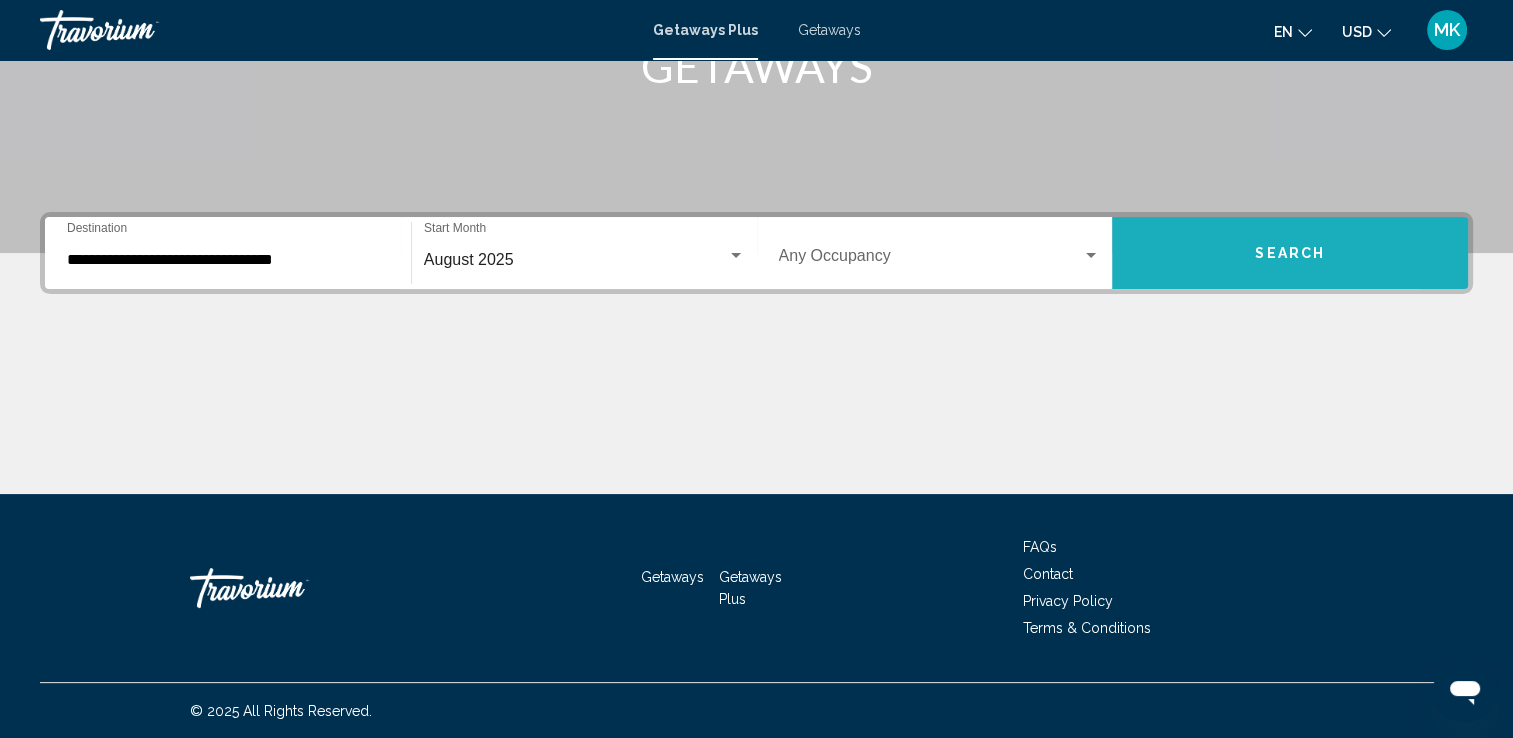 click on "Search" at bounding box center [1290, 253] 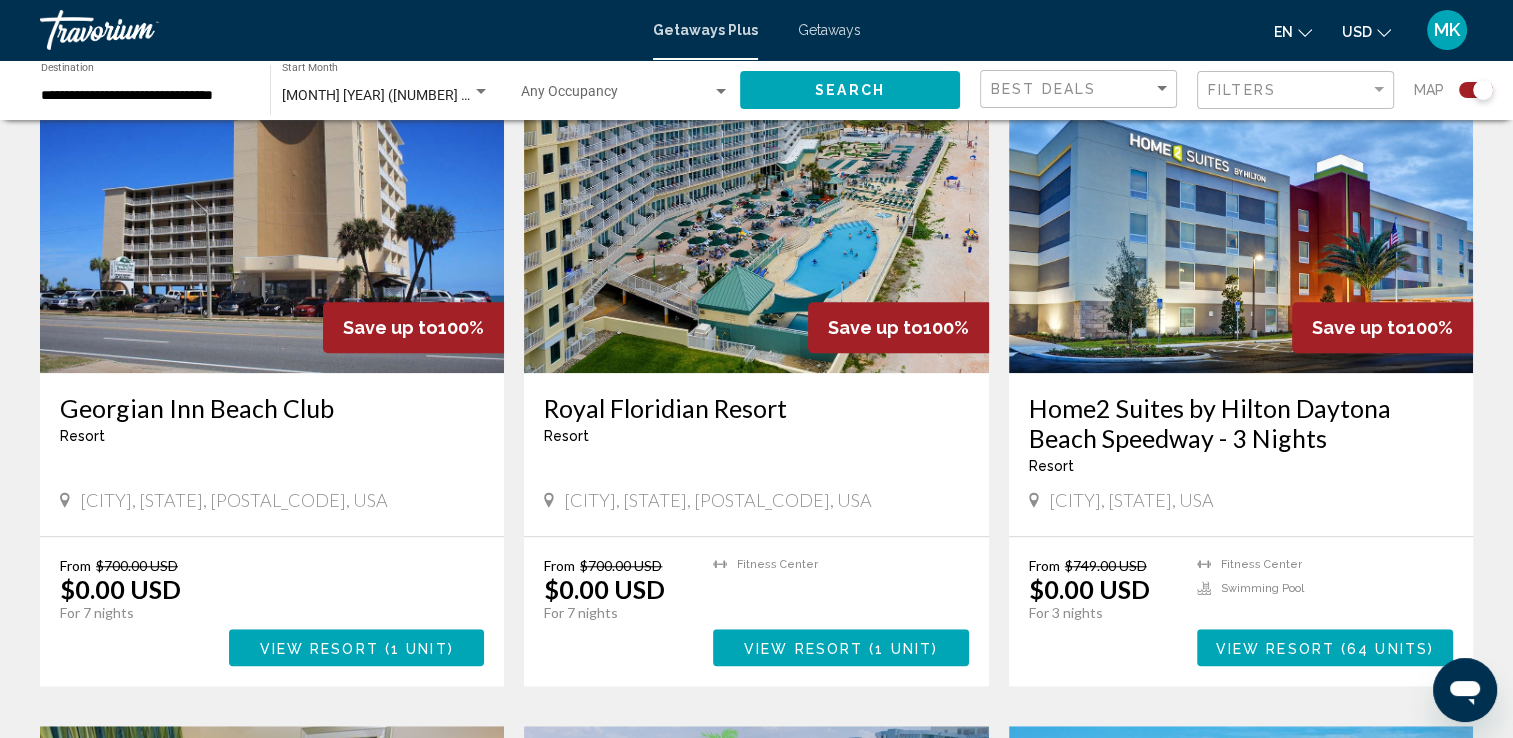 scroll, scrollTop: 1500, scrollLeft: 0, axis: vertical 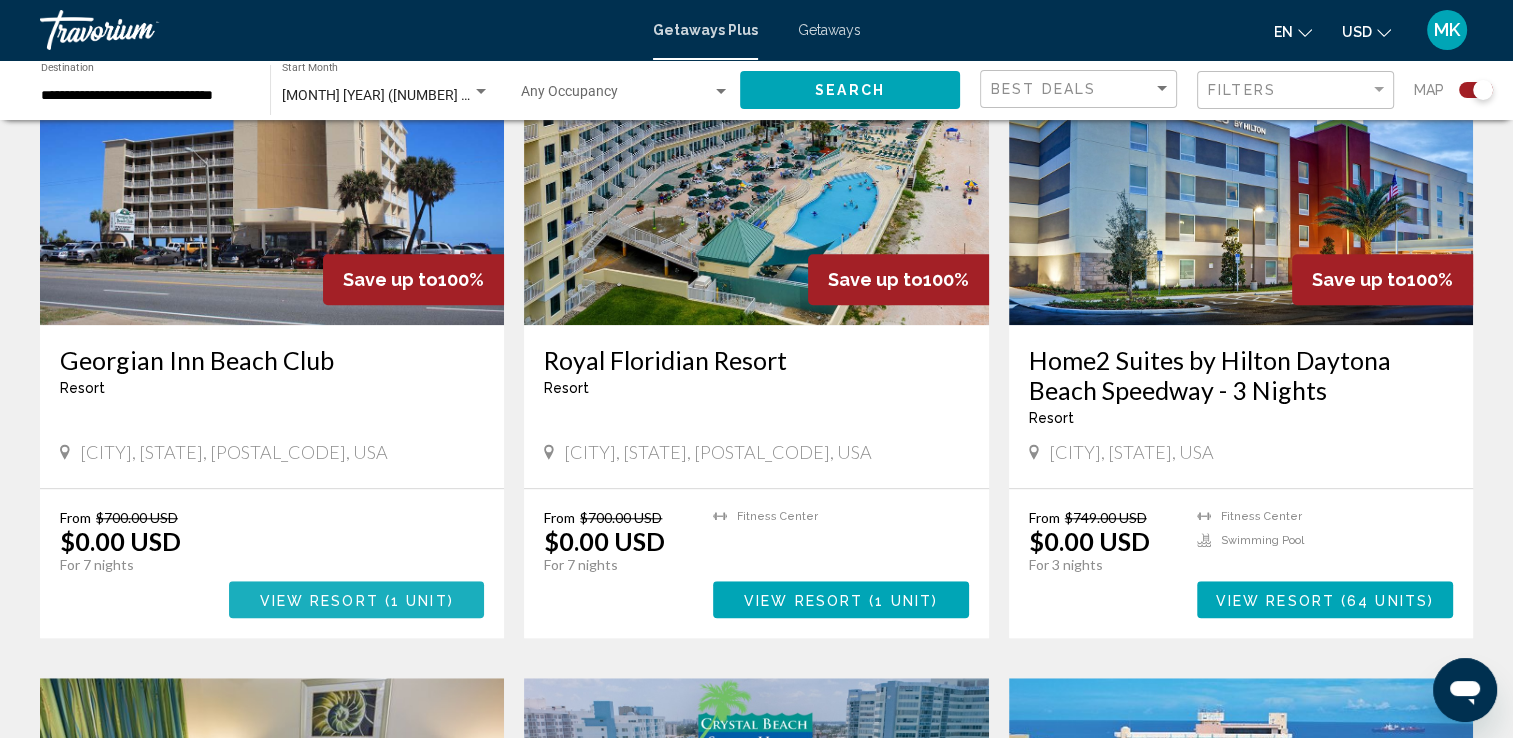 click on "View Resort" at bounding box center (319, 600) 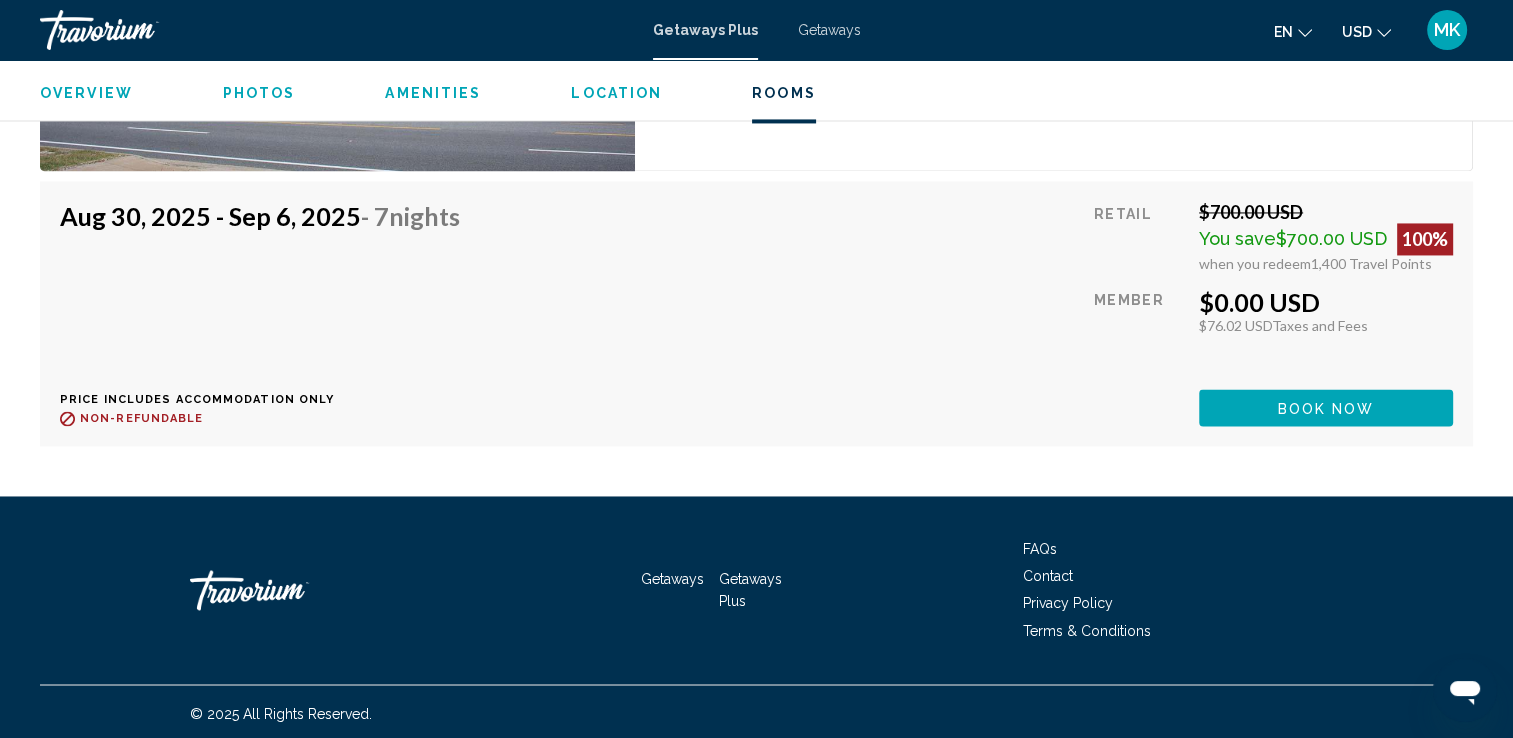 scroll, scrollTop: 3158, scrollLeft: 0, axis: vertical 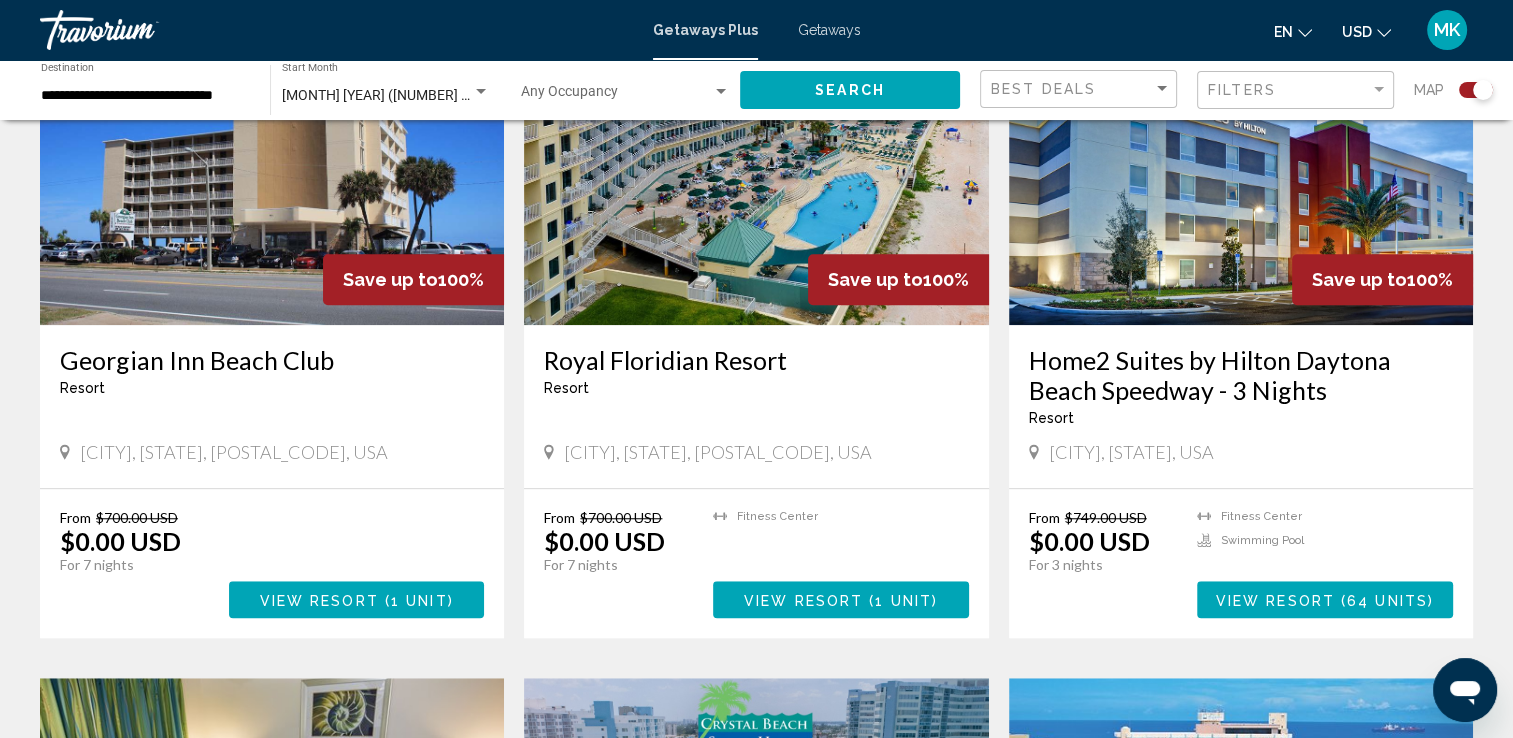 click on "View Resort" at bounding box center [803, 600] 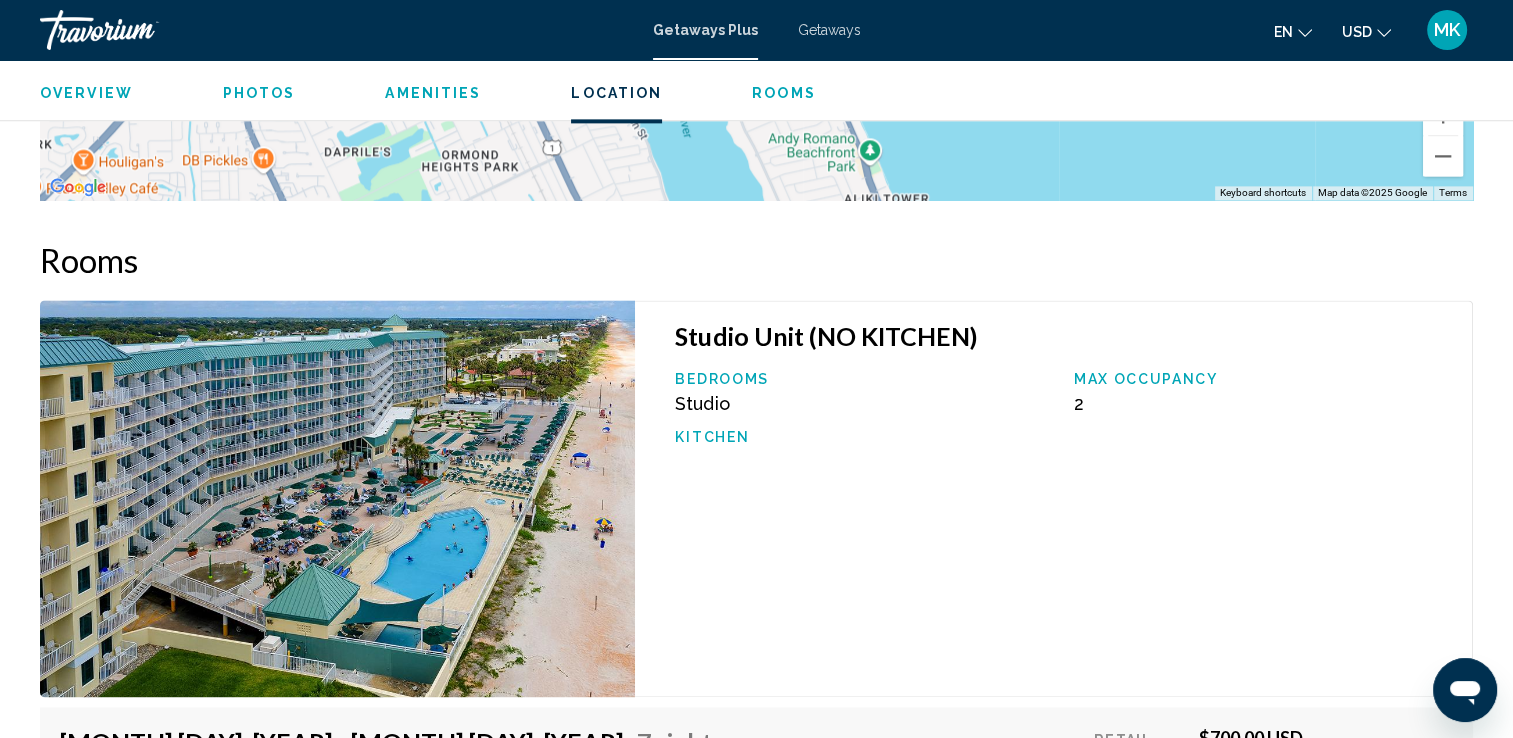 scroll, scrollTop: 3000, scrollLeft: 0, axis: vertical 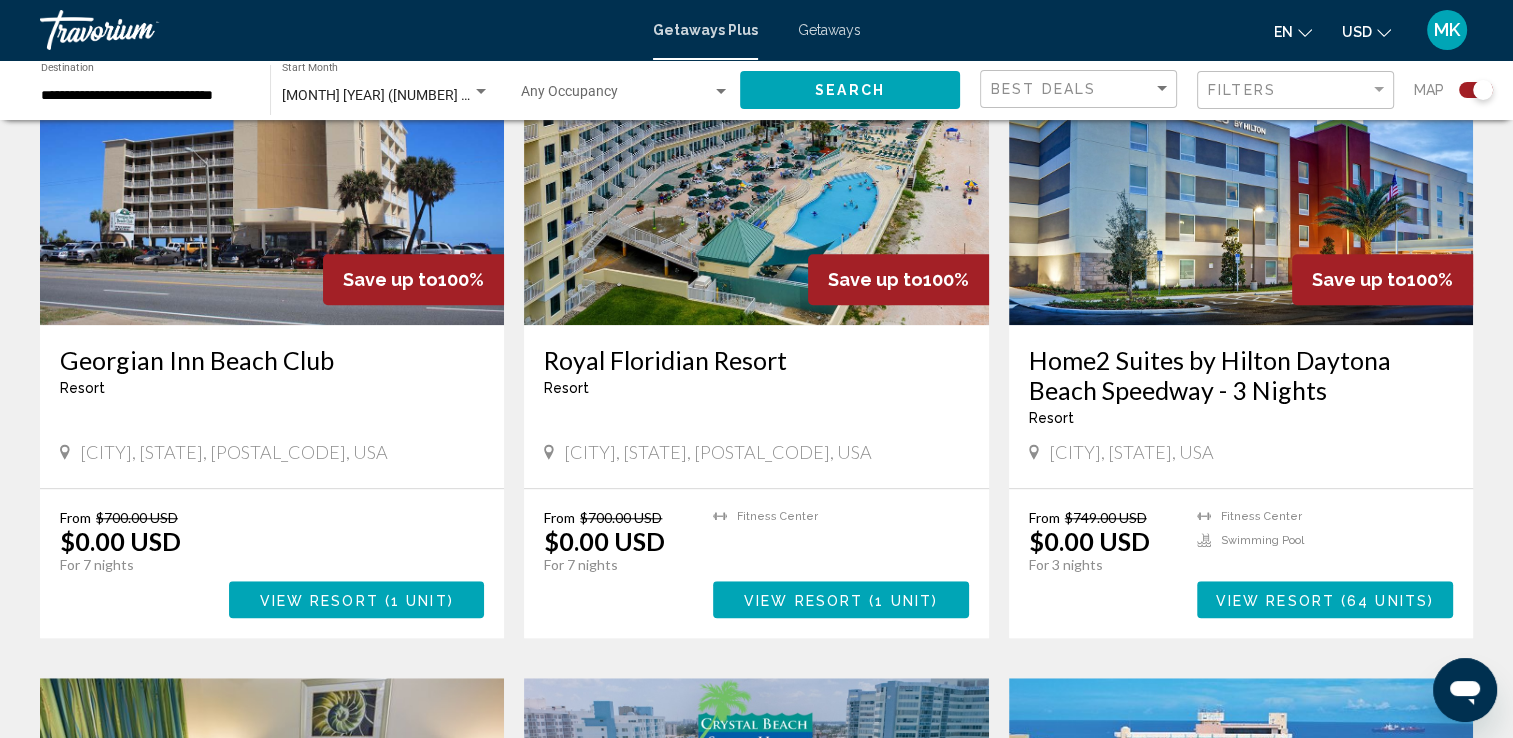 click on "( 64 units )" at bounding box center [1384, 600] 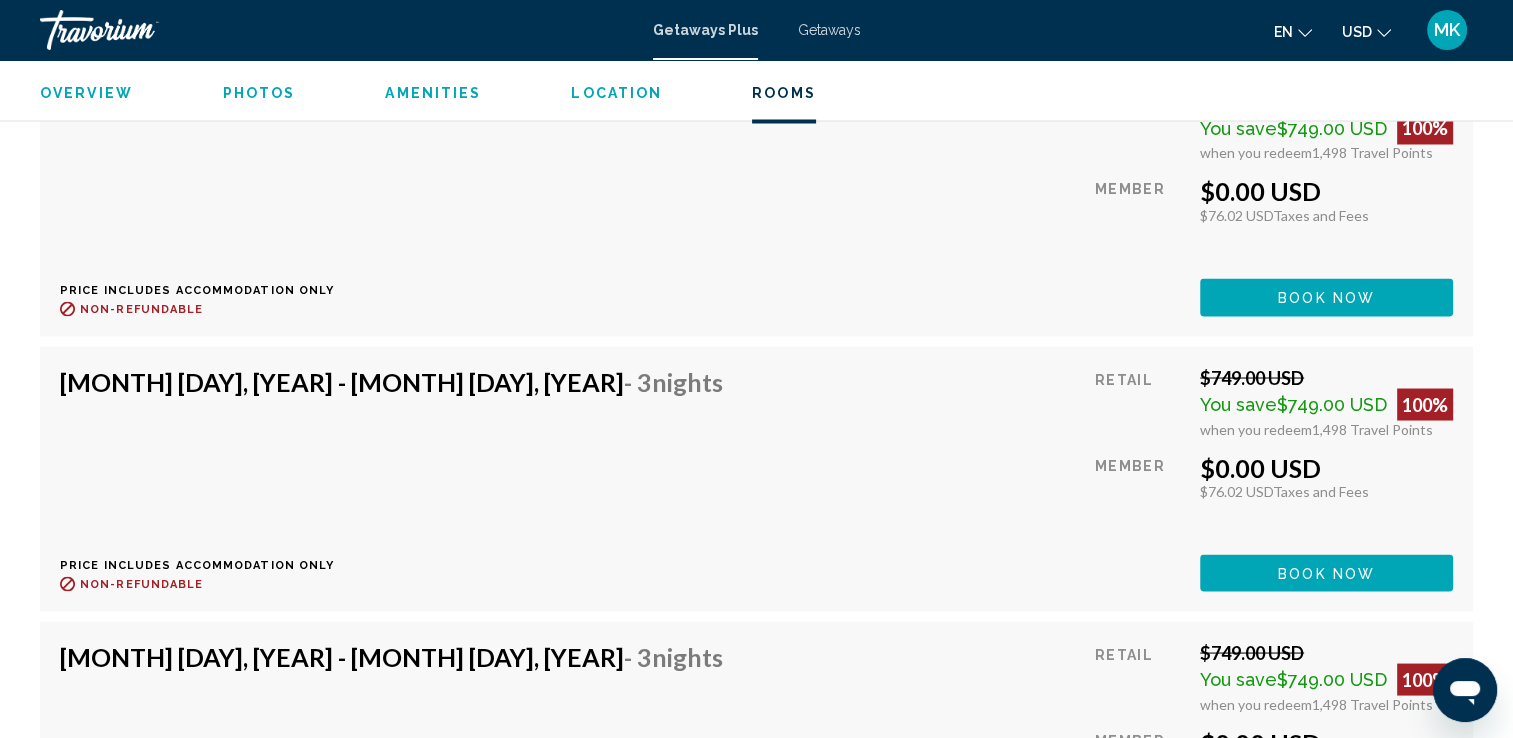 scroll, scrollTop: 3600, scrollLeft: 0, axis: vertical 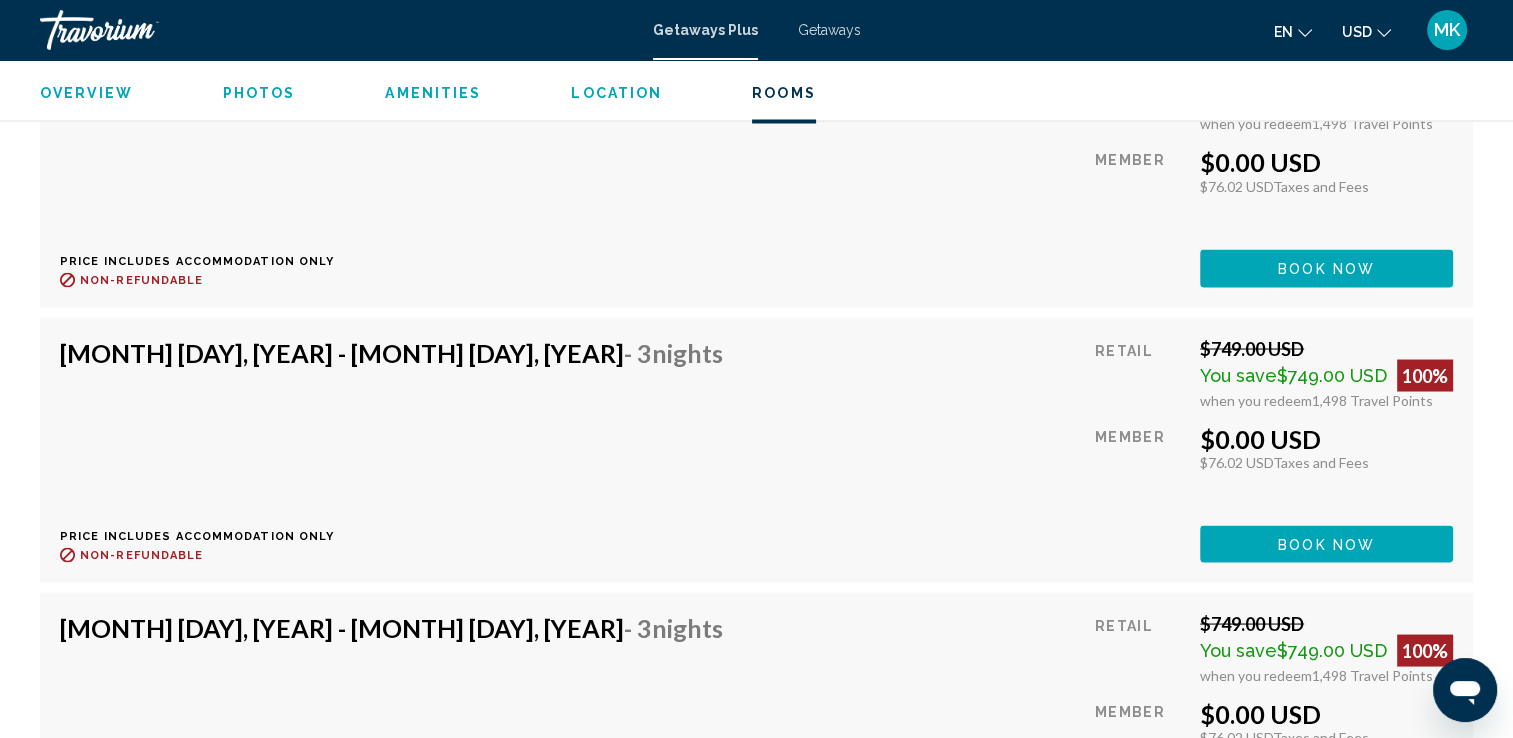 click on "Book now" at bounding box center [1326, -282] 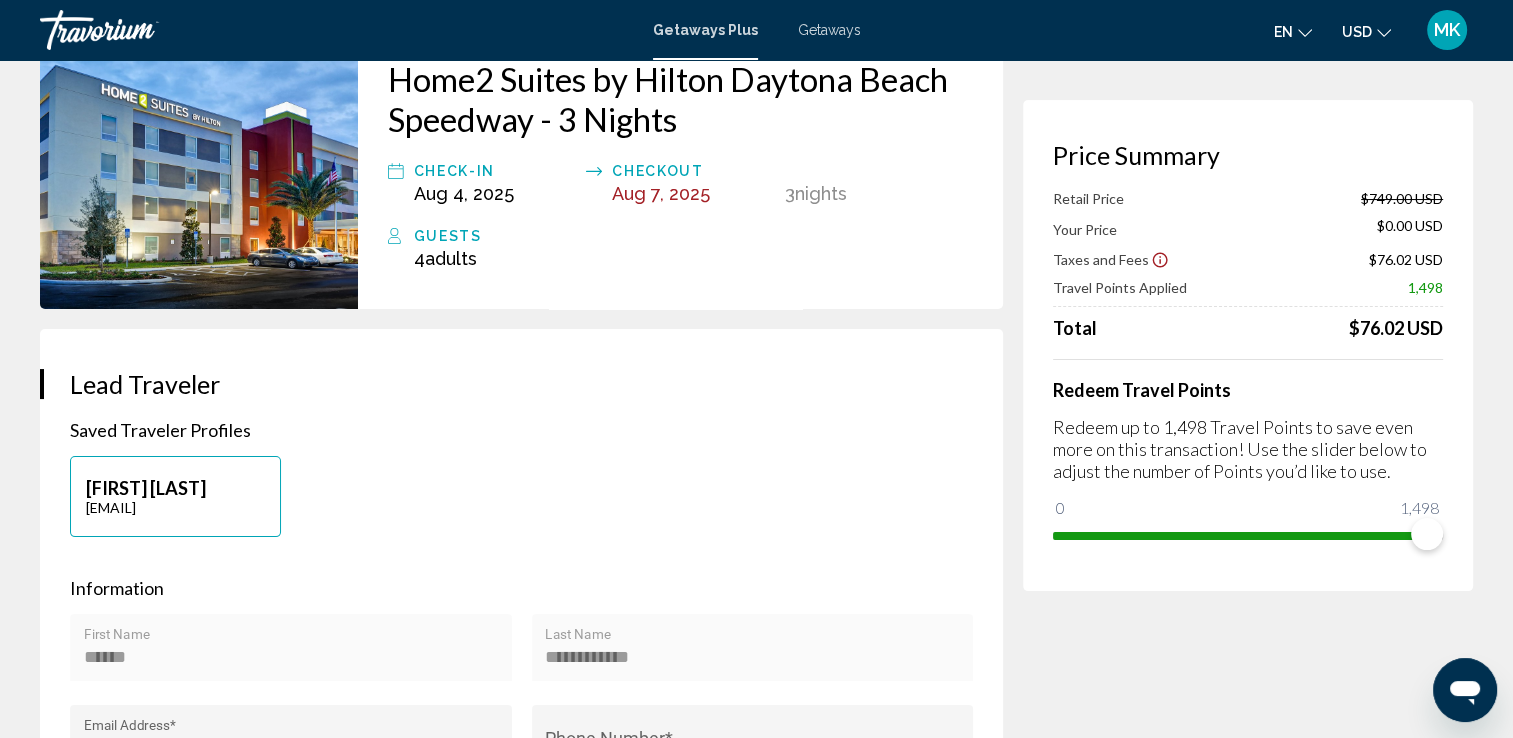 scroll, scrollTop: 0, scrollLeft: 0, axis: both 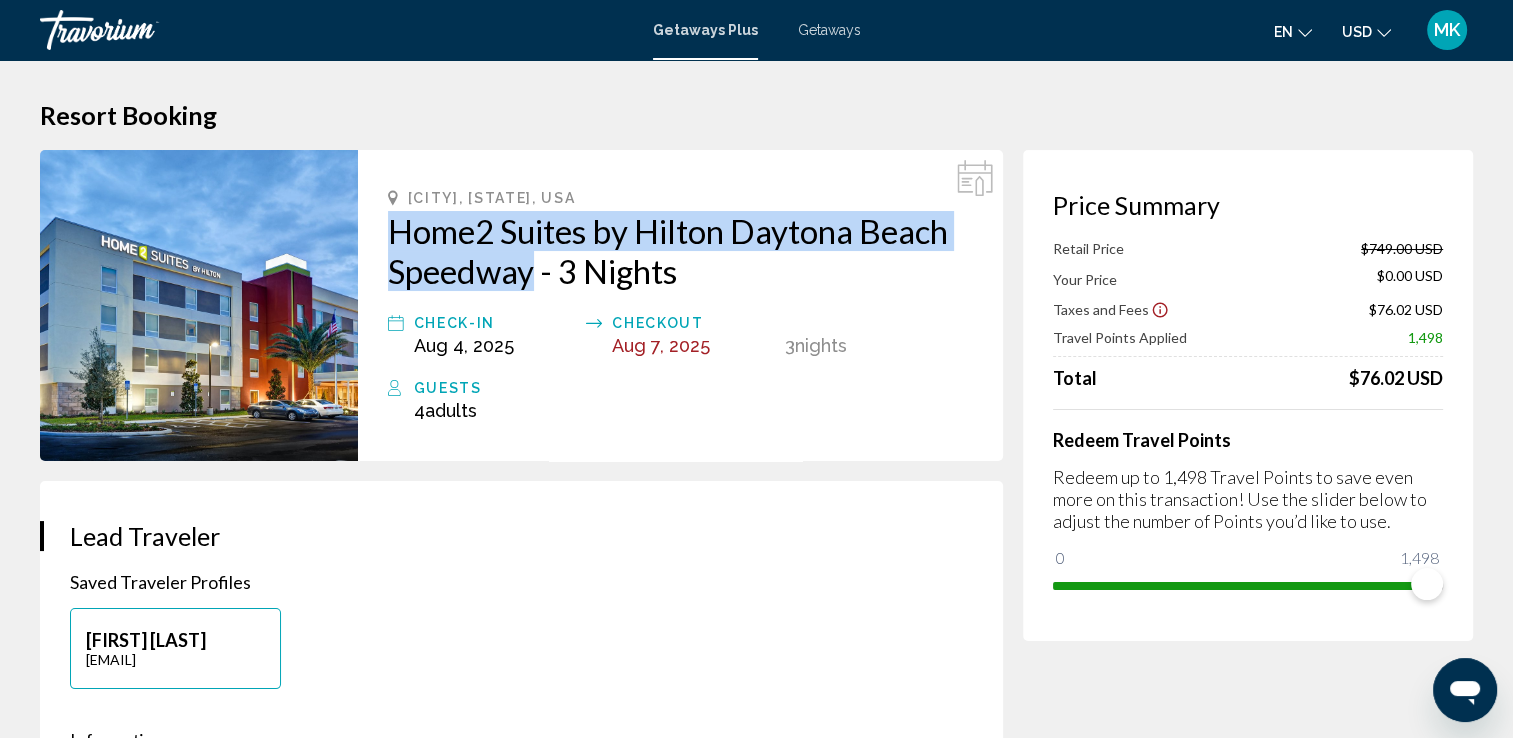 drag, startPoint x: 384, startPoint y: 228, endPoint x: 533, endPoint y: 290, distance: 161.38463 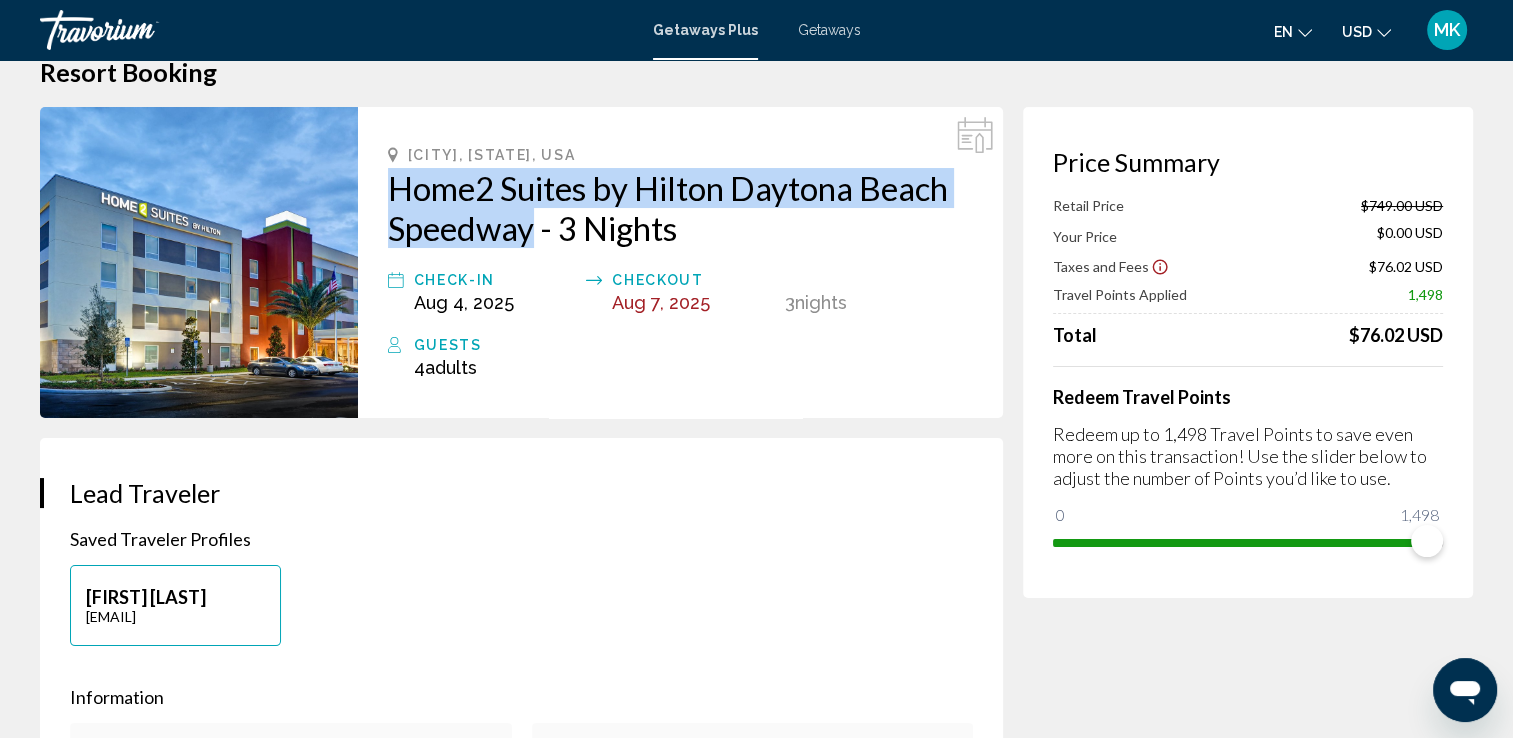 scroll, scrollTop: 0, scrollLeft: 0, axis: both 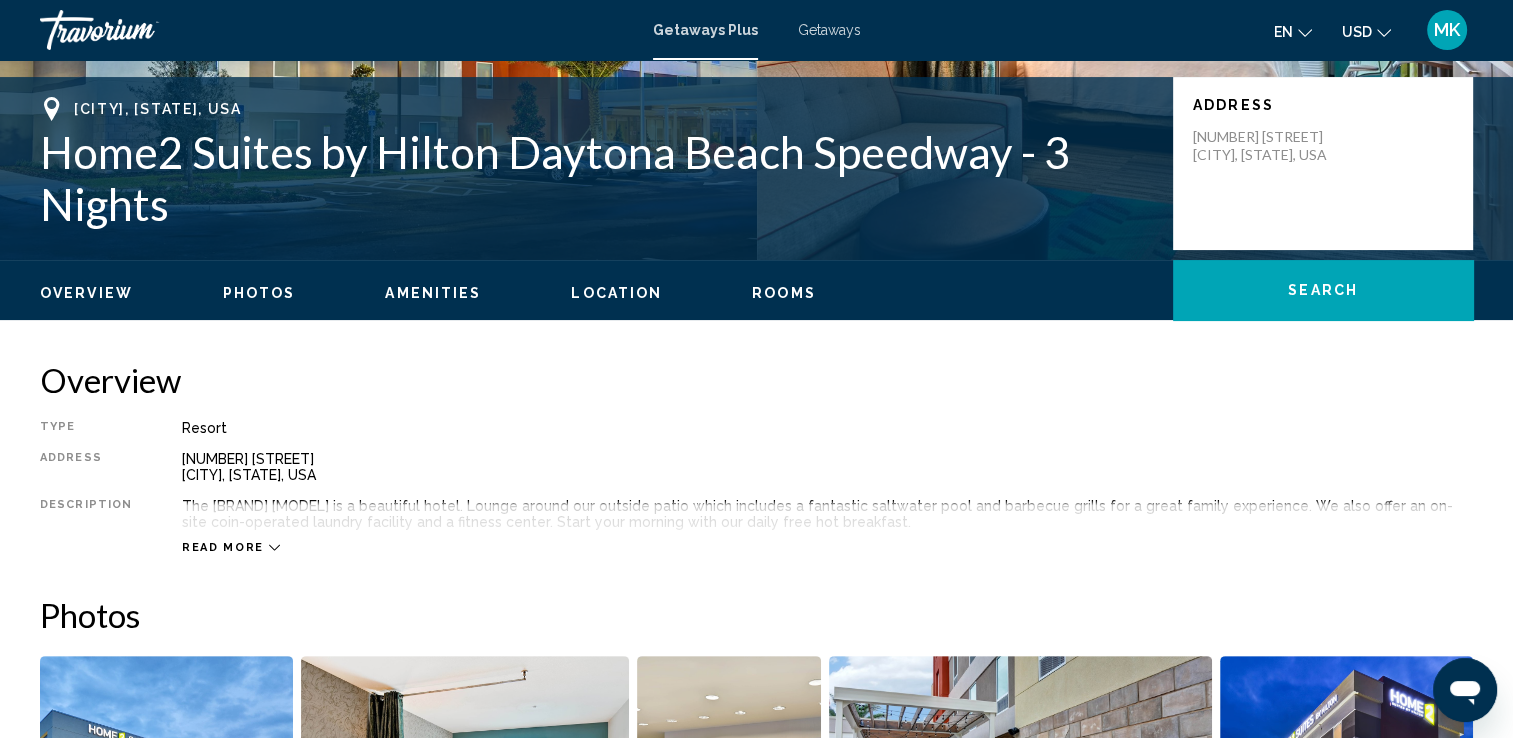 click on "Read more" at bounding box center [223, 547] 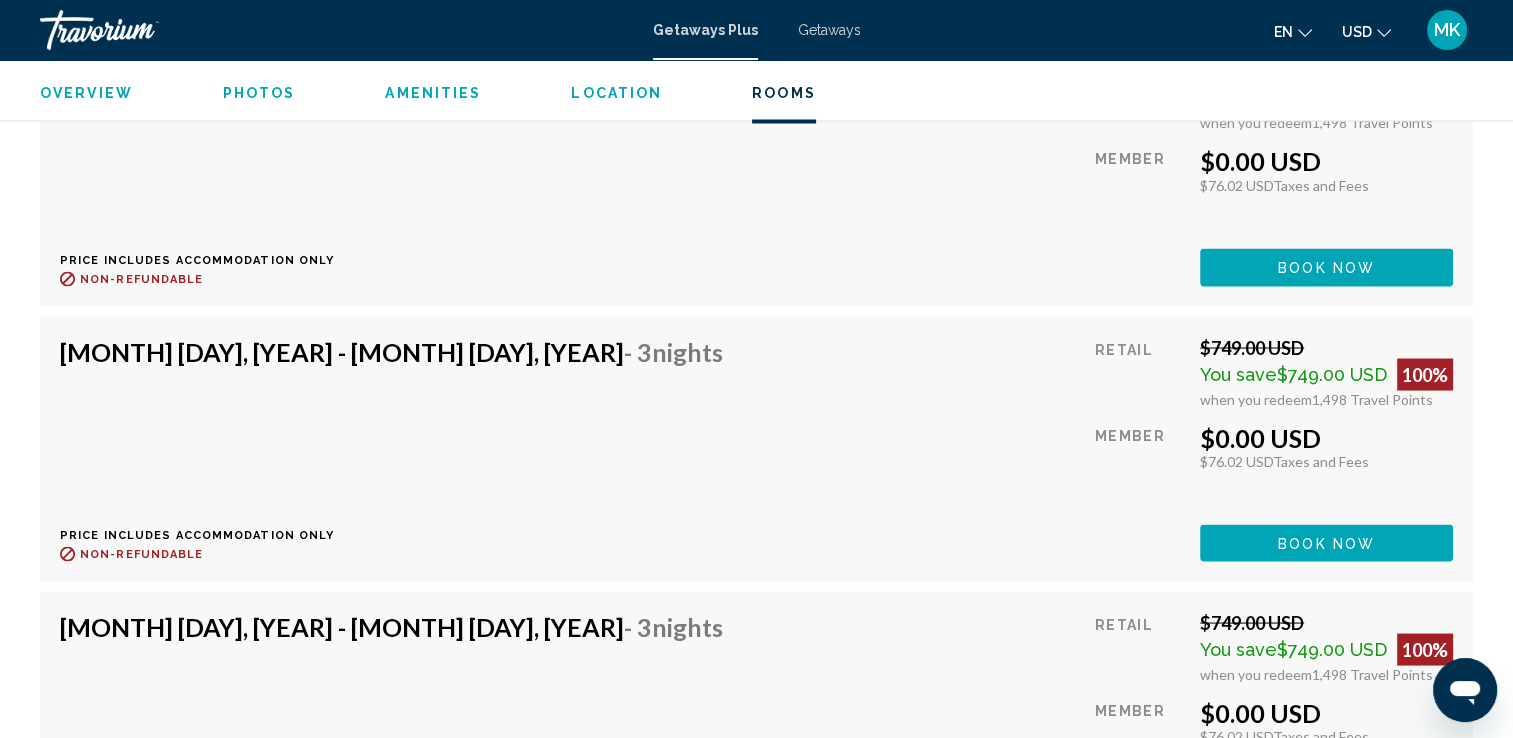 scroll, scrollTop: 3900, scrollLeft: 0, axis: vertical 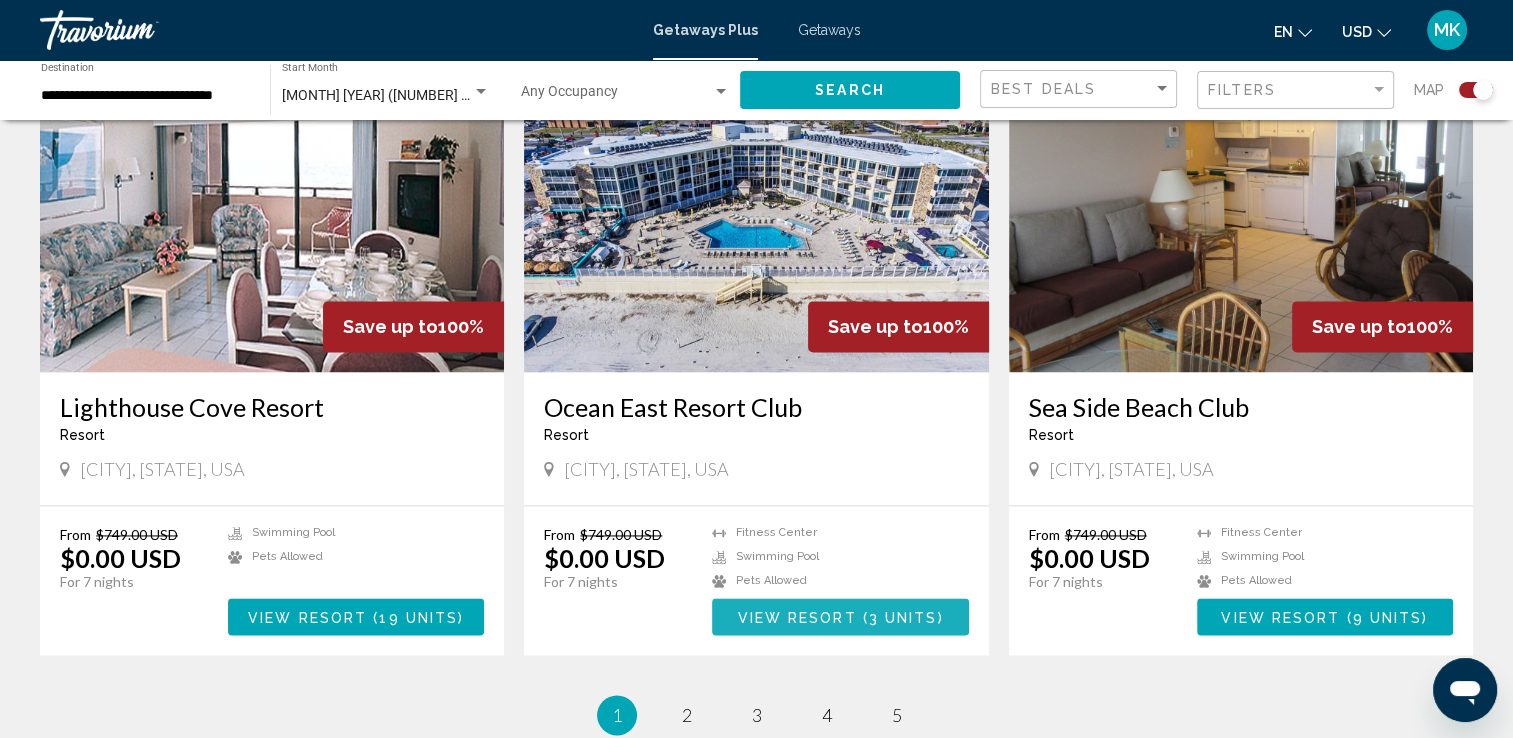 click on "View Resort" at bounding box center (796, 617) 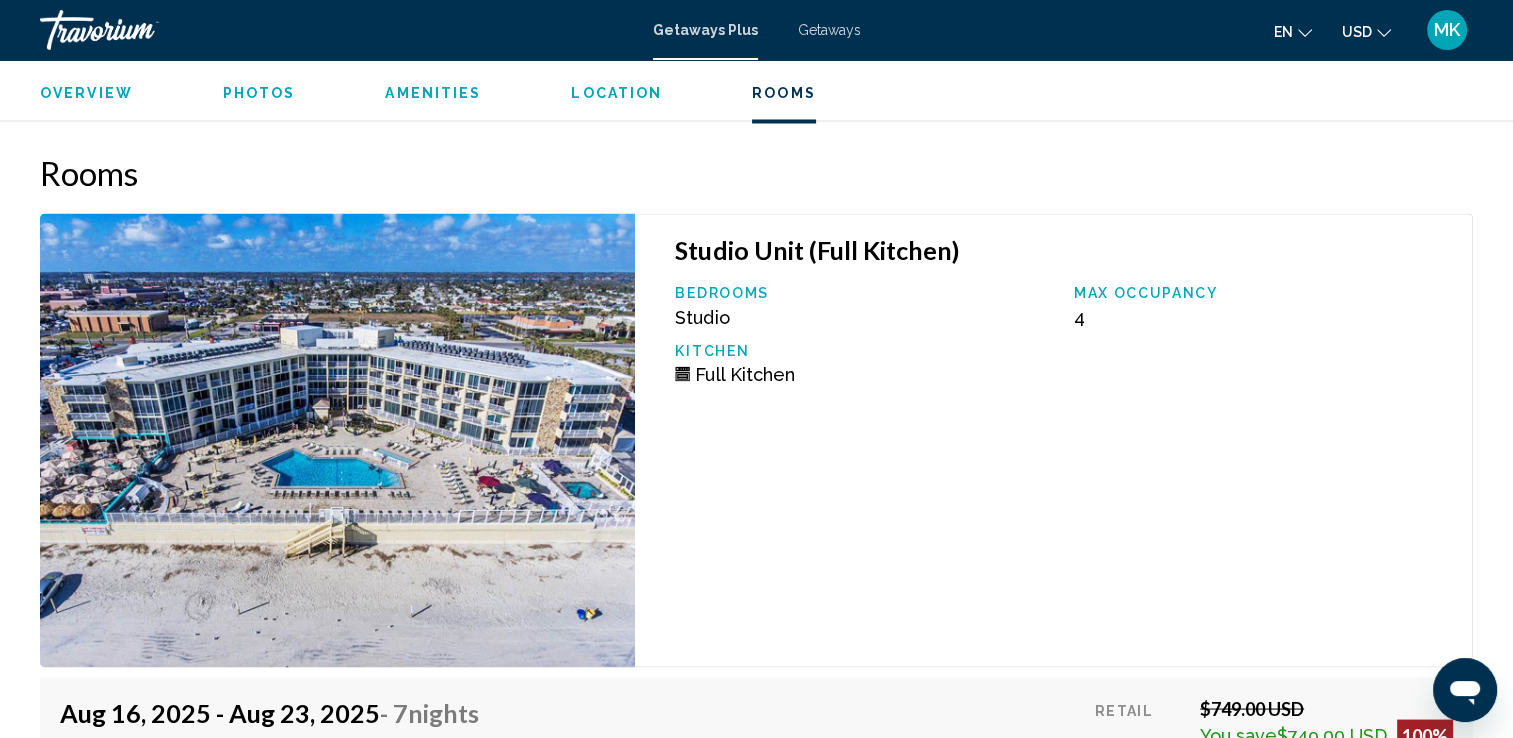 scroll, scrollTop: 3600, scrollLeft: 0, axis: vertical 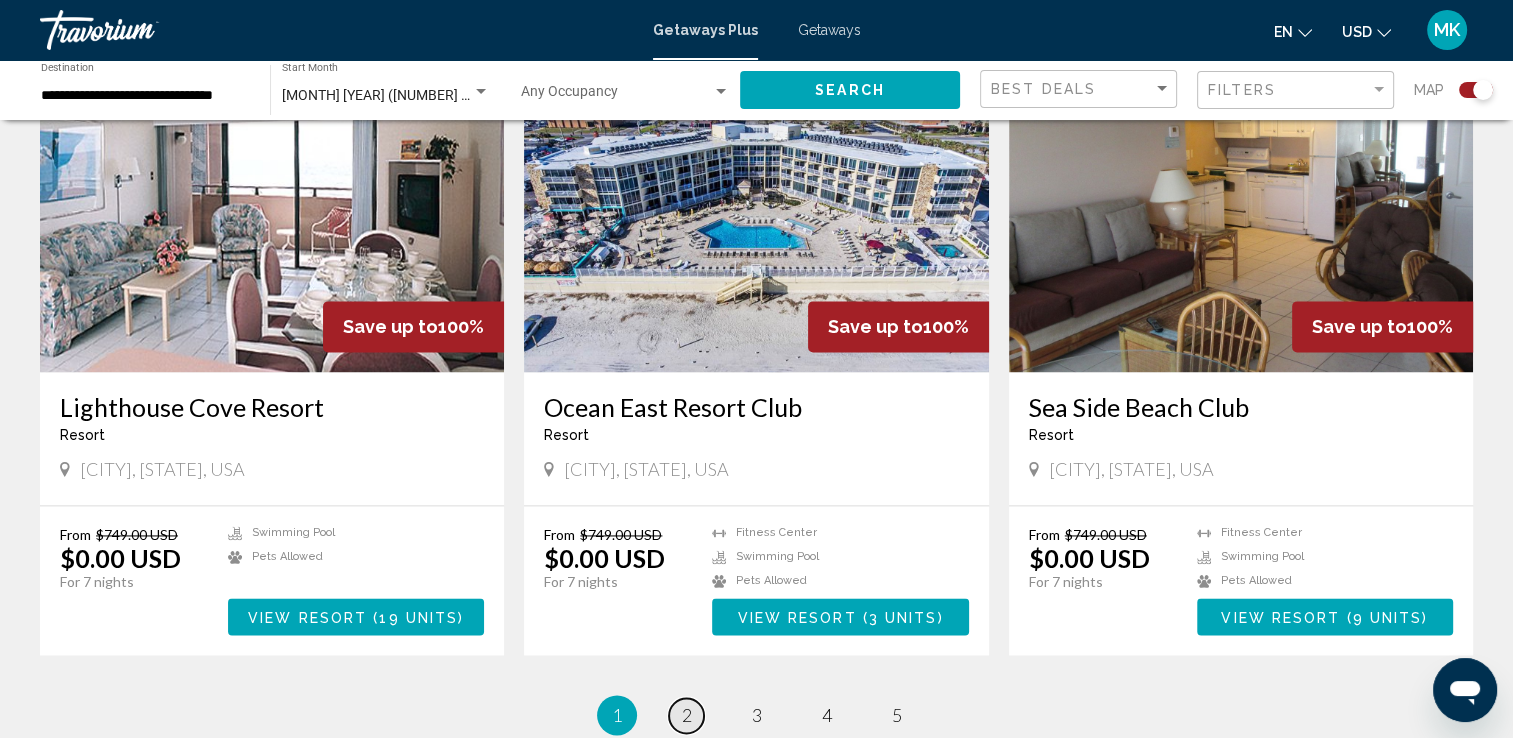 click on "page  2" at bounding box center (686, 715) 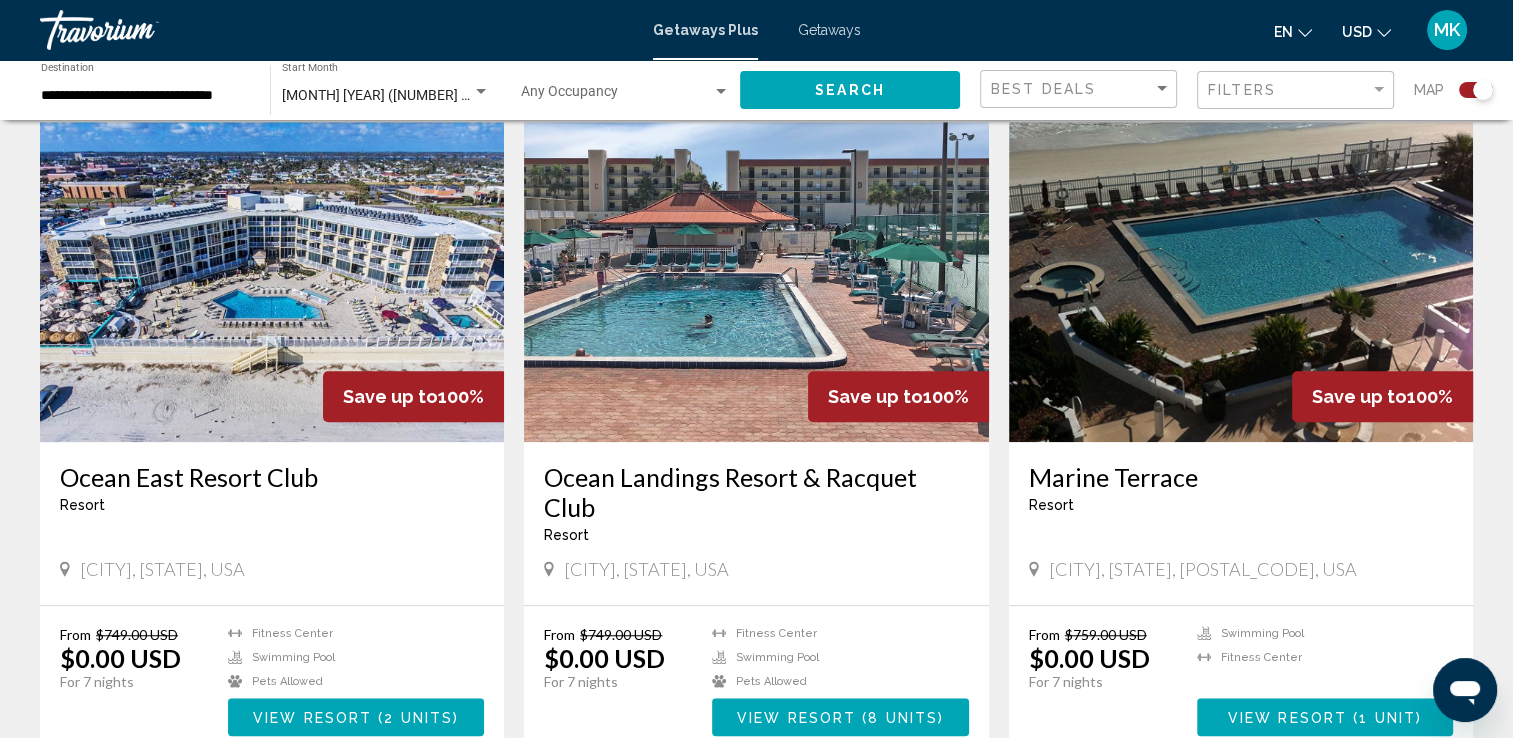 scroll, scrollTop: 1400, scrollLeft: 0, axis: vertical 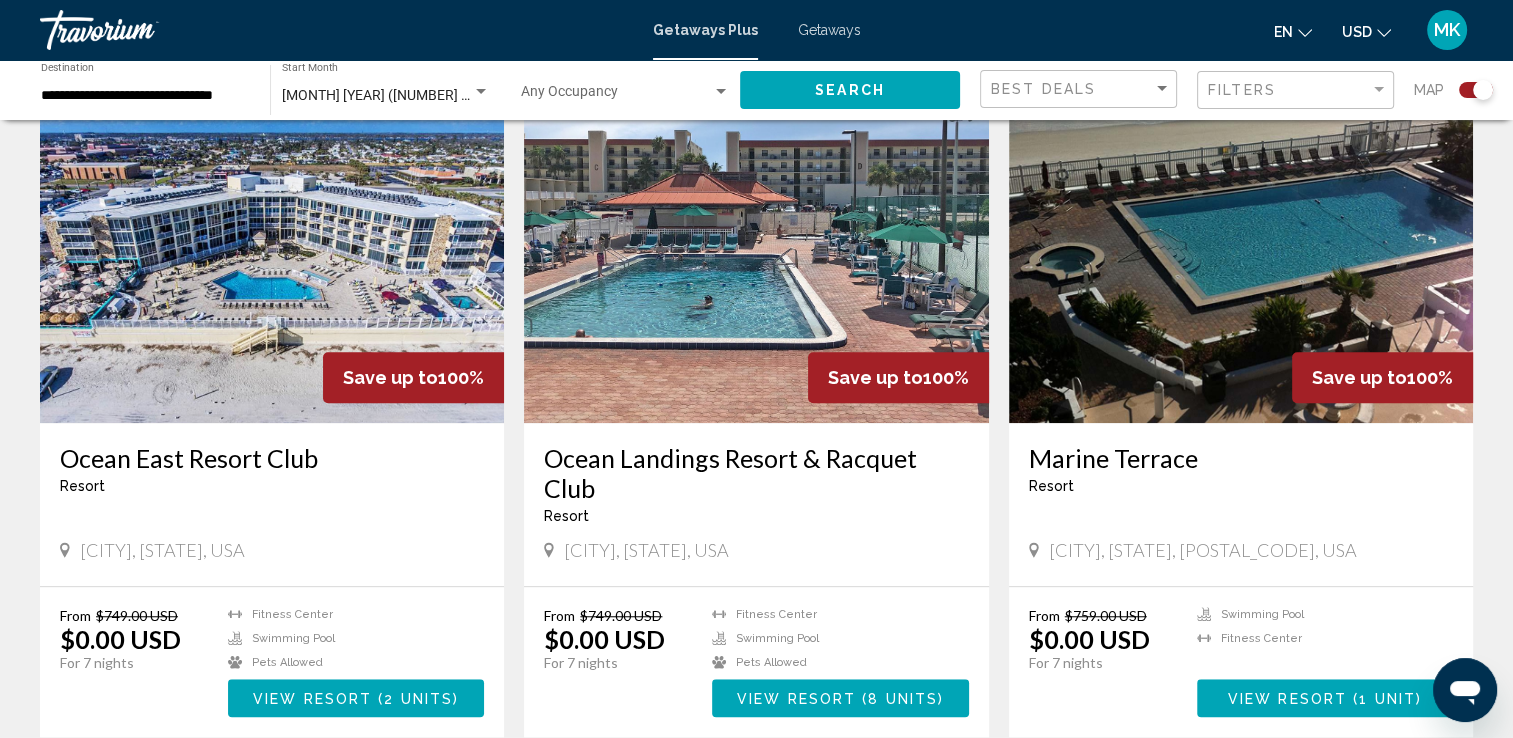 click on "View Resort" at bounding box center (1287, 699) 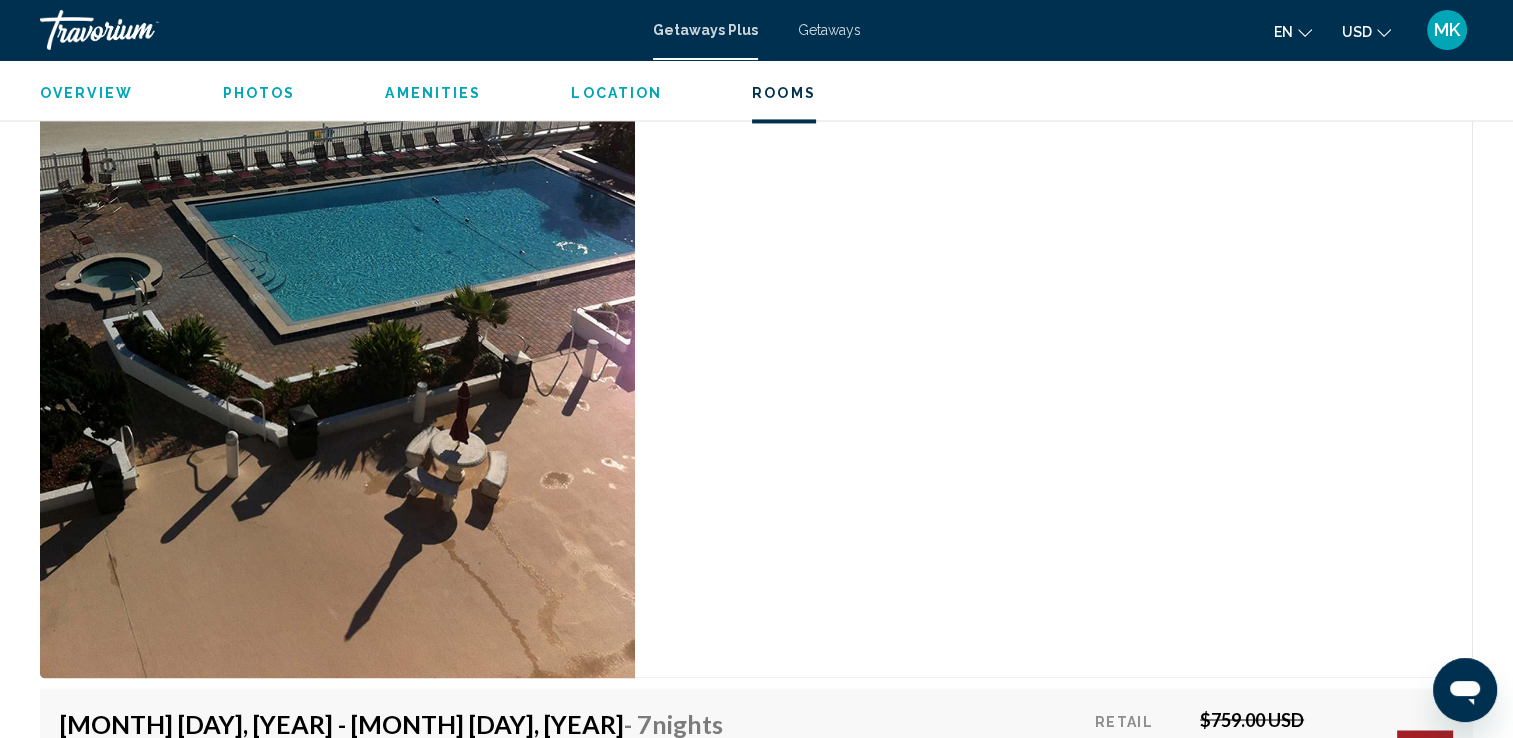 scroll, scrollTop: 3100, scrollLeft: 0, axis: vertical 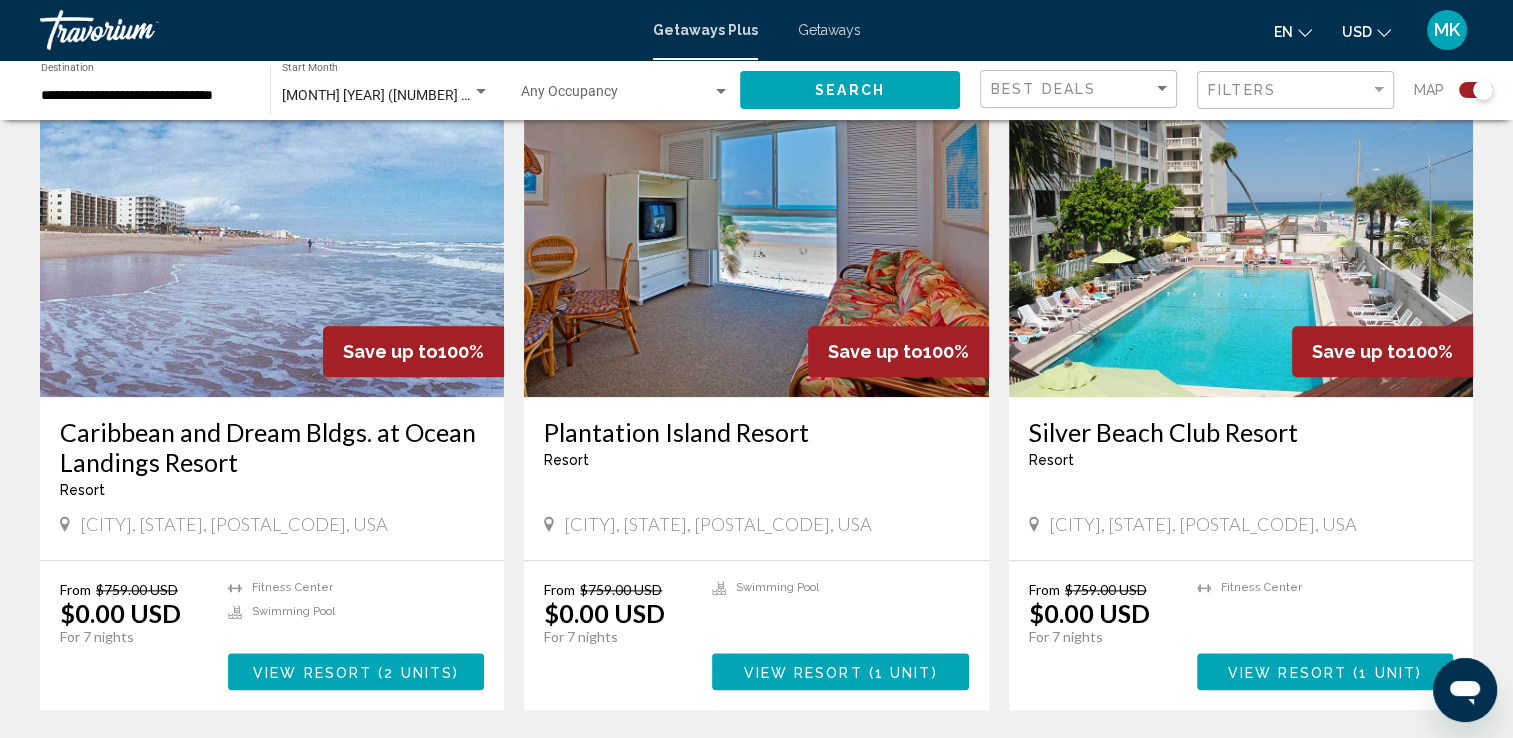 click on "View Resort" at bounding box center [1287, 672] 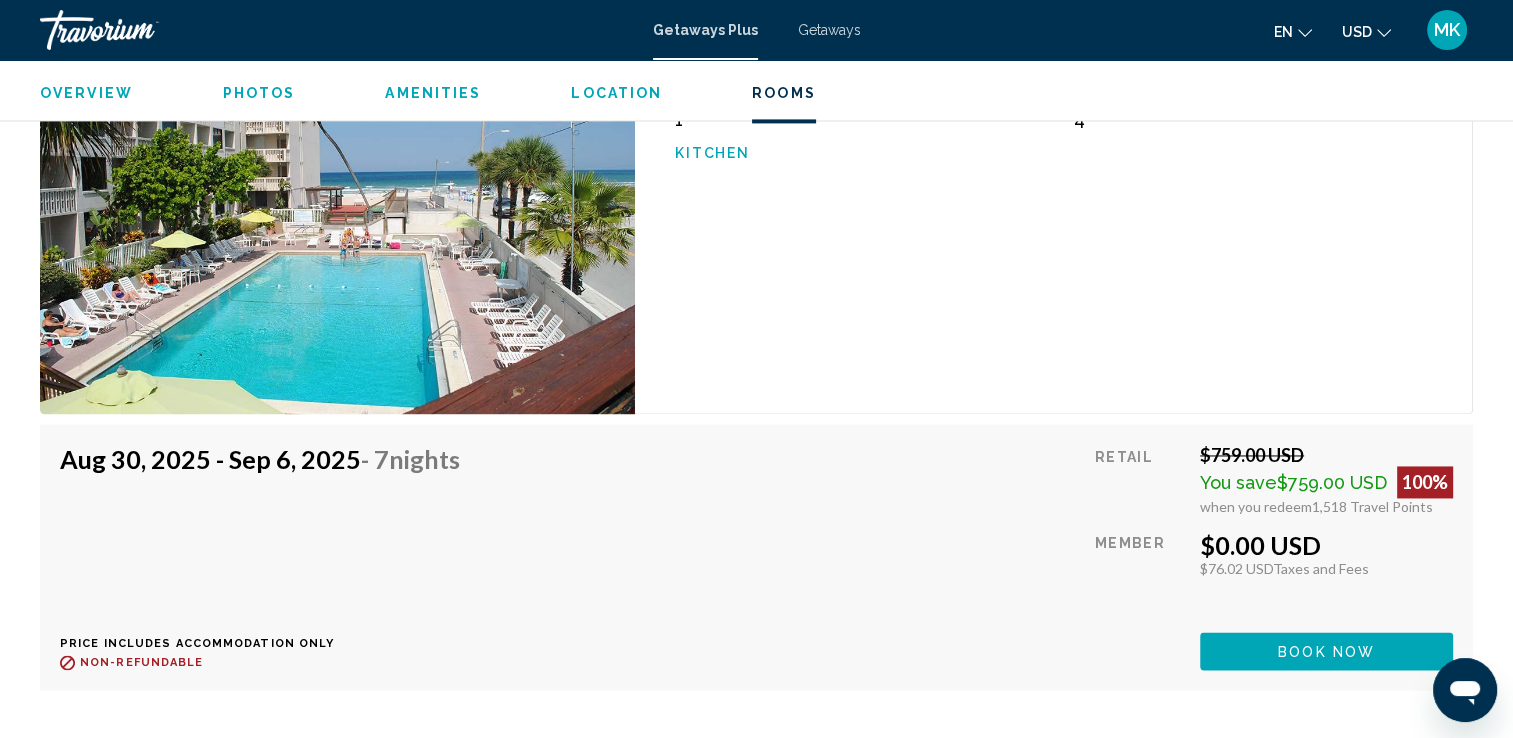 scroll, scrollTop: 3100, scrollLeft: 0, axis: vertical 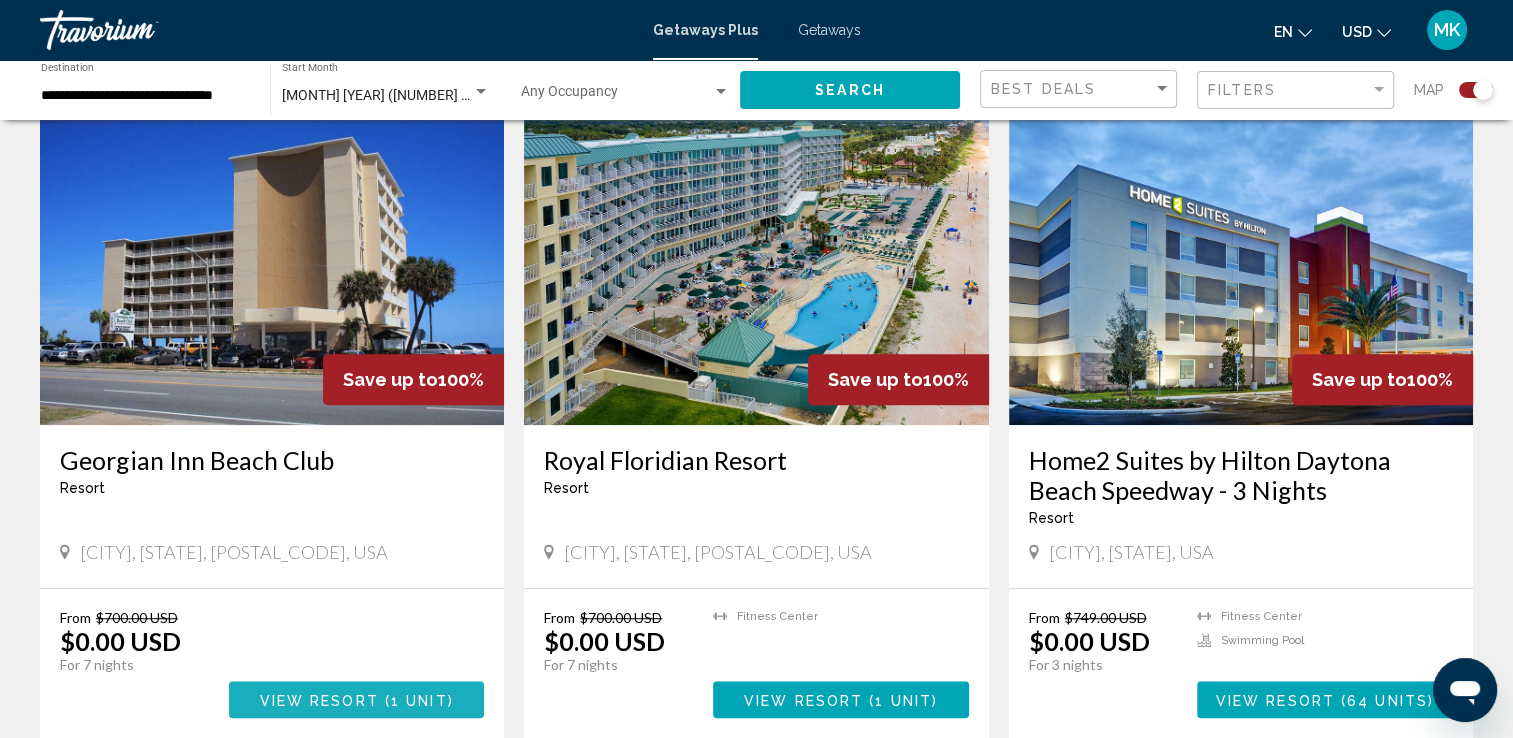 click on "View Resort" at bounding box center (319, 700) 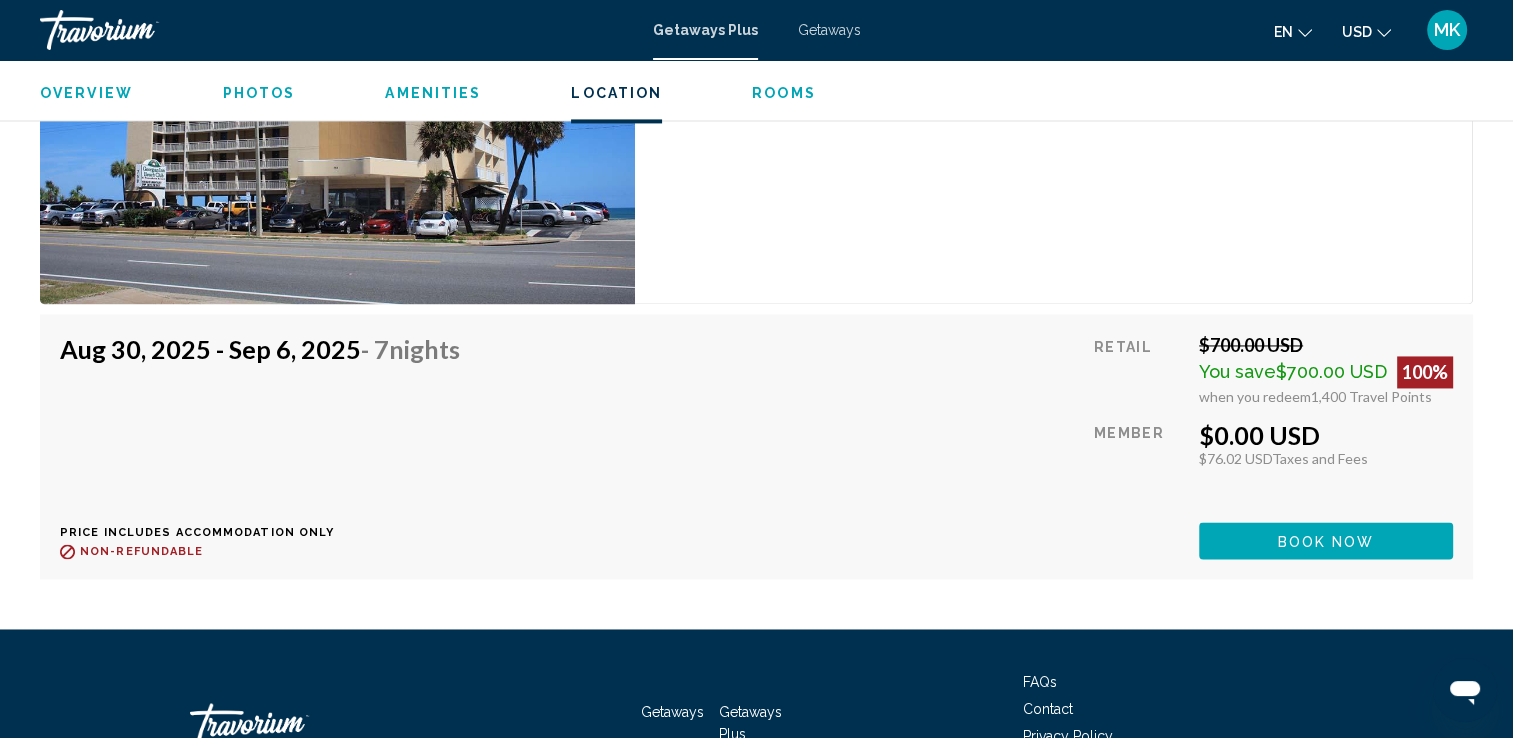 scroll, scrollTop: 3158, scrollLeft: 0, axis: vertical 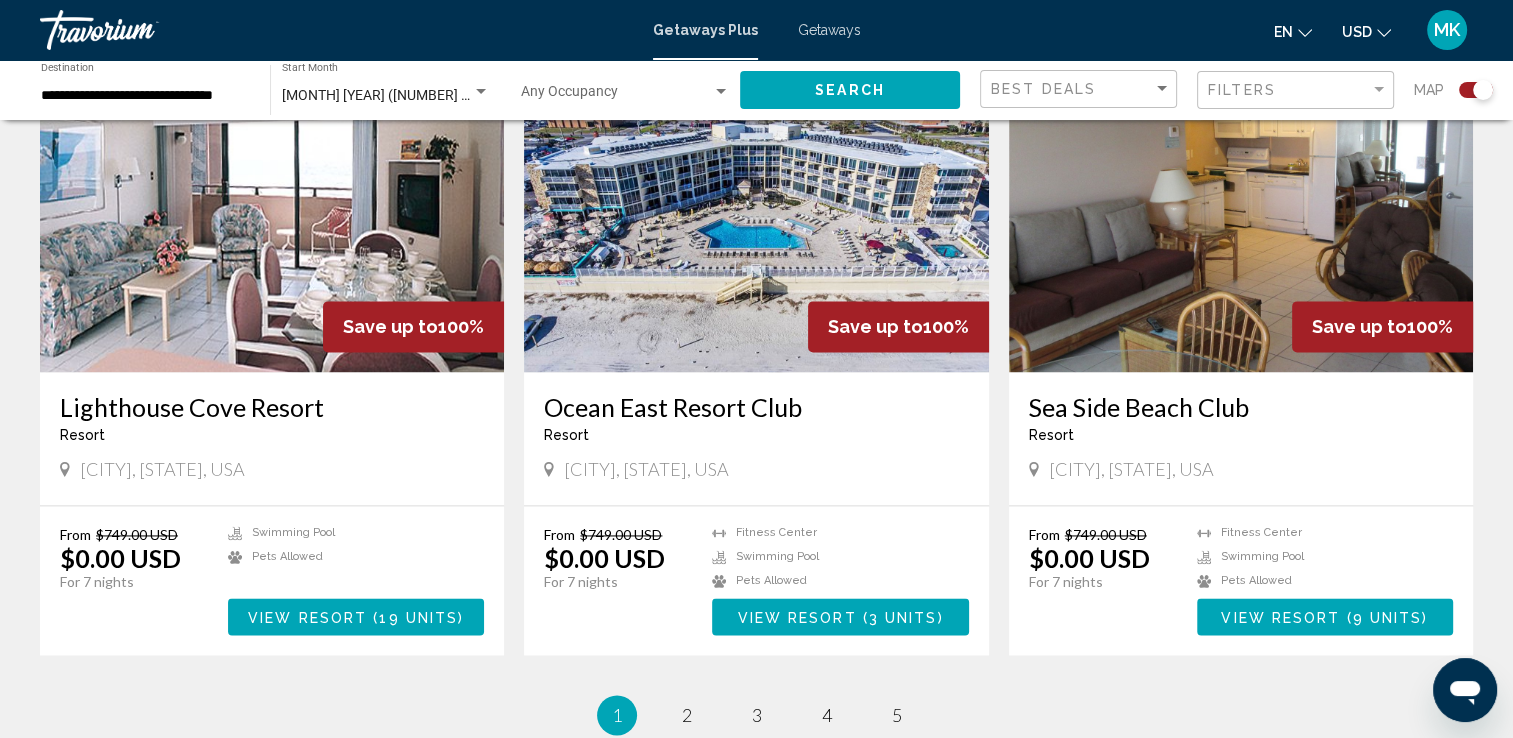 click on "View Resort    ( 3 units )" at bounding box center [840, 616] 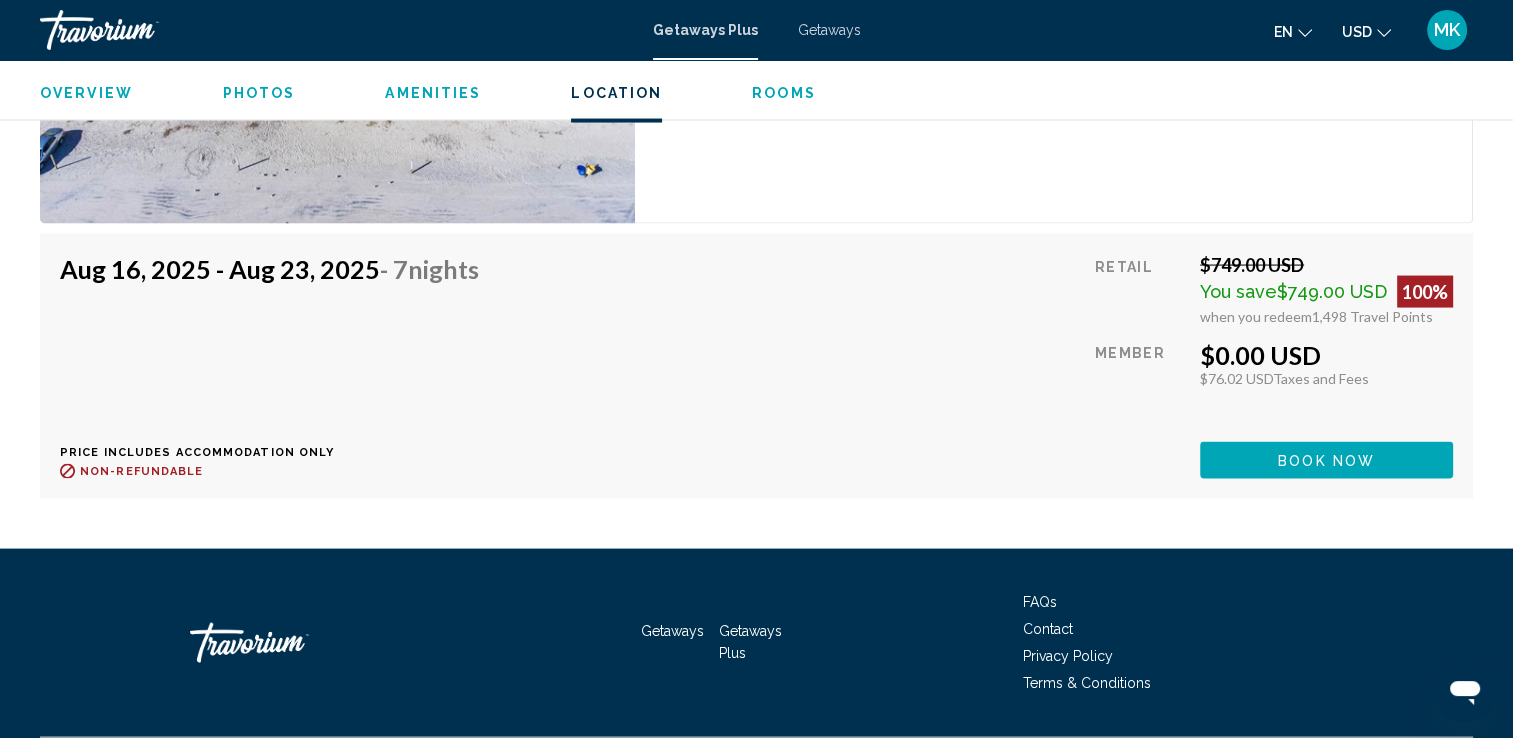 scroll, scrollTop: 4043, scrollLeft: 0, axis: vertical 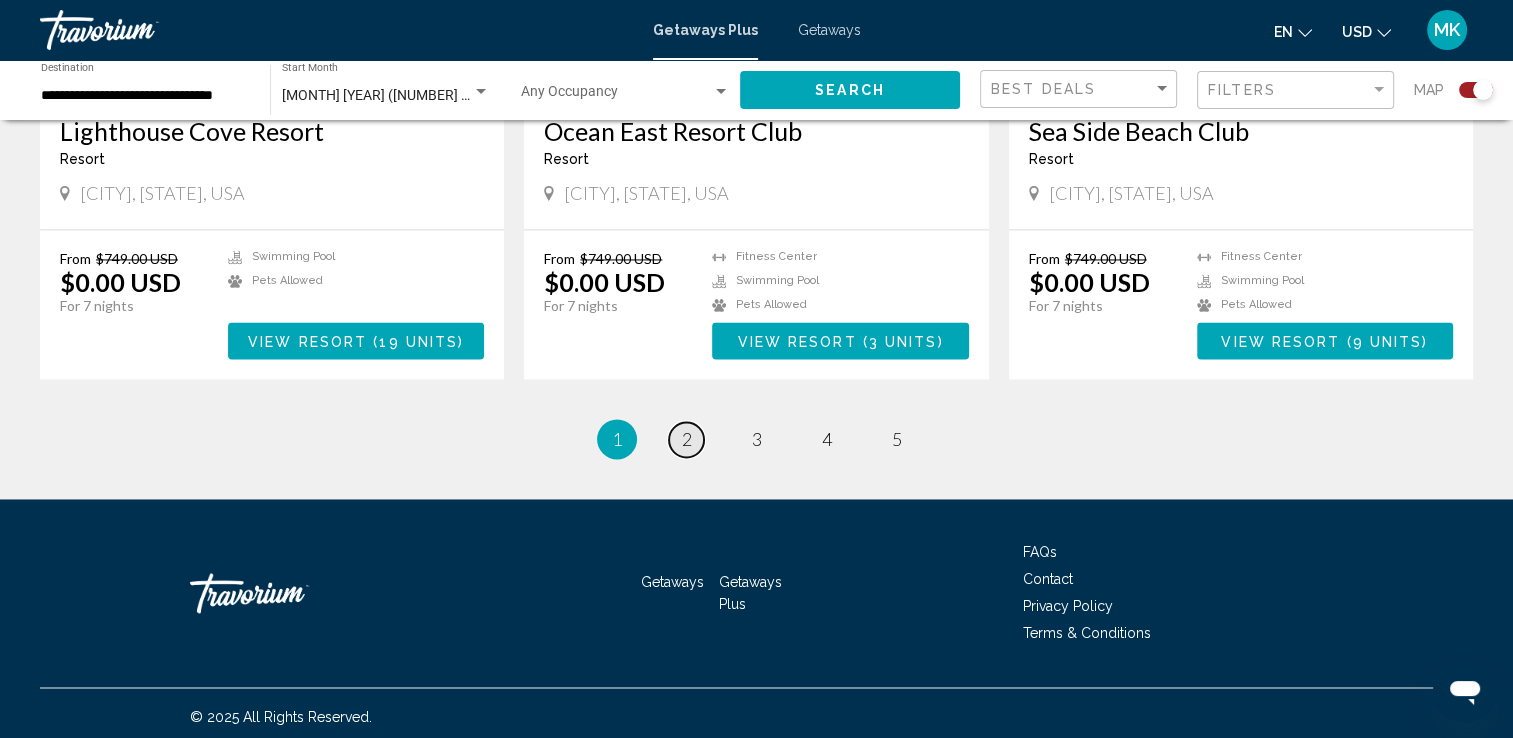 click on "page  2" at bounding box center (686, 439) 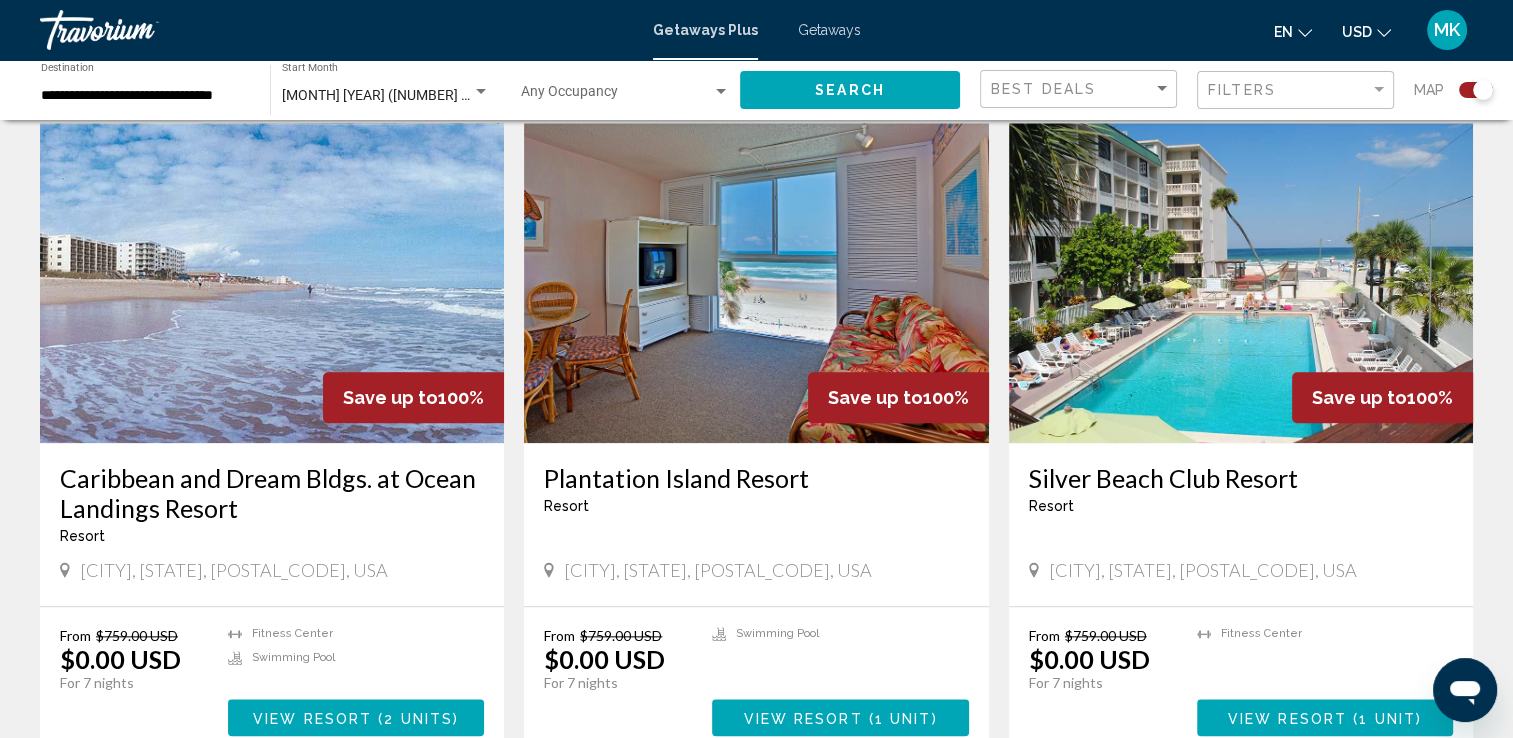 scroll, scrollTop: 2100, scrollLeft: 0, axis: vertical 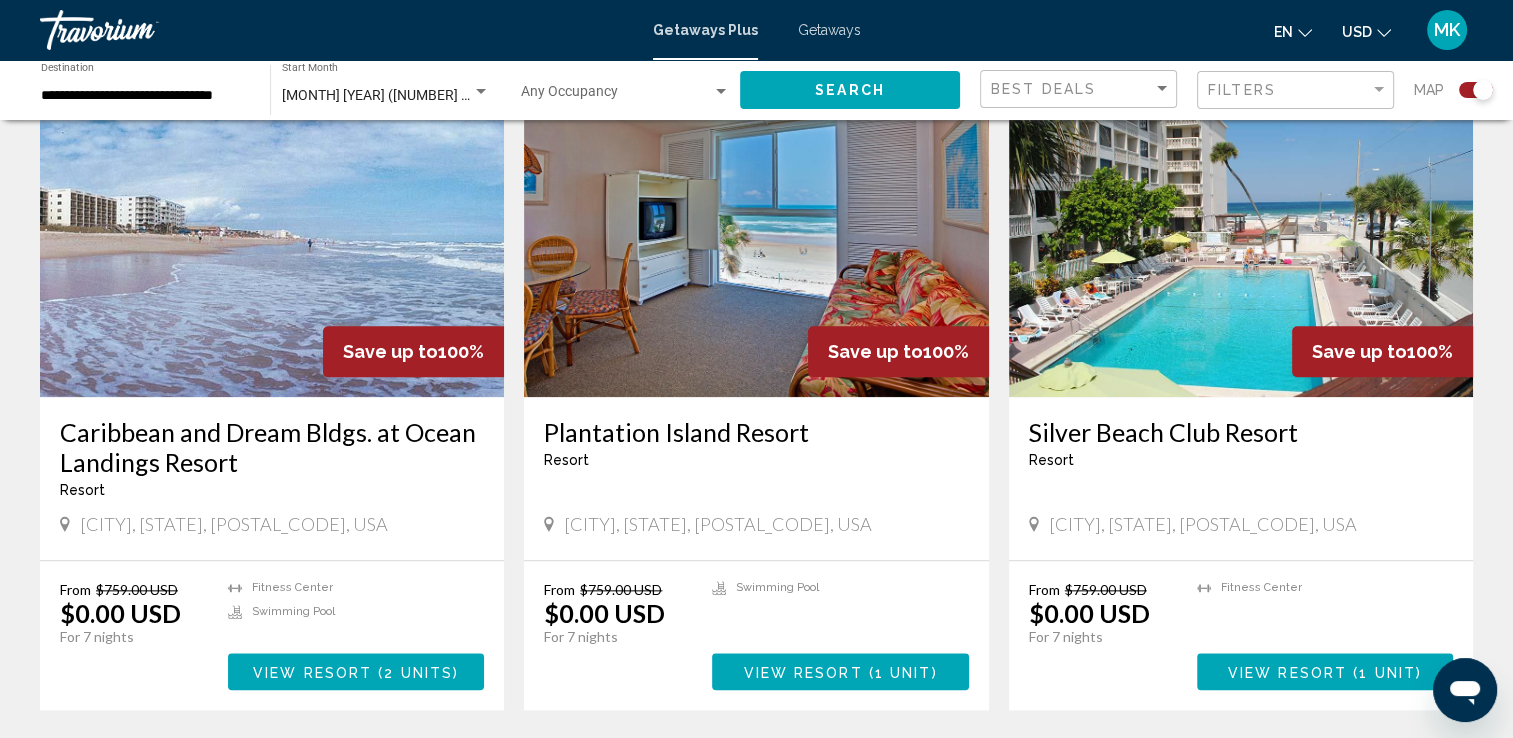 click on "View Resort" at bounding box center [1287, 672] 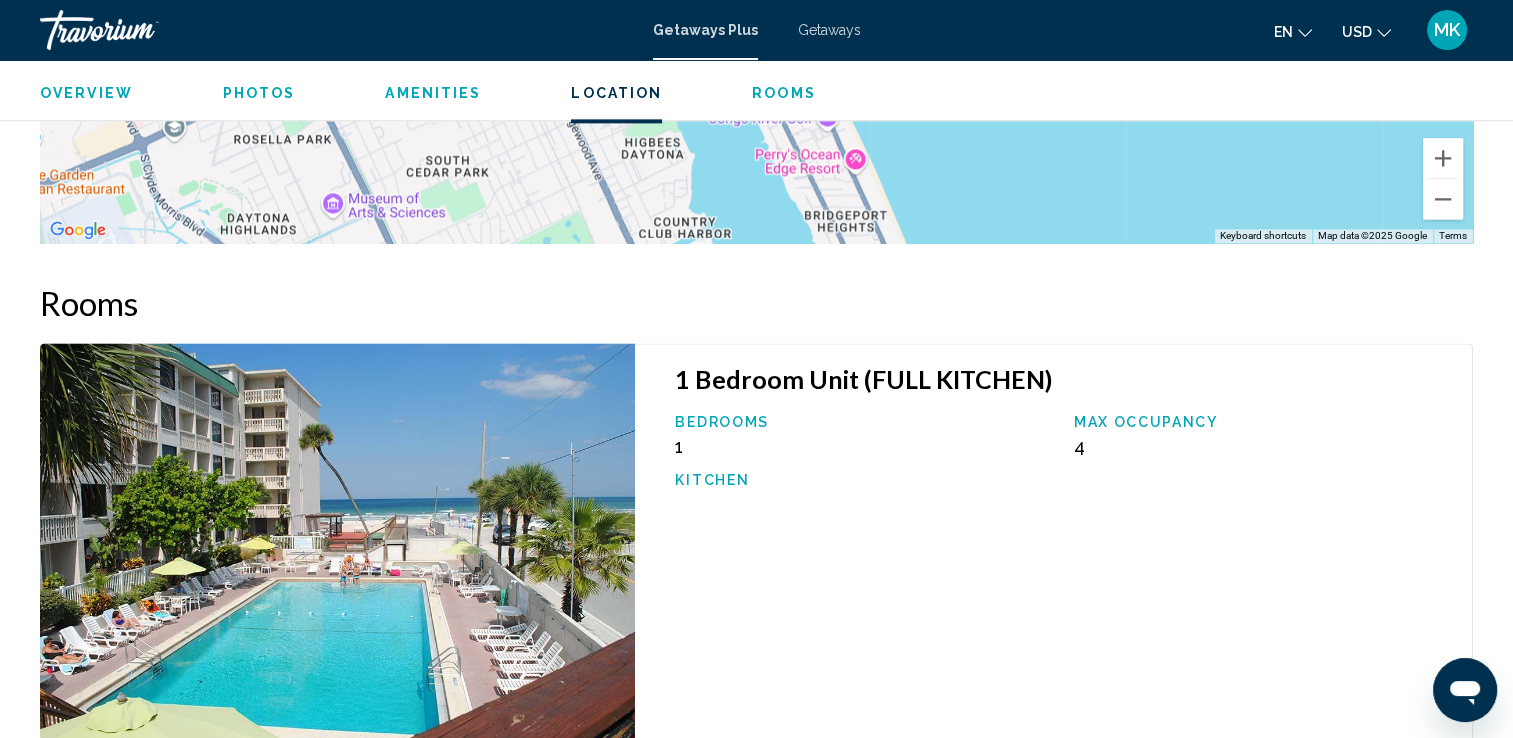scroll, scrollTop: 2500, scrollLeft: 0, axis: vertical 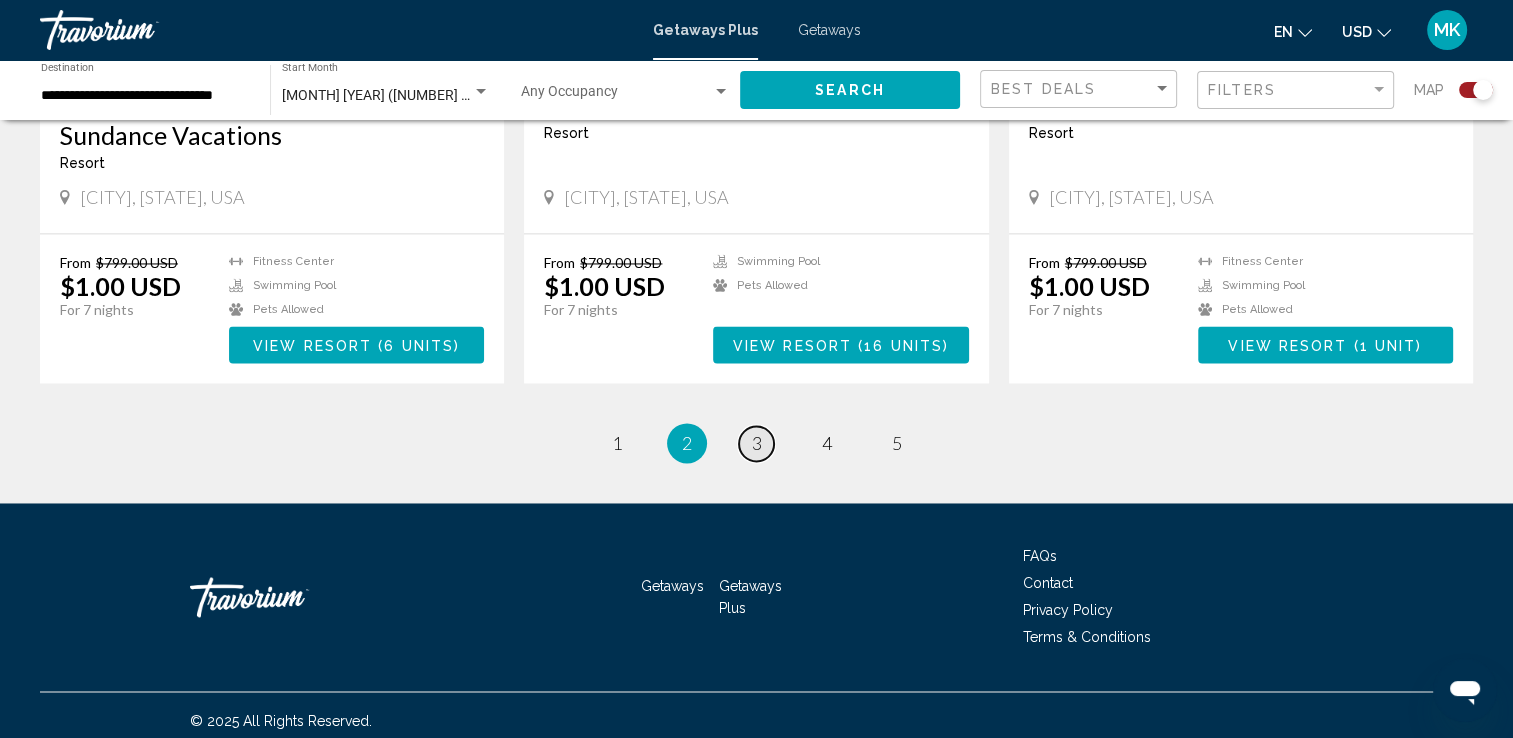 click on "page  3" at bounding box center (756, 443) 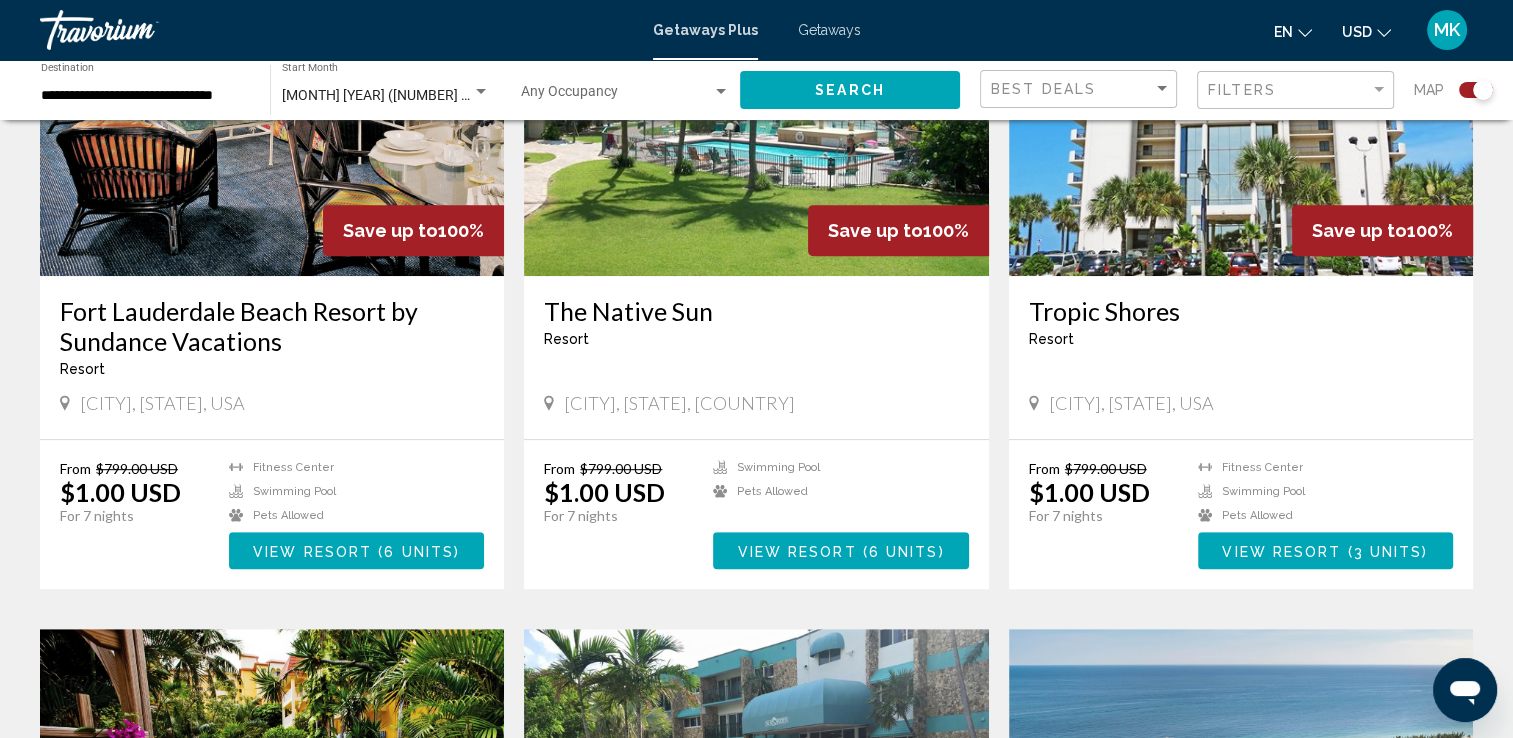 scroll, scrollTop: 886, scrollLeft: 0, axis: vertical 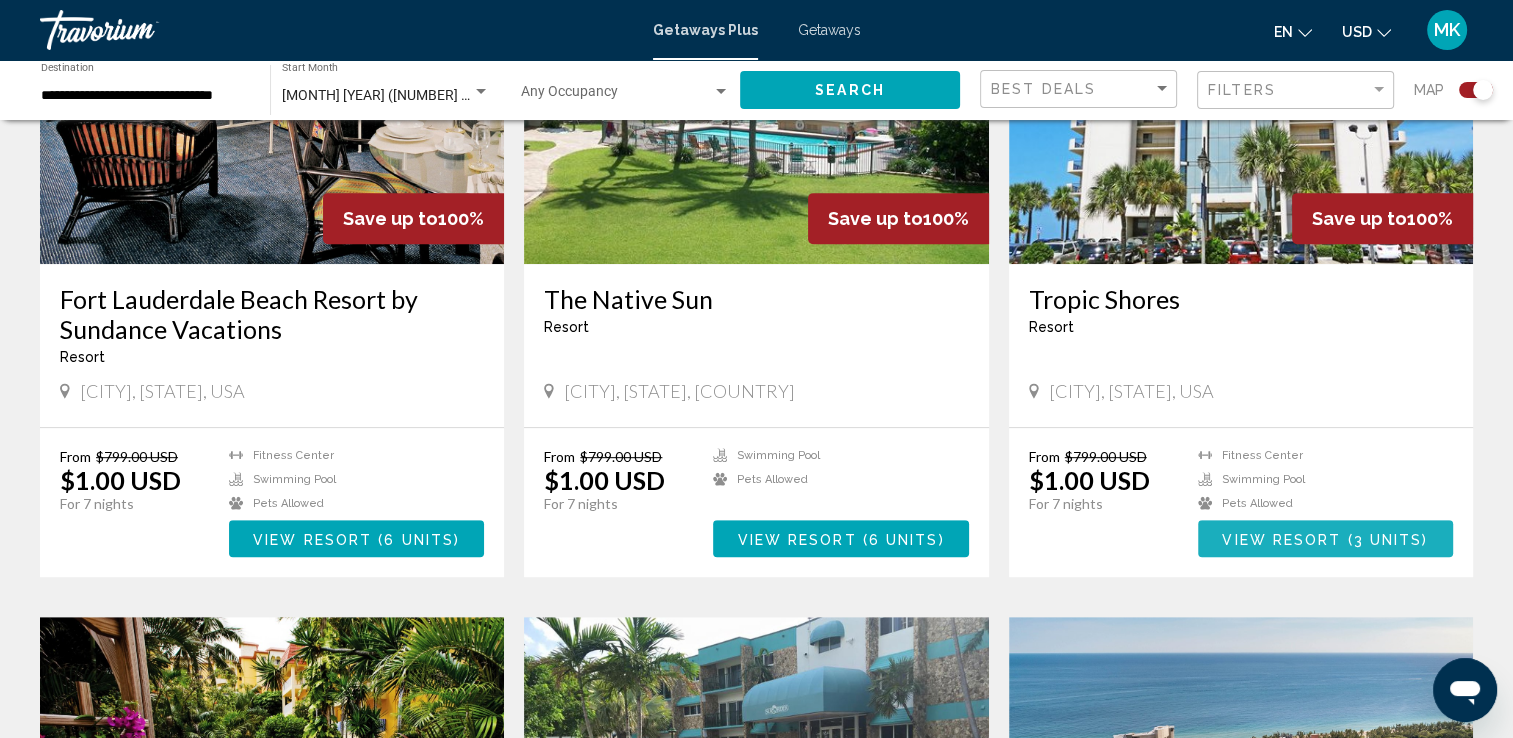 click on "View Resort" at bounding box center [1281, 539] 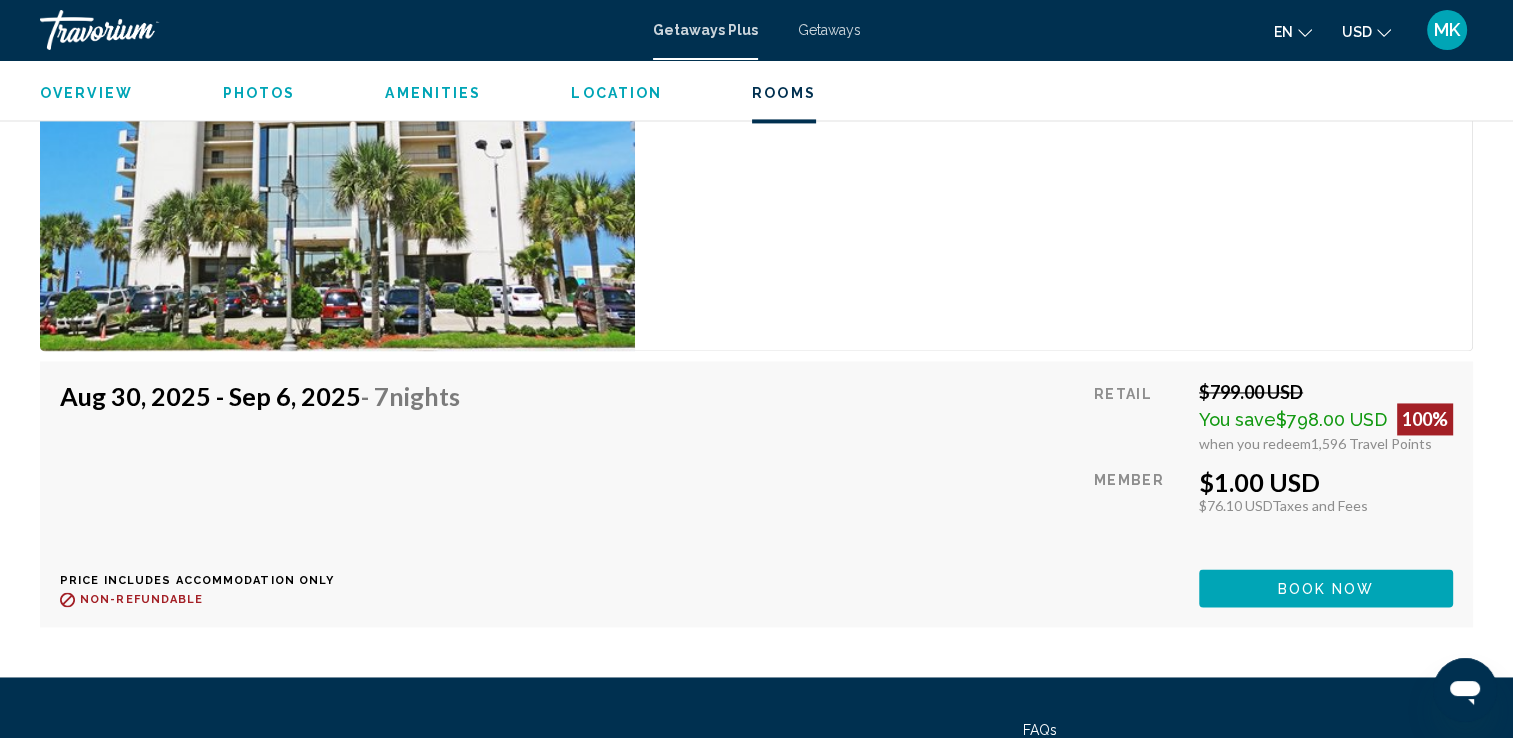 scroll, scrollTop: 3000, scrollLeft: 0, axis: vertical 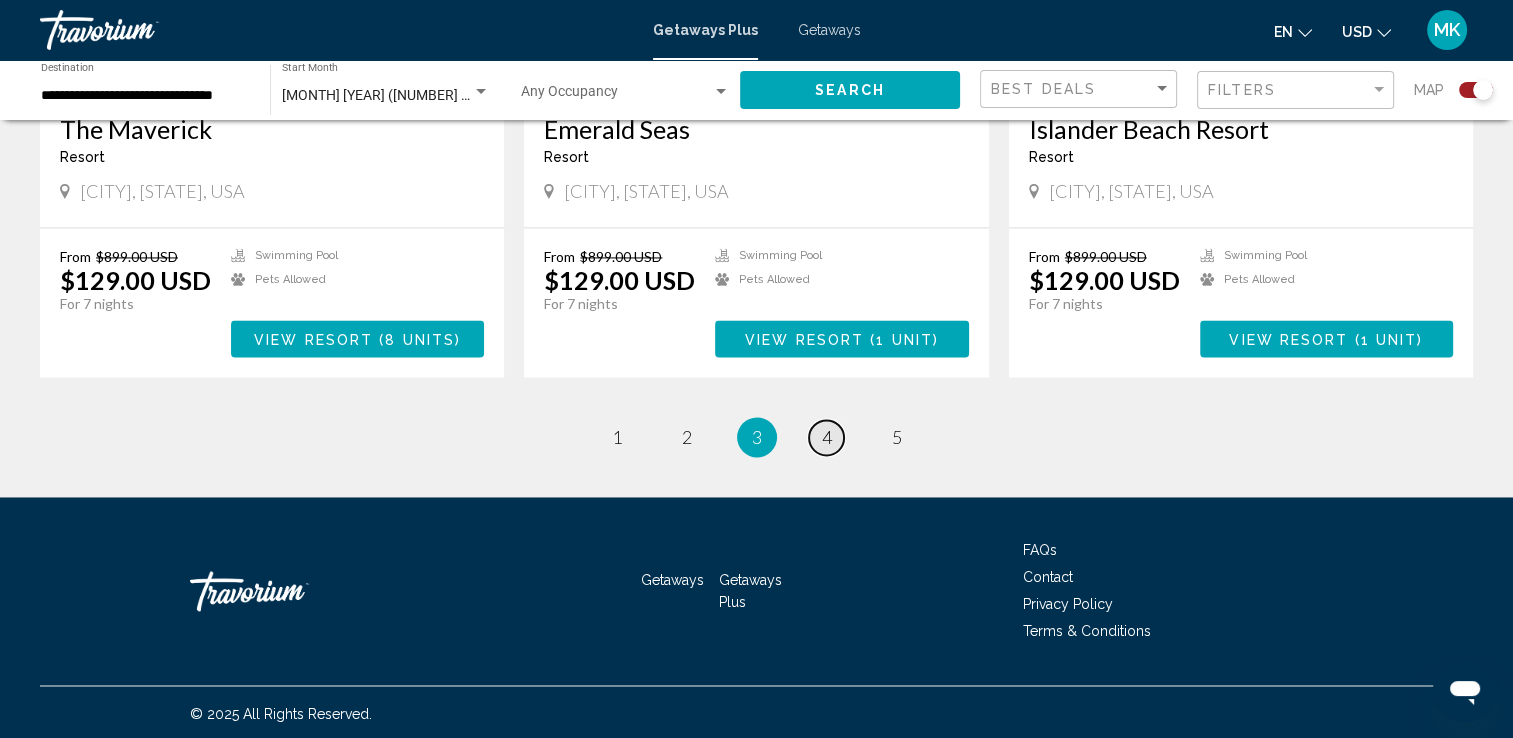 click on "page  4" at bounding box center [826, 437] 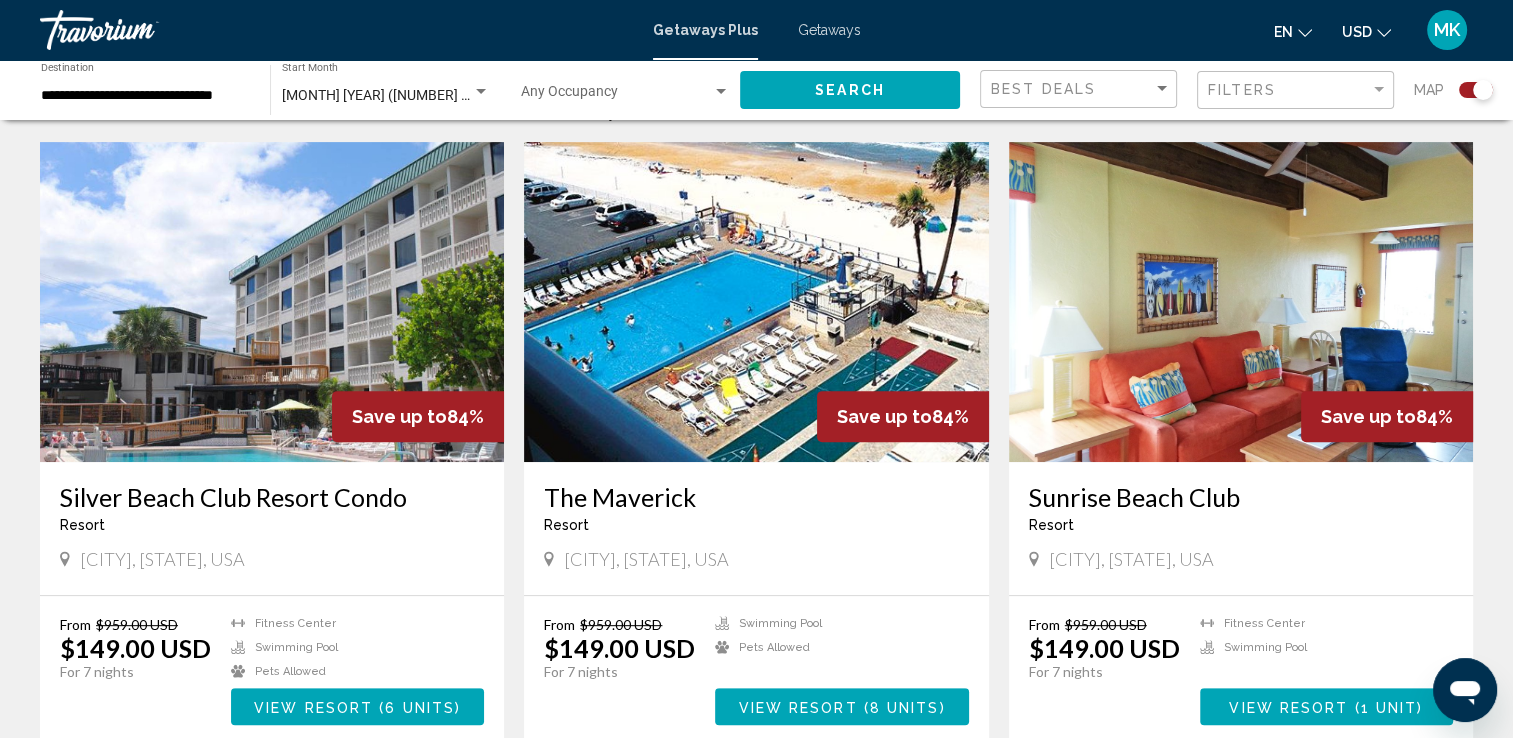 scroll, scrollTop: 700, scrollLeft: 0, axis: vertical 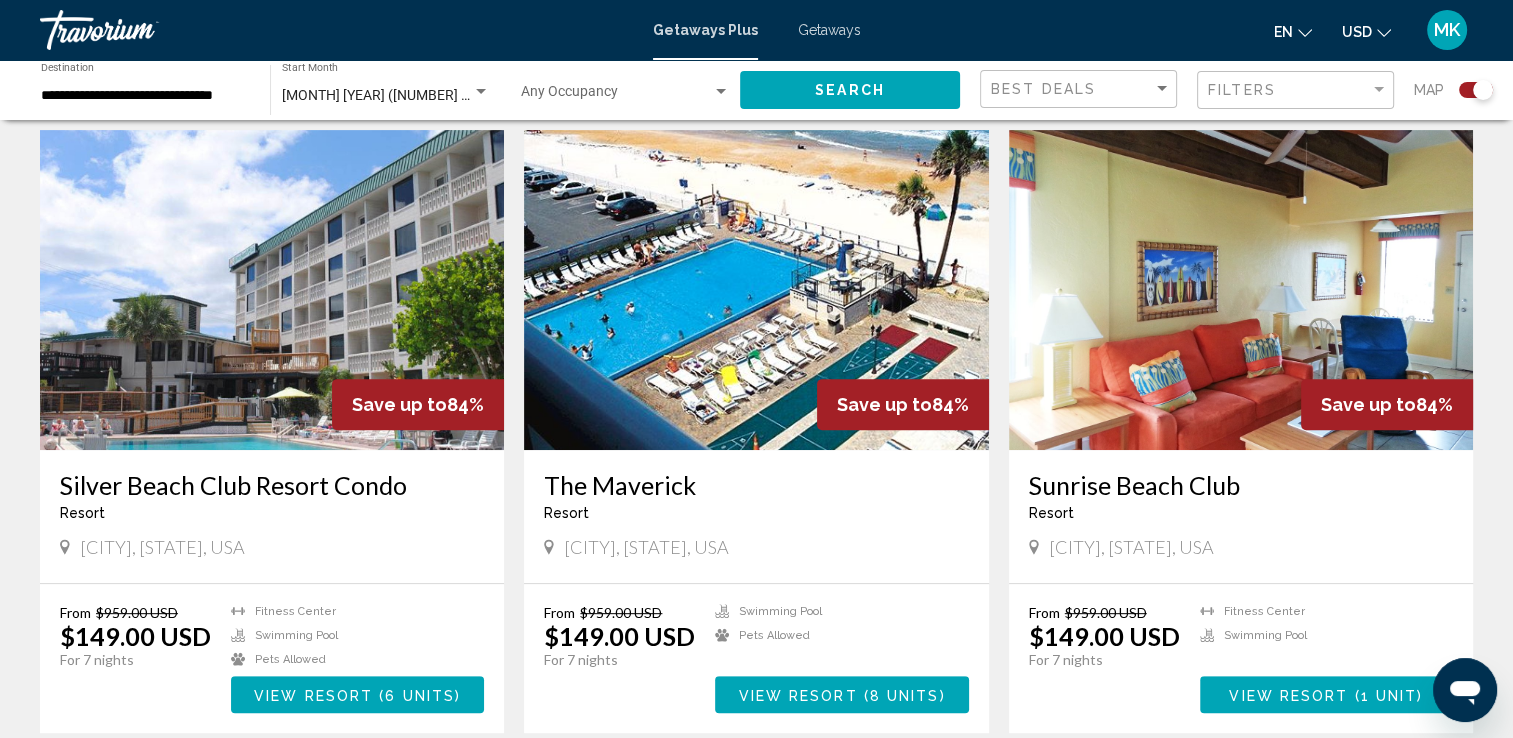 click on "View Resort    ( 6 units )" at bounding box center [357, 694] 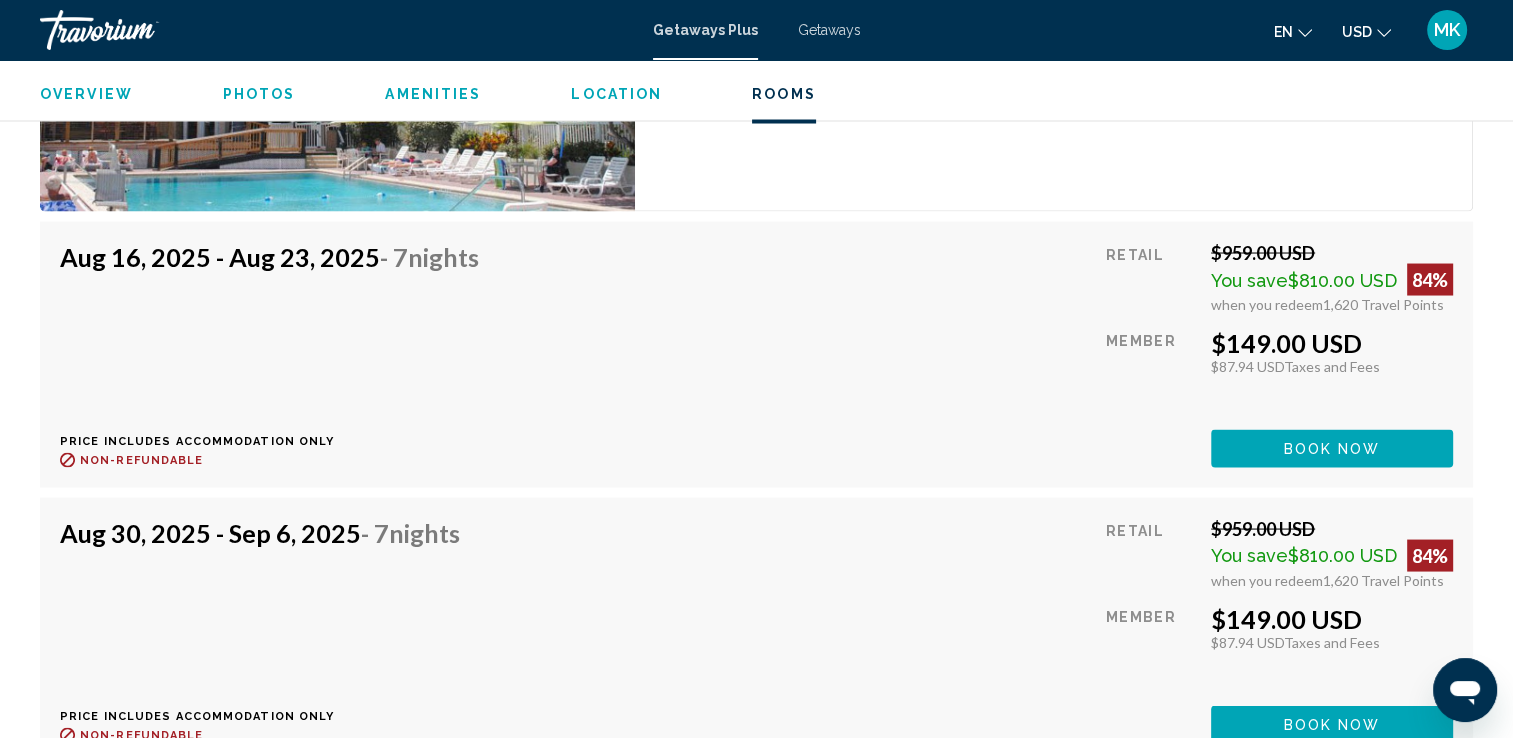 scroll, scrollTop: 3800, scrollLeft: 0, axis: vertical 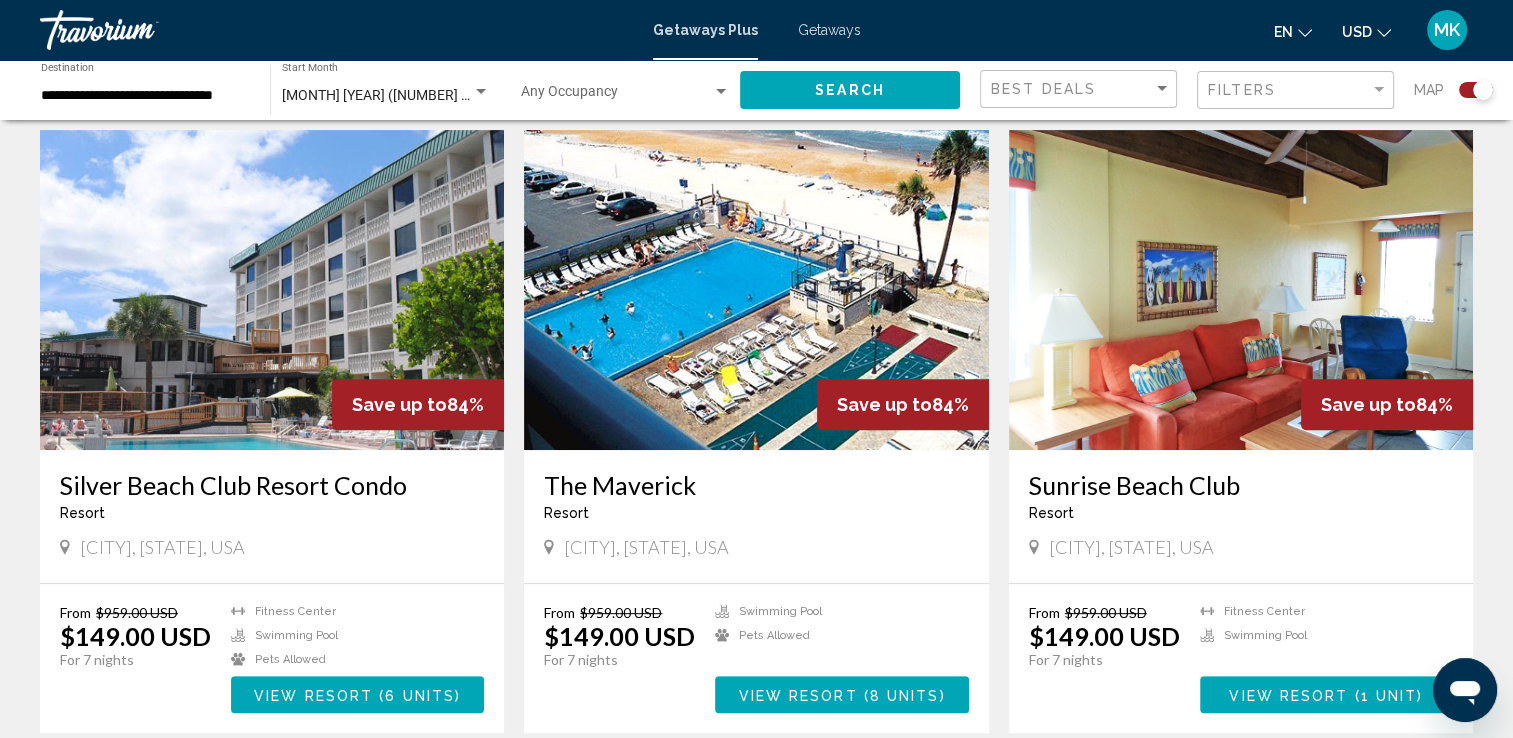 click on "View Resort" at bounding box center [313, 695] 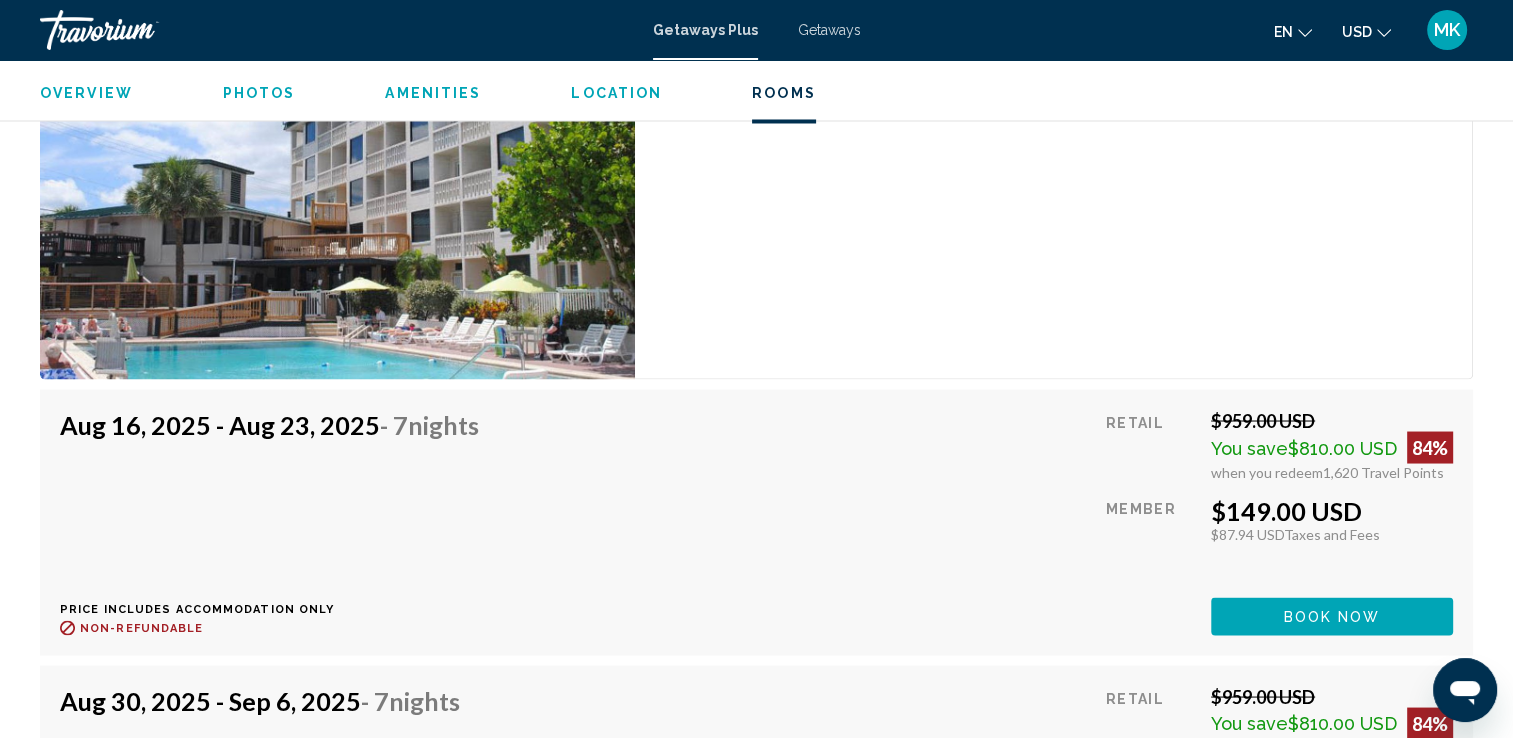 scroll, scrollTop: 3600, scrollLeft: 0, axis: vertical 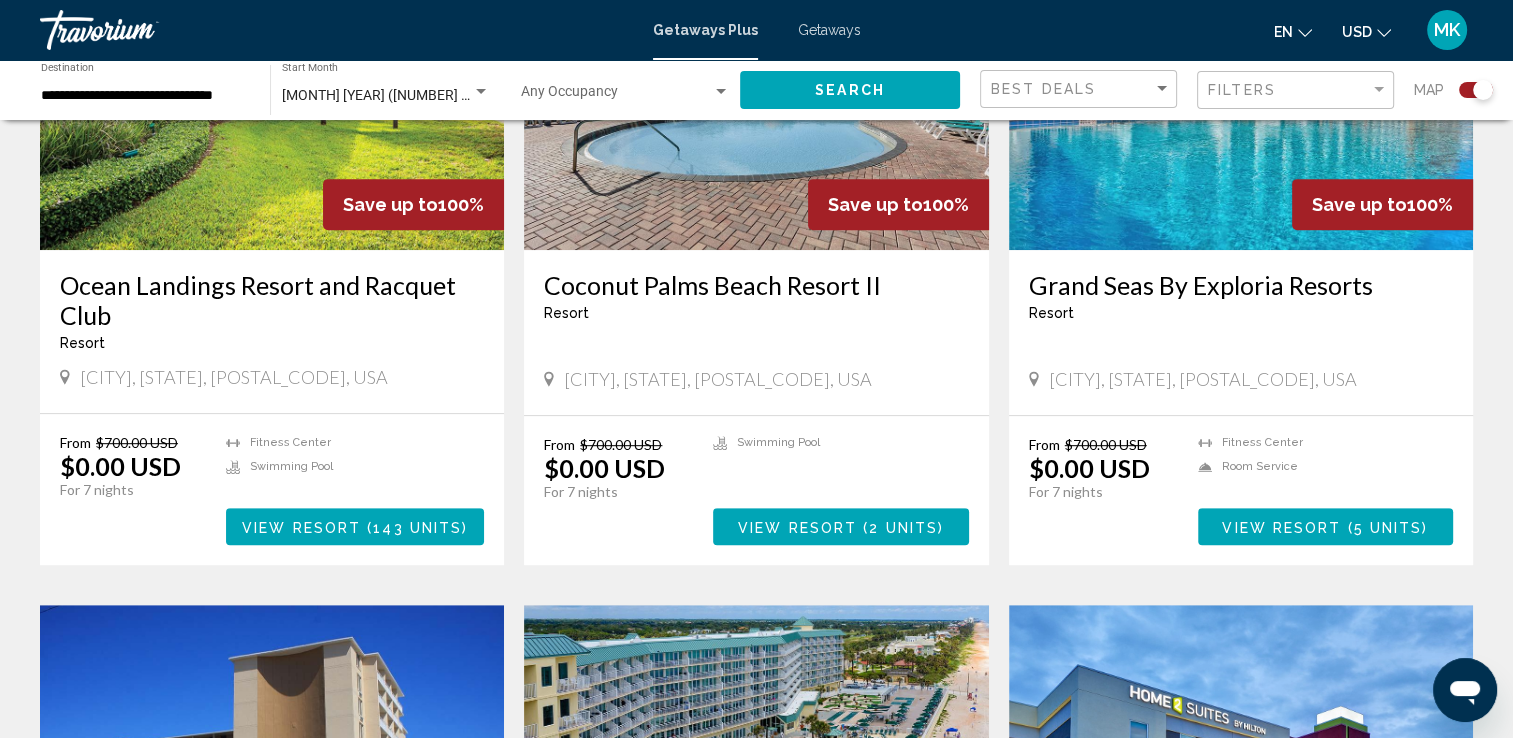 click on "View Resort" at bounding box center [1281, 527] 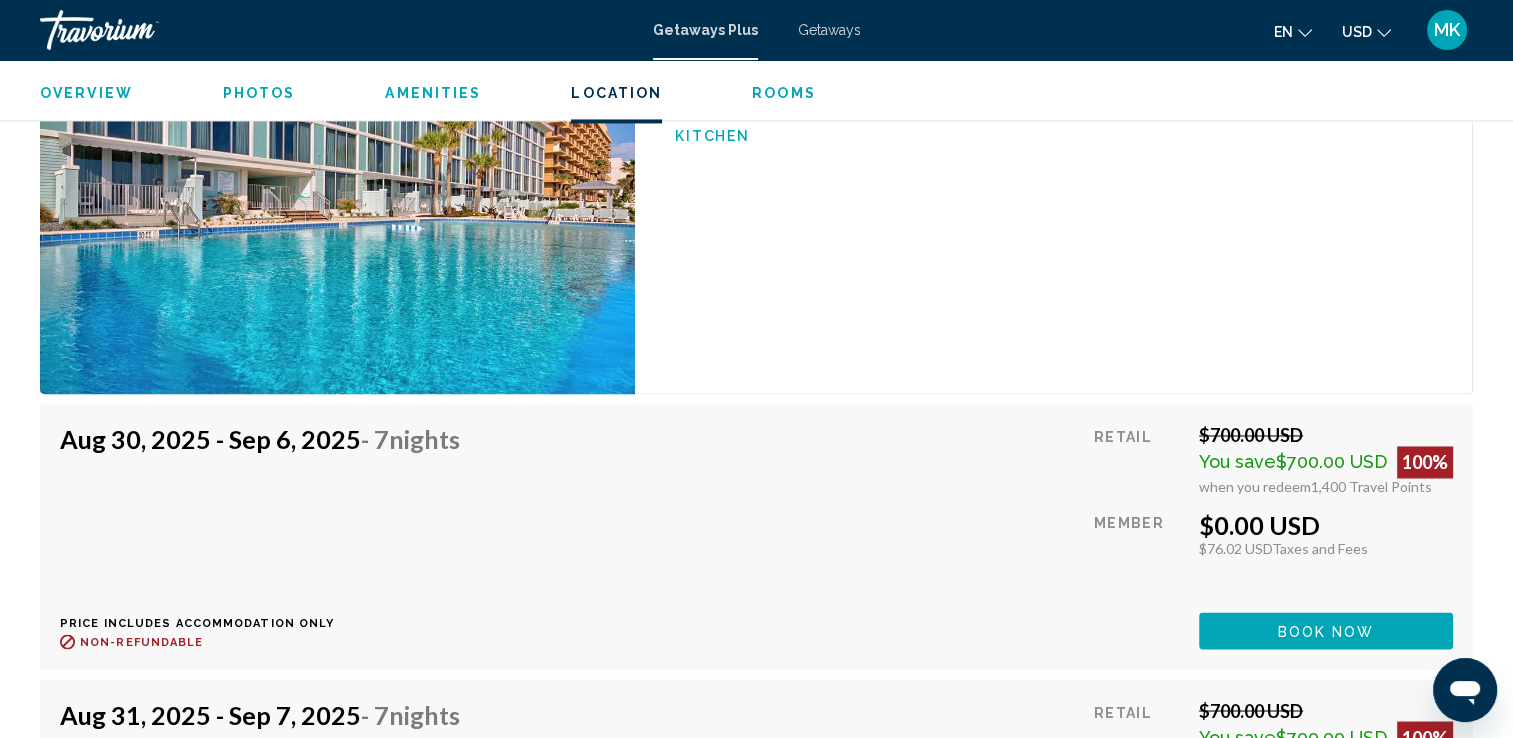 scroll, scrollTop: 3200, scrollLeft: 0, axis: vertical 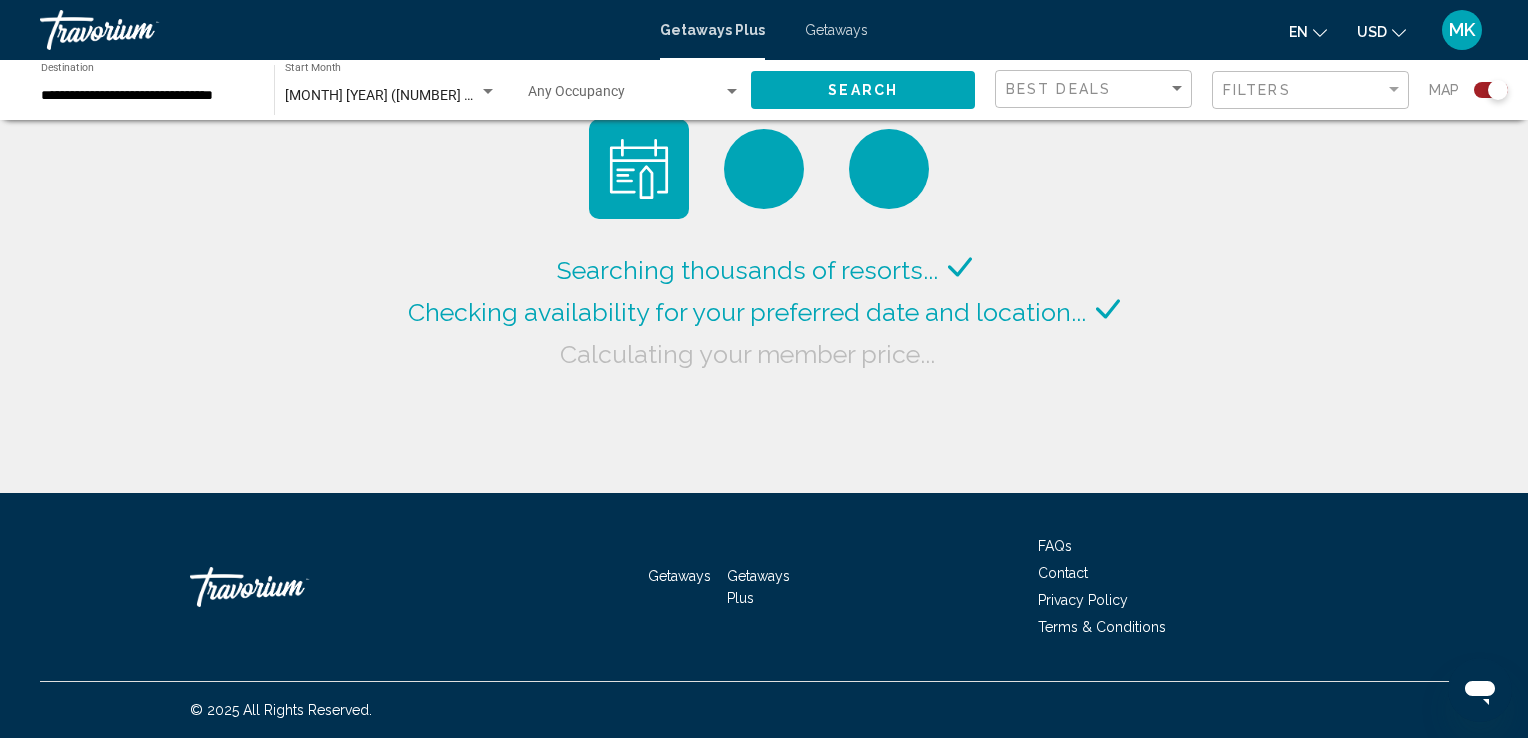 click on "Getaways Plus Getaways en
English Español Français Italiano Português русский USD
USD ($) MXN (Mex$) CAD (Can$) GBP (£) EUR (€) AUD (A$) NZD (NZ$) CNY (CN¥) MK Login" at bounding box center (764, 30) 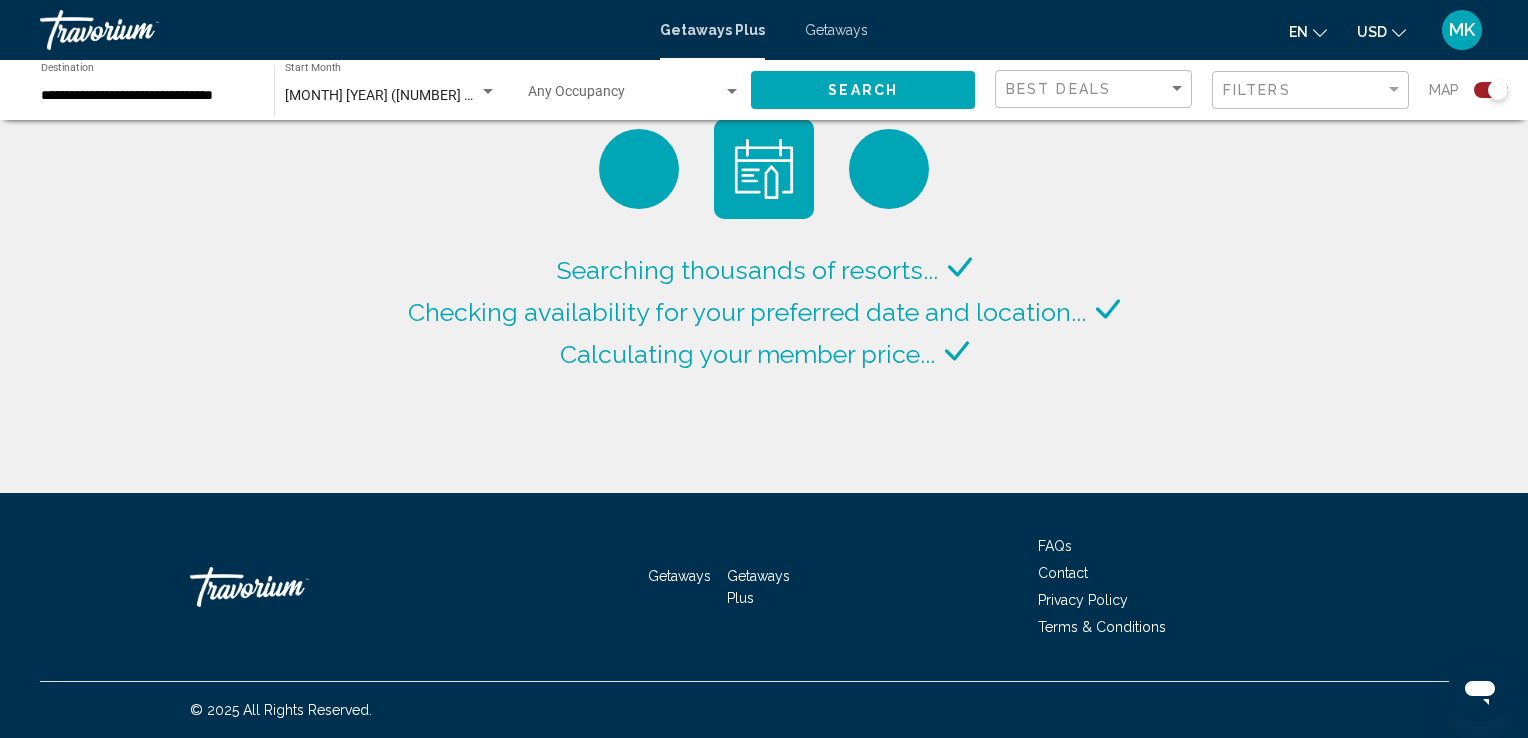 click on "Getaways" at bounding box center [836, 30] 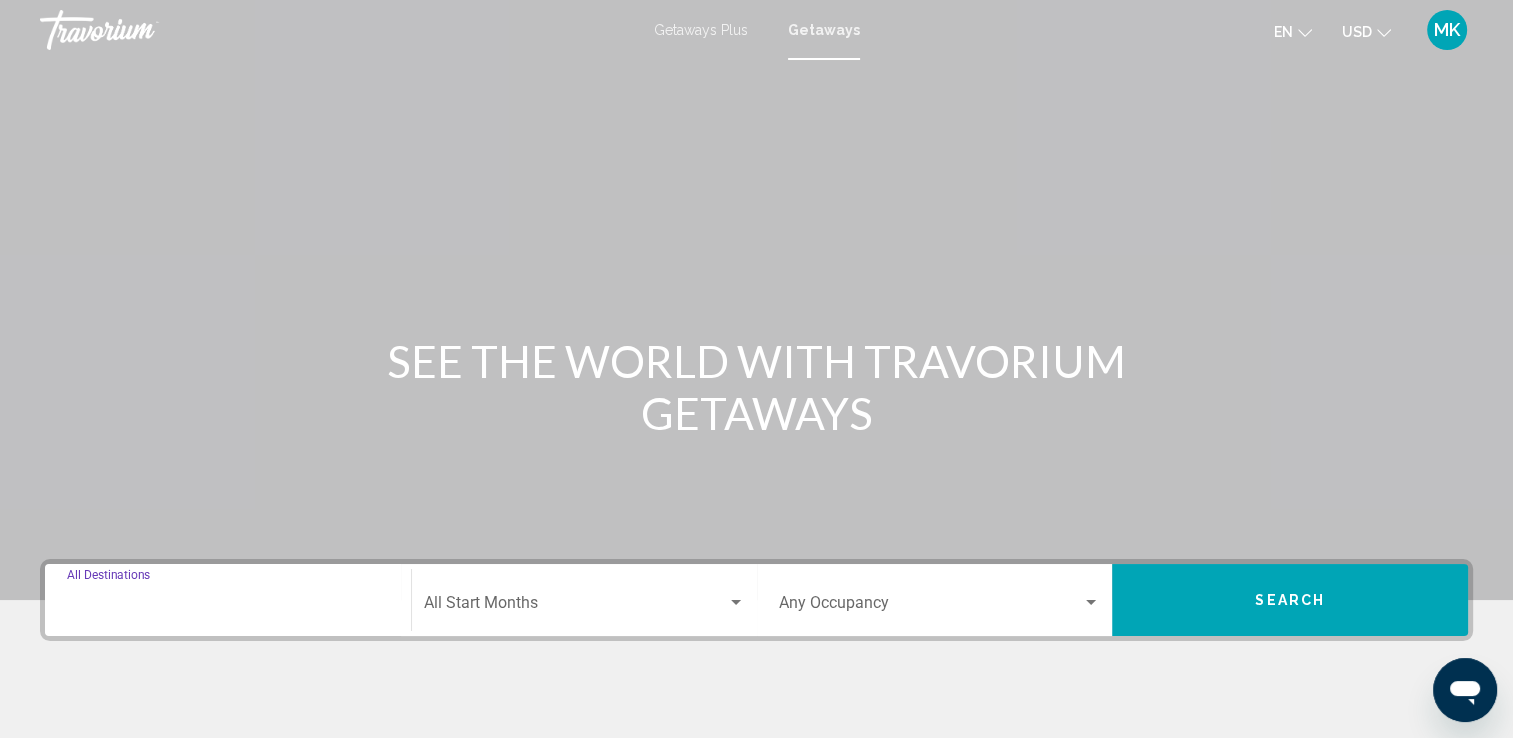 click on "Destination All Destinations" at bounding box center [228, 607] 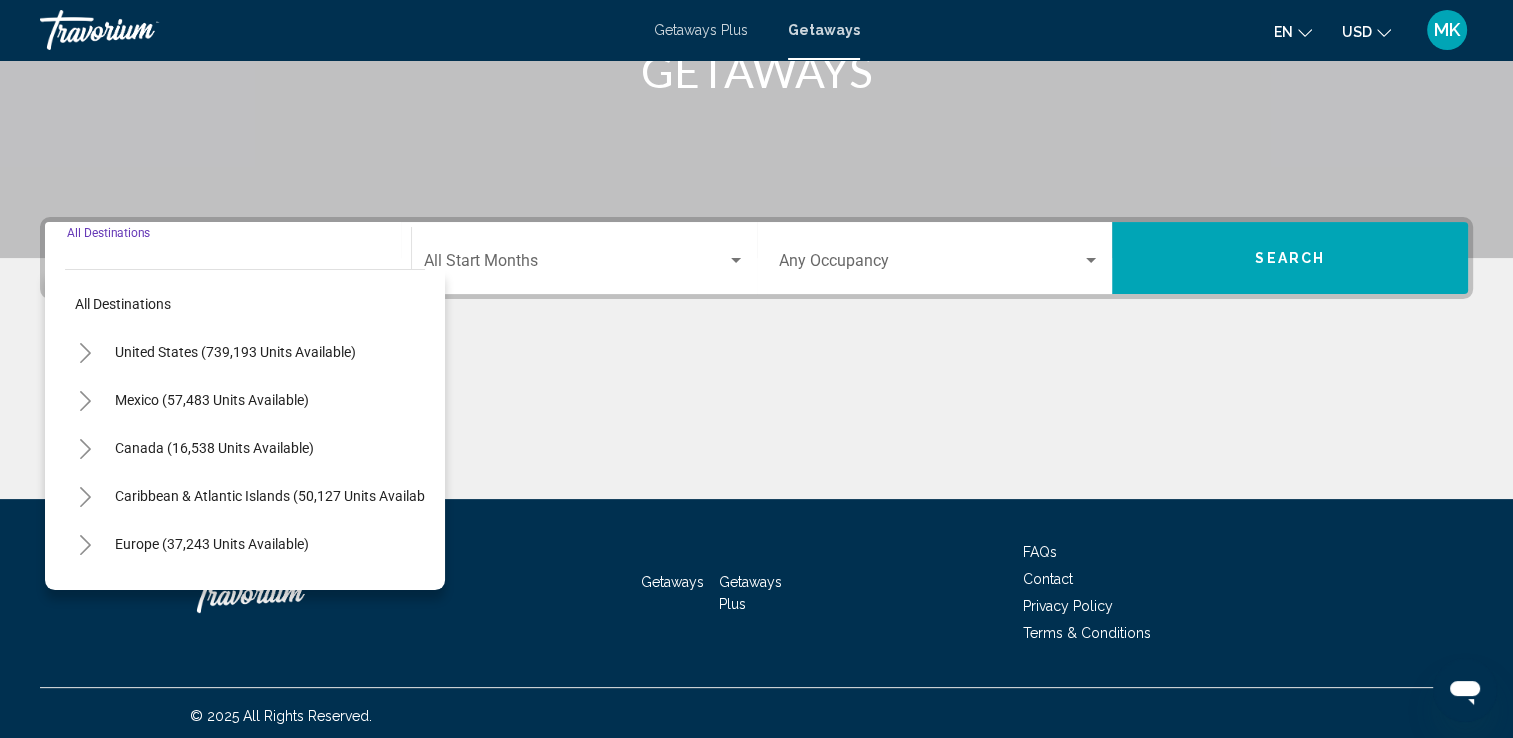 scroll, scrollTop: 347, scrollLeft: 0, axis: vertical 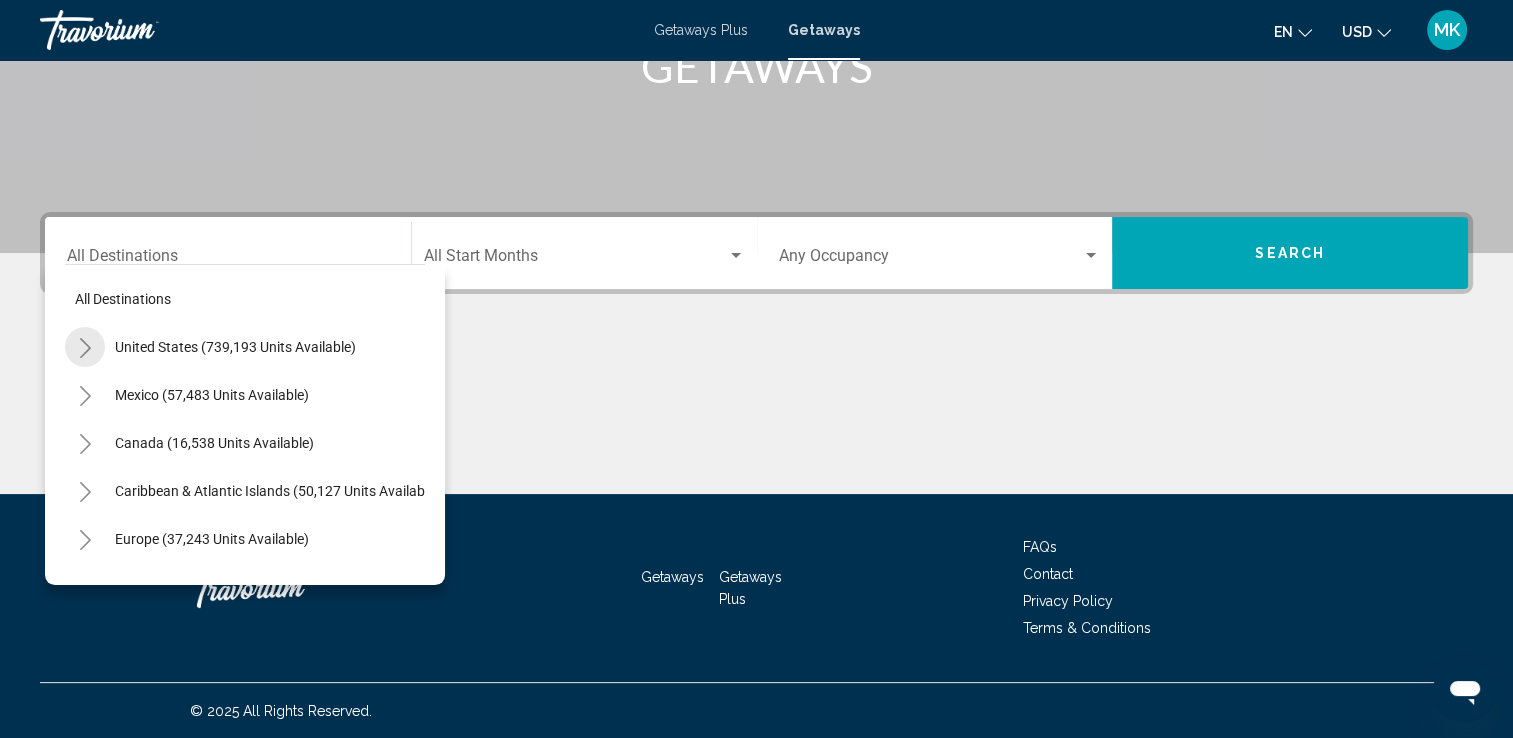click 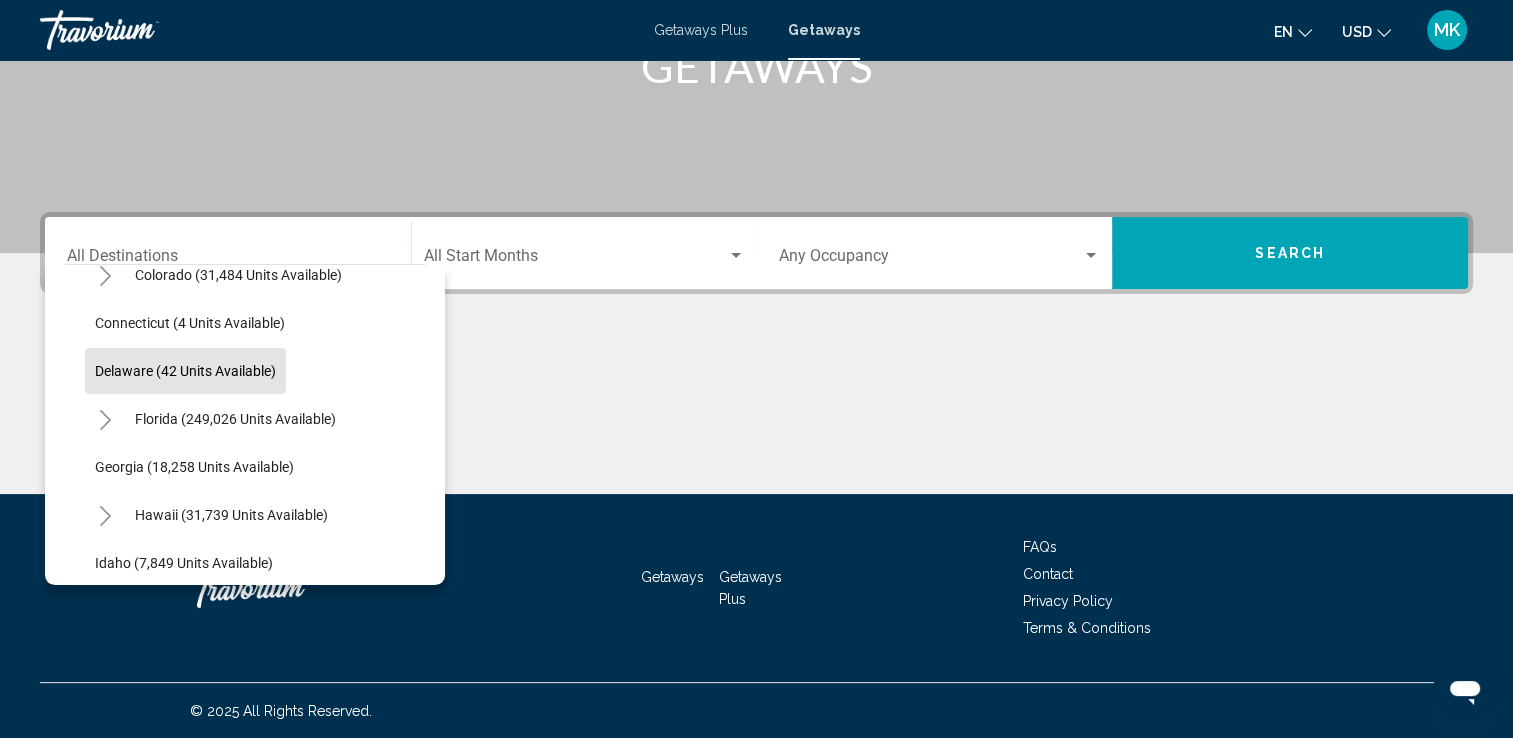 scroll, scrollTop: 300, scrollLeft: 0, axis: vertical 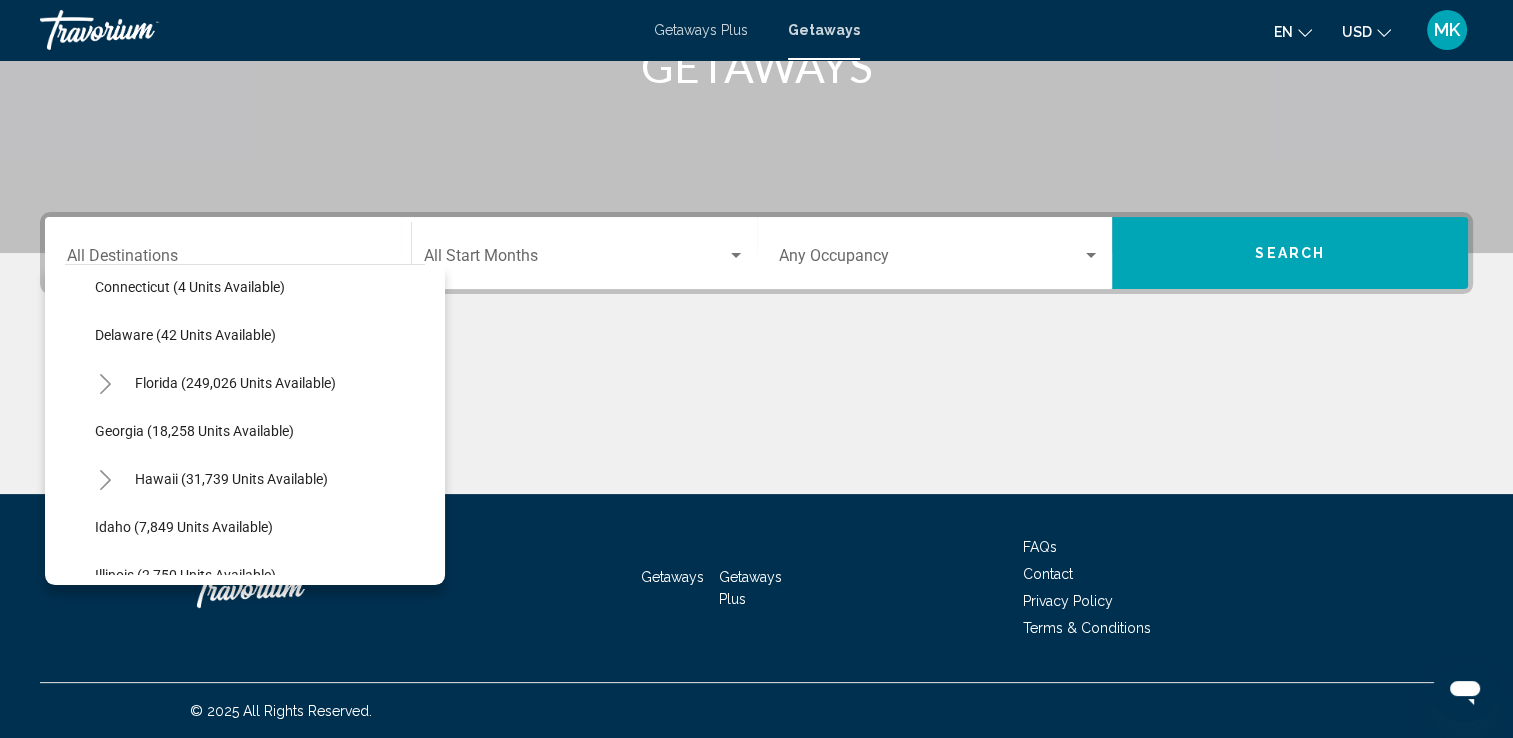 click 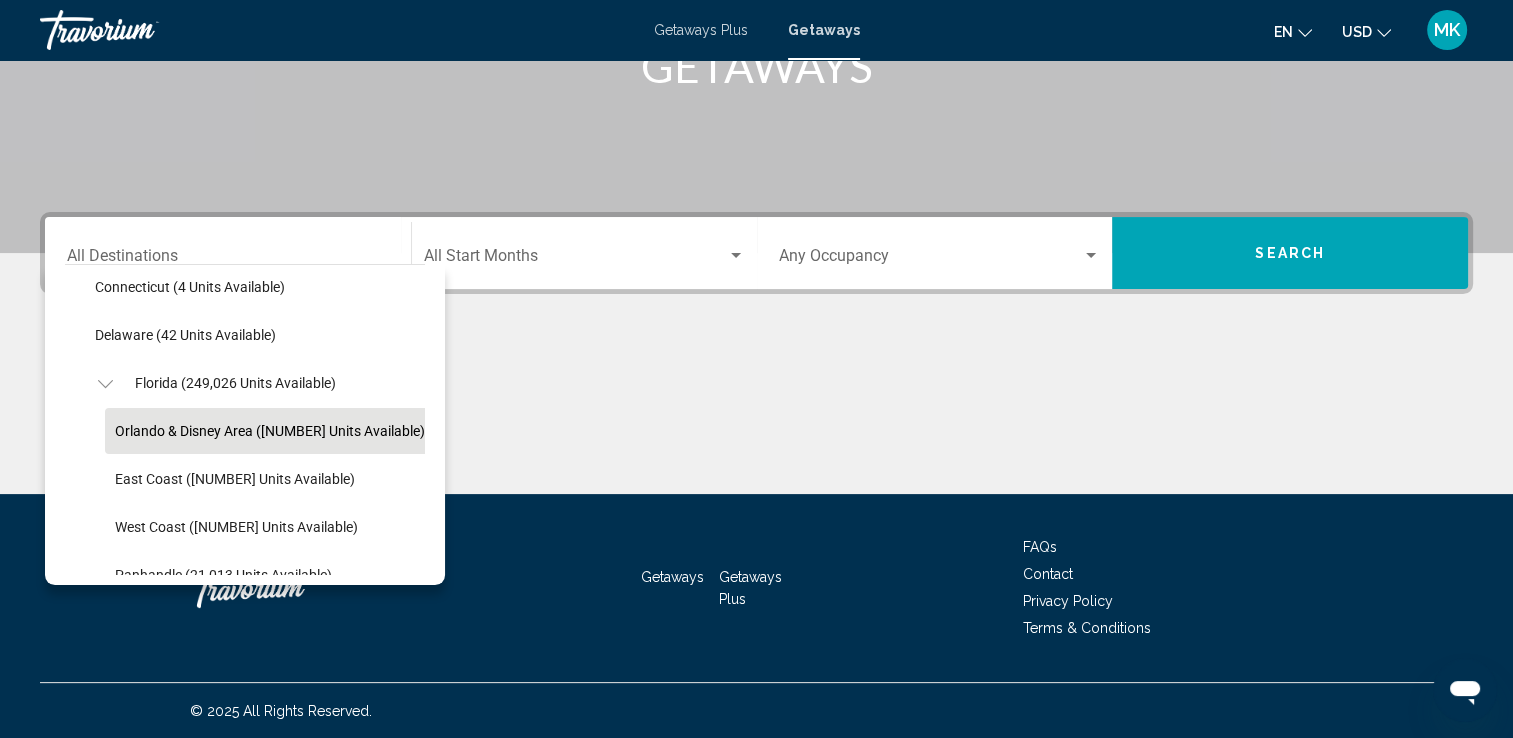 scroll, scrollTop: 400, scrollLeft: 0, axis: vertical 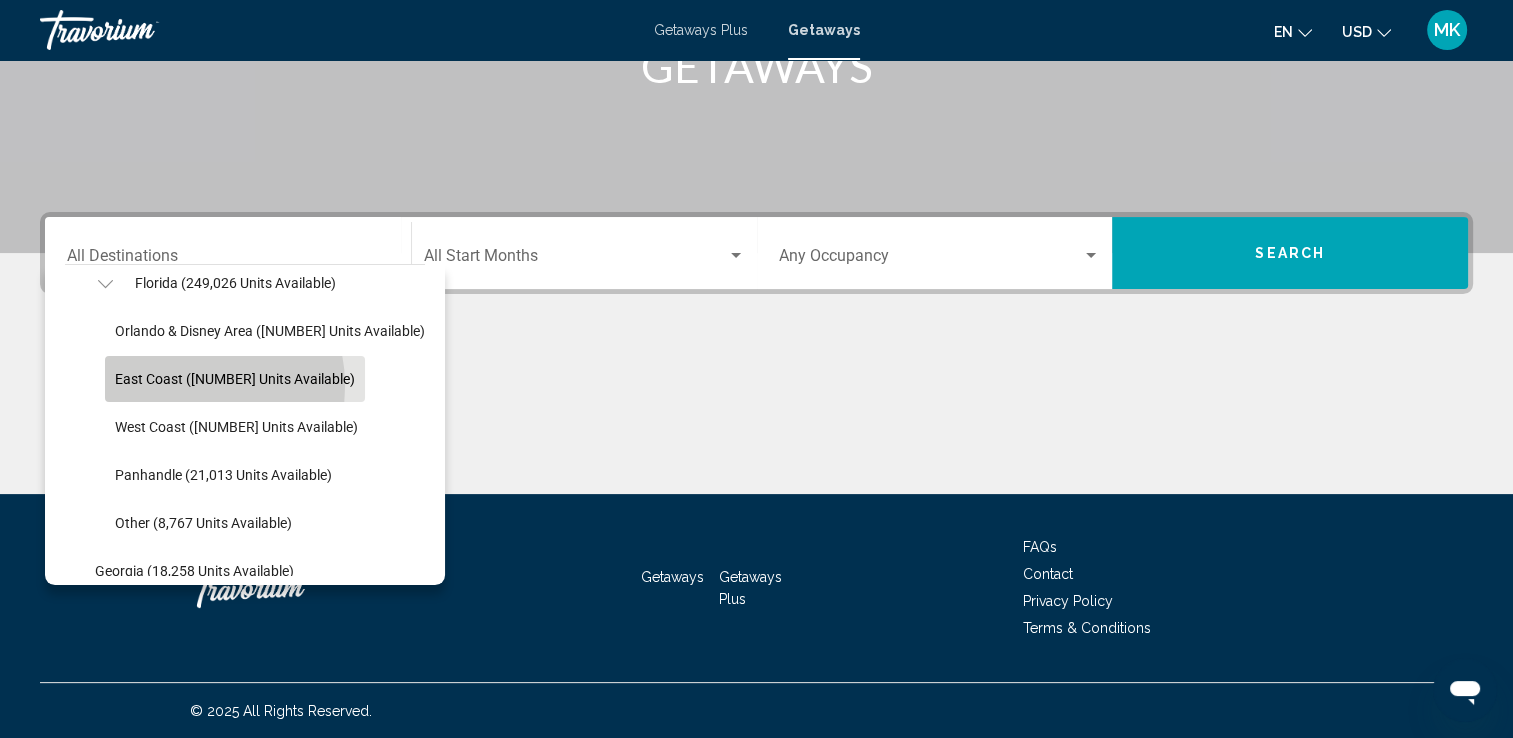 click on "East Coast ([NUMBER] units available)" 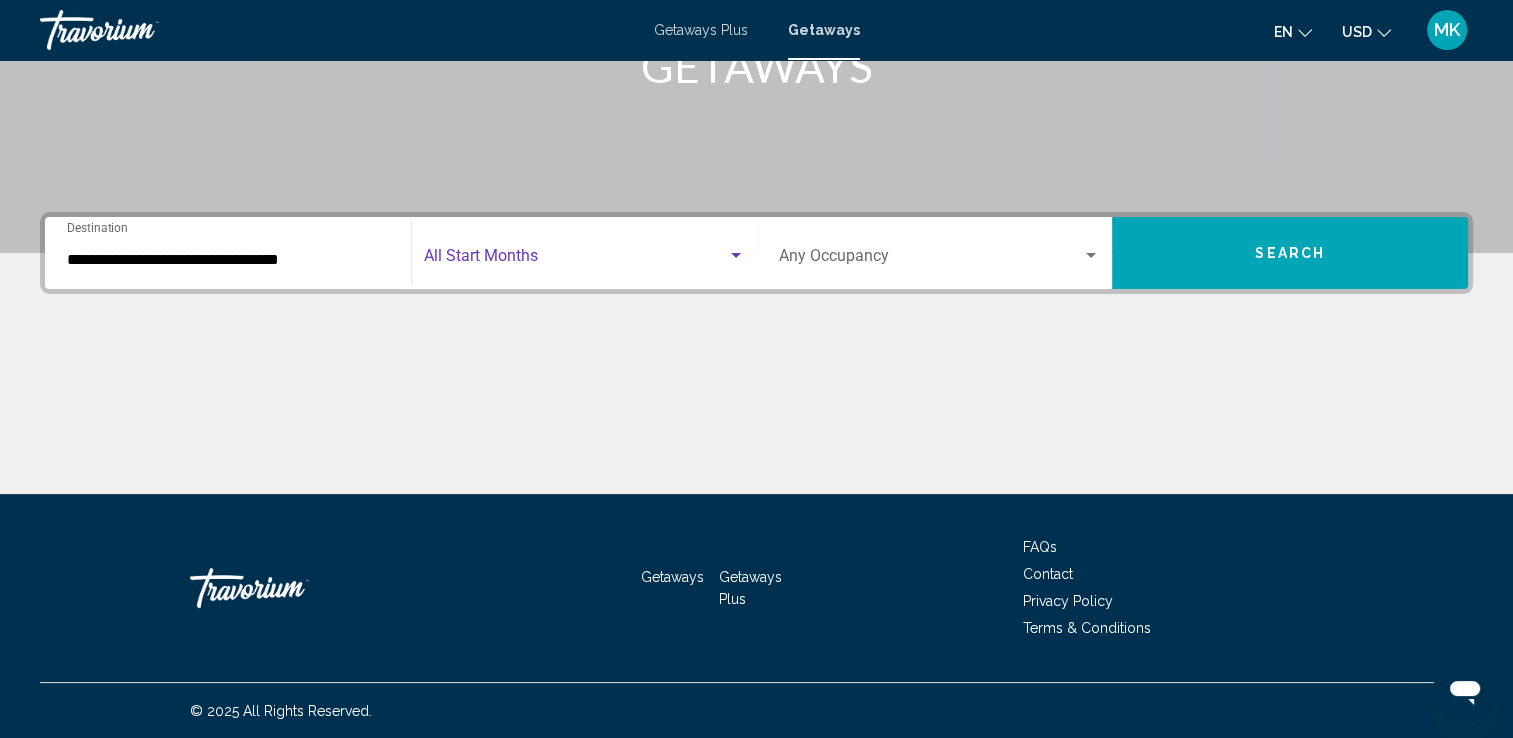 click at bounding box center [575, 260] 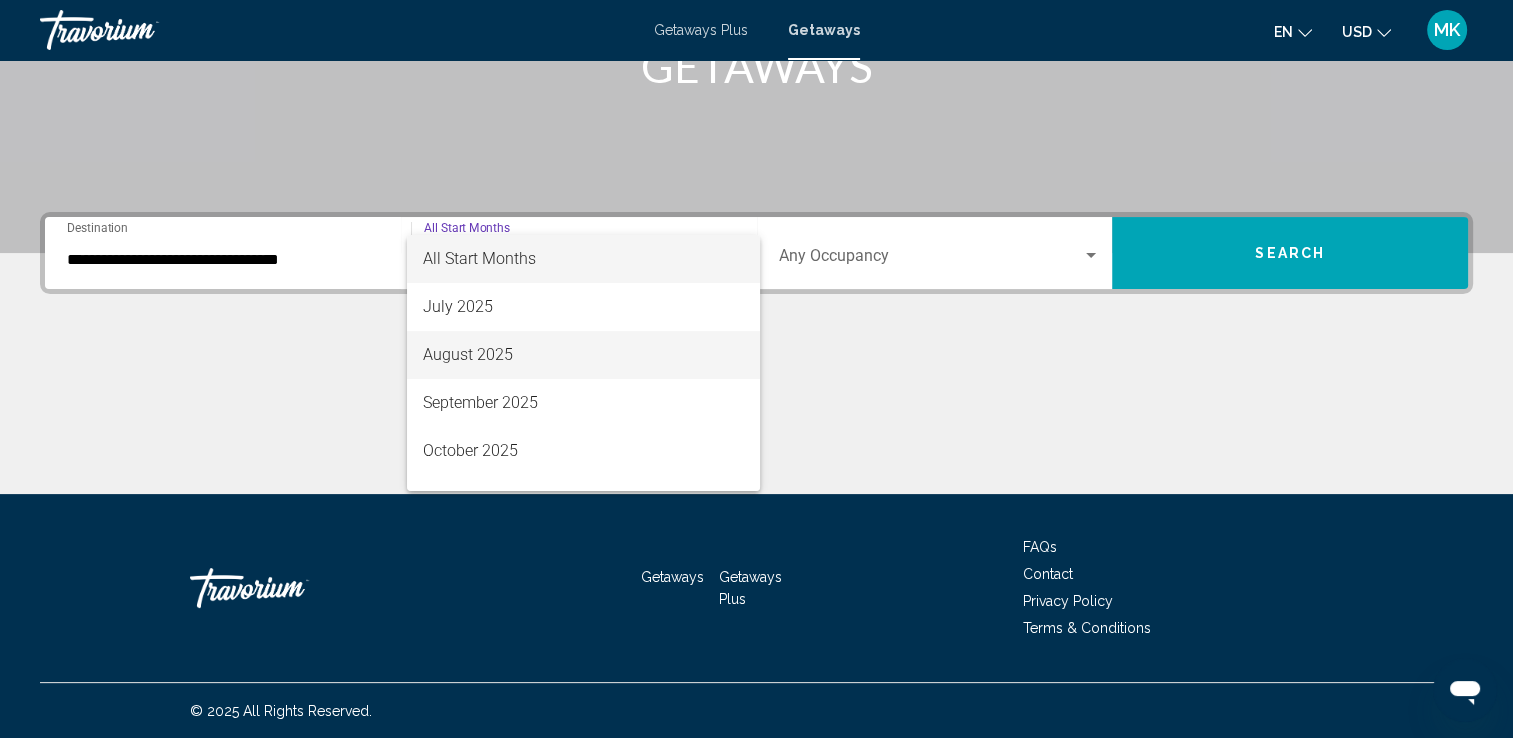 click on "August 2025" at bounding box center (583, 355) 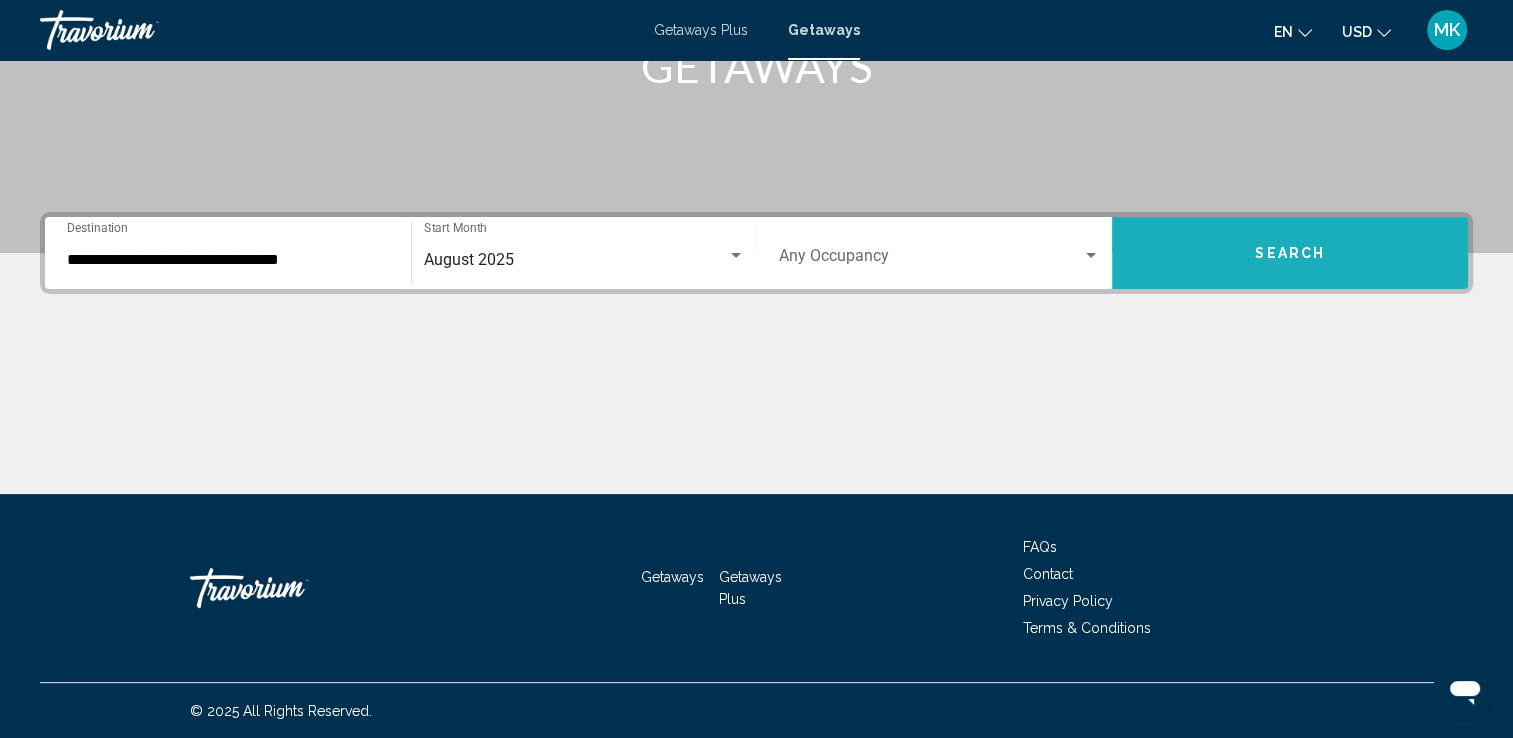 click on "Search" at bounding box center (1290, 253) 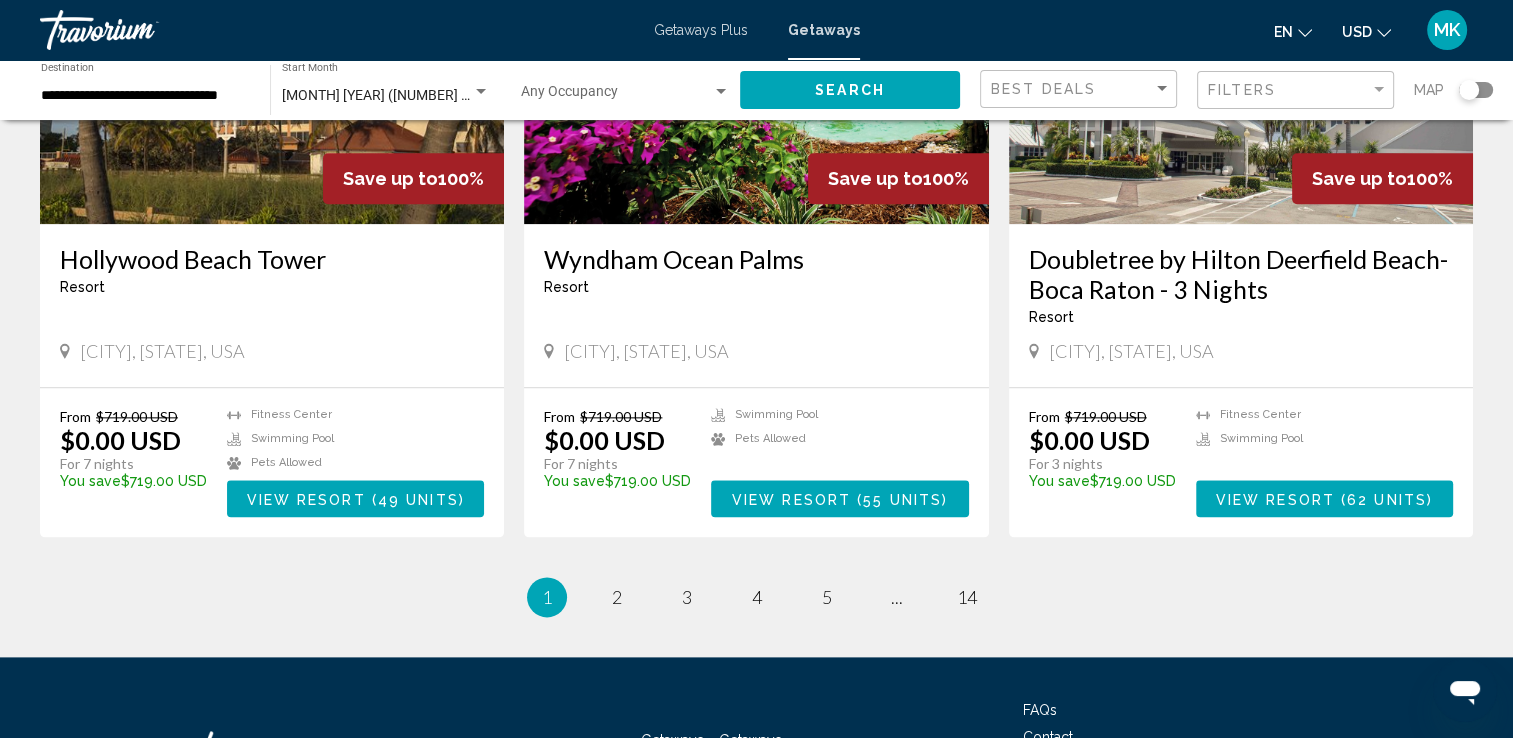 scroll, scrollTop: 2300, scrollLeft: 0, axis: vertical 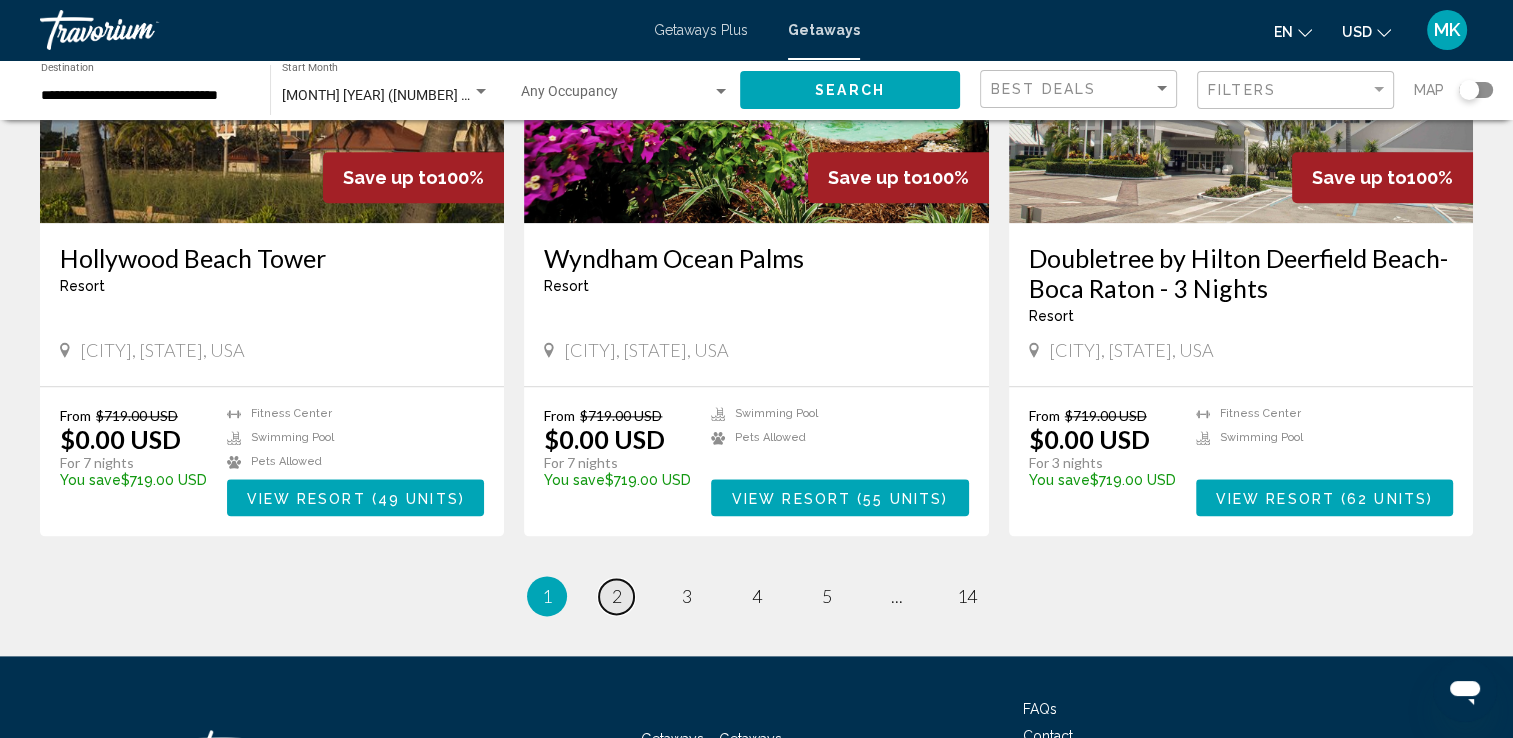 click on "2" at bounding box center [617, 596] 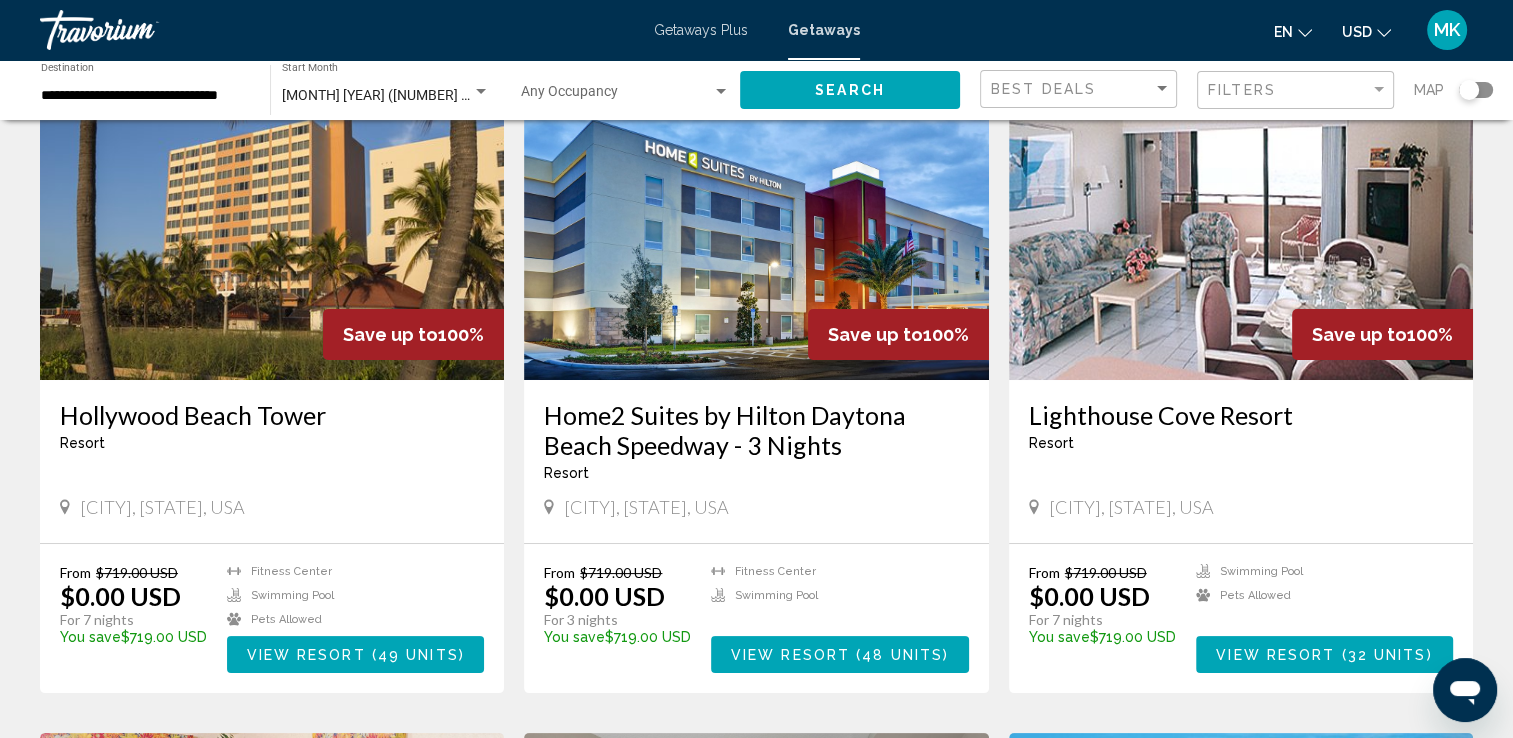 scroll, scrollTop: 200, scrollLeft: 0, axis: vertical 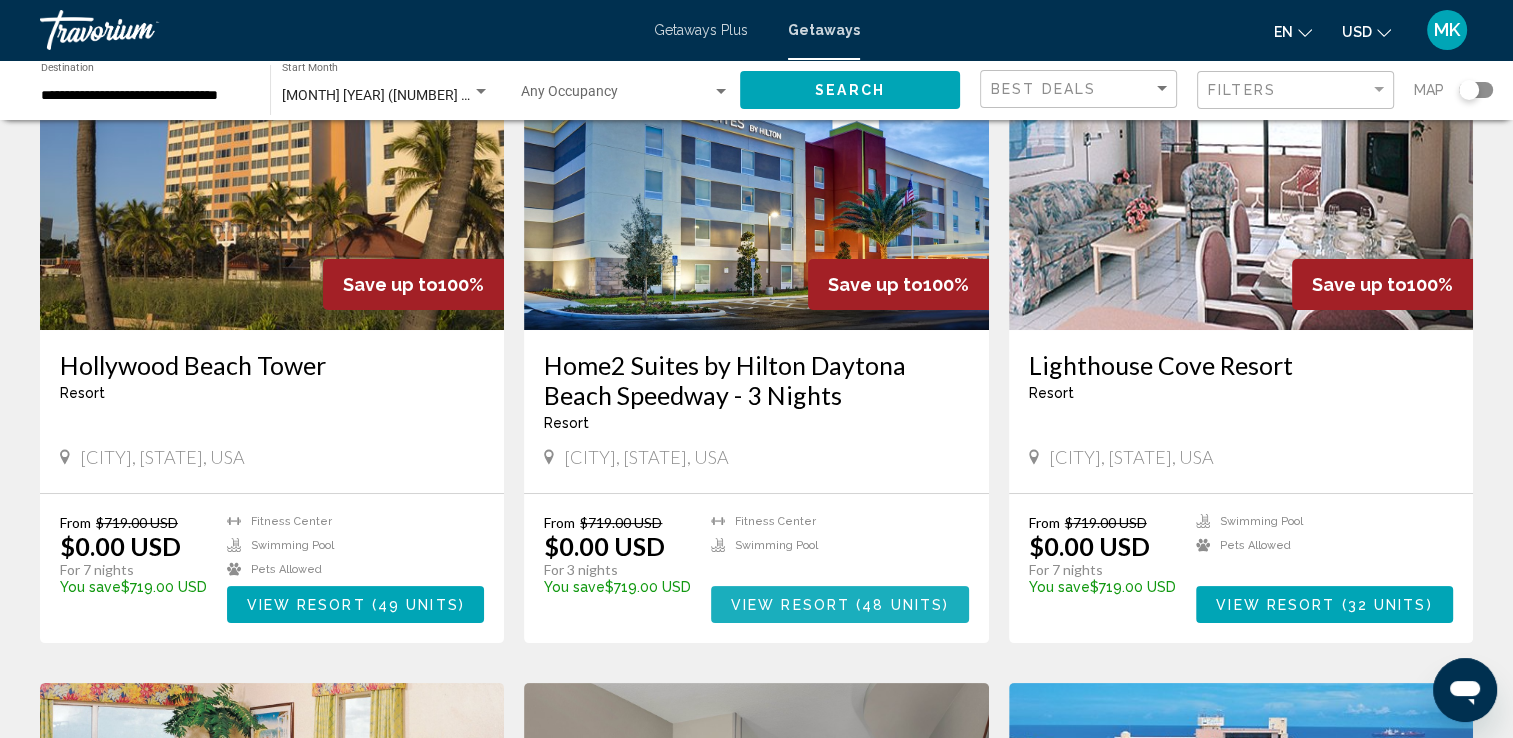 click on "View Resort    ( [NUMBER] units )" at bounding box center [840, 604] 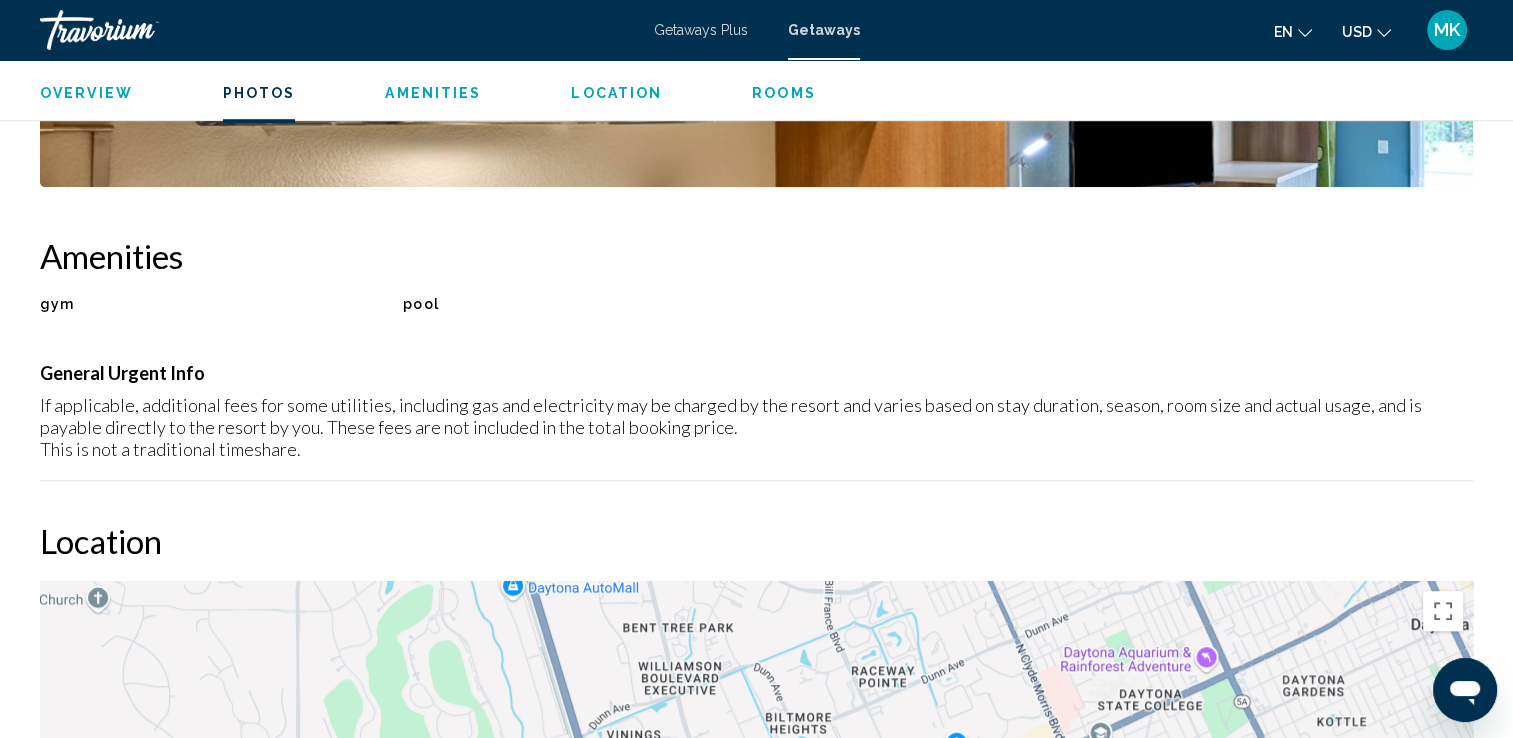 scroll, scrollTop: 1400, scrollLeft: 0, axis: vertical 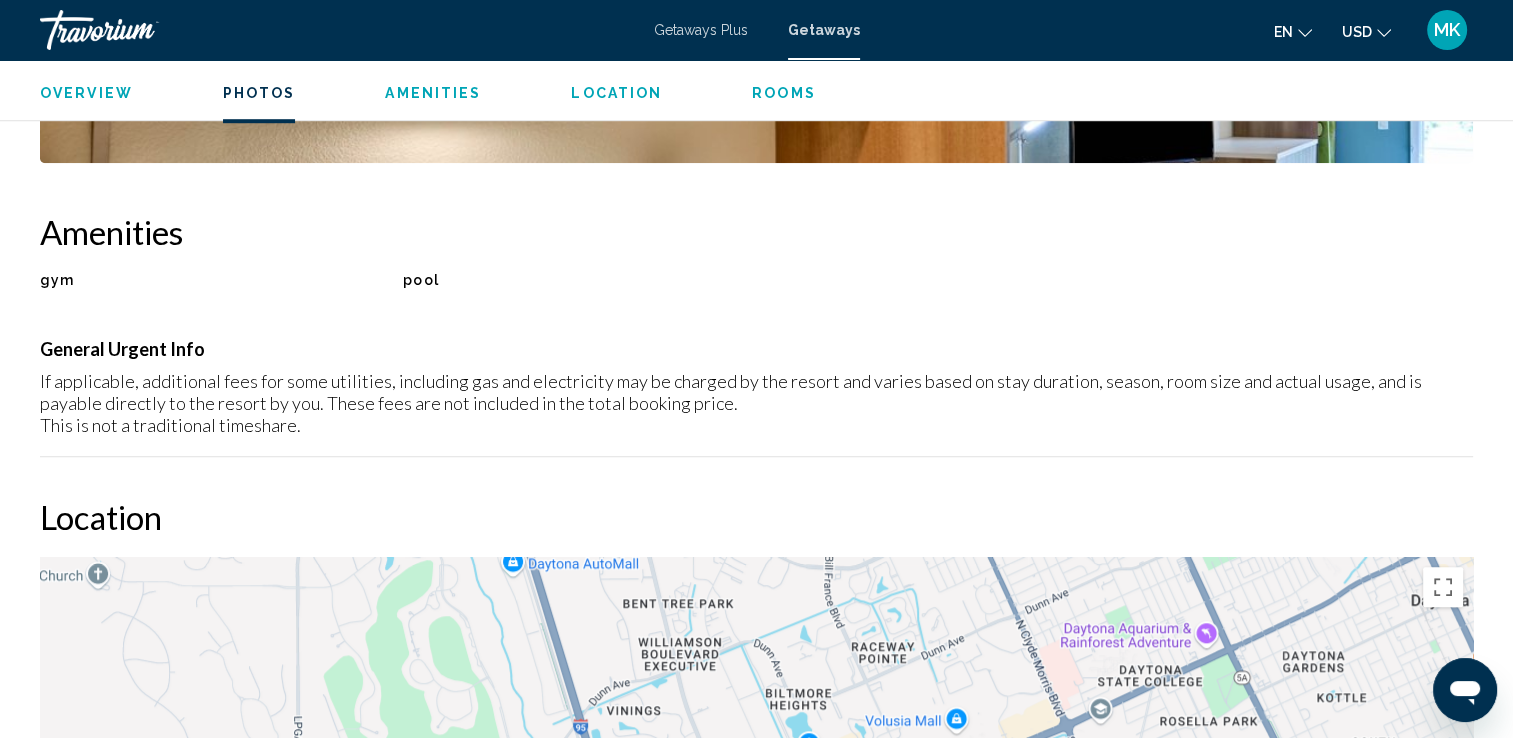 click on "Rooms" at bounding box center [784, 93] 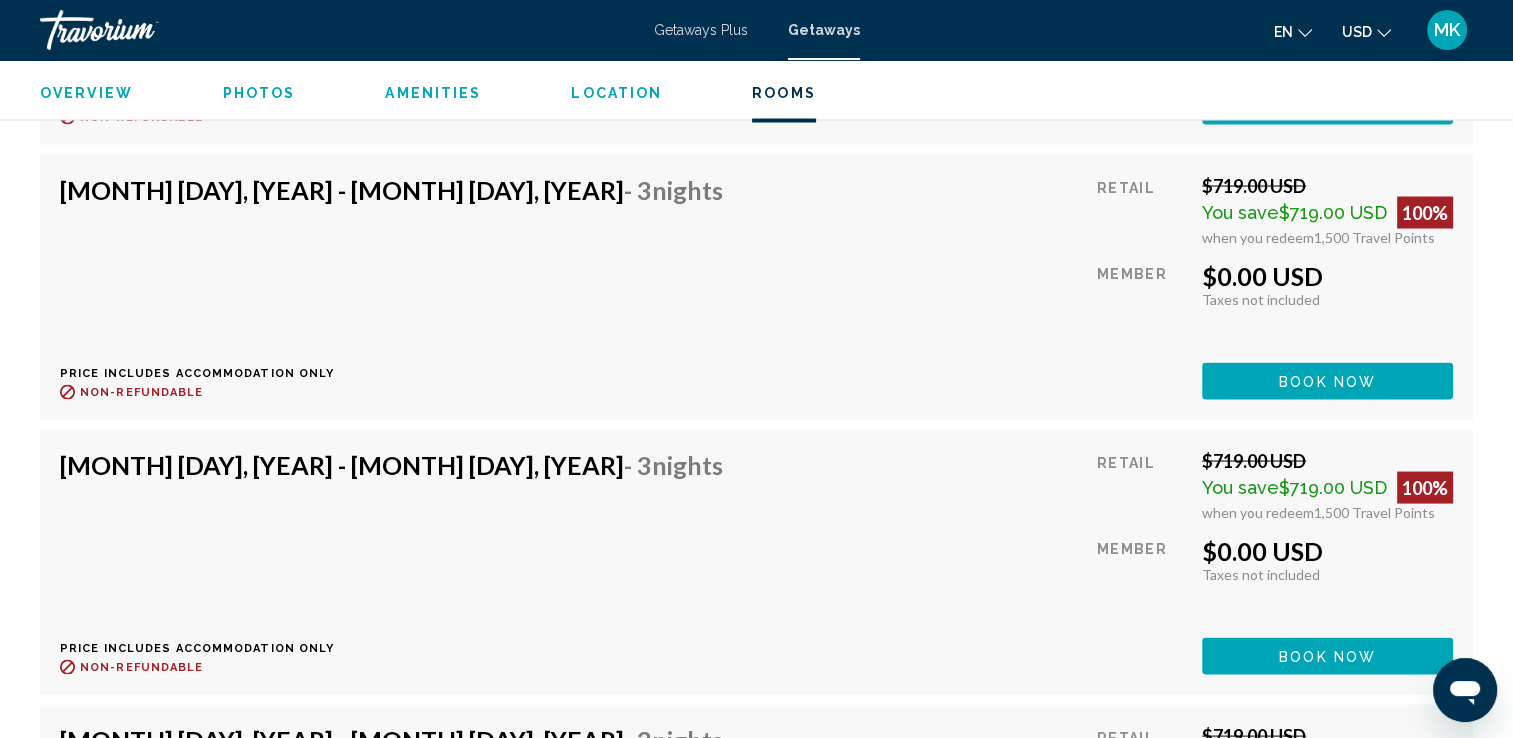 scroll, scrollTop: 3776, scrollLeft: 0, axis: vertical 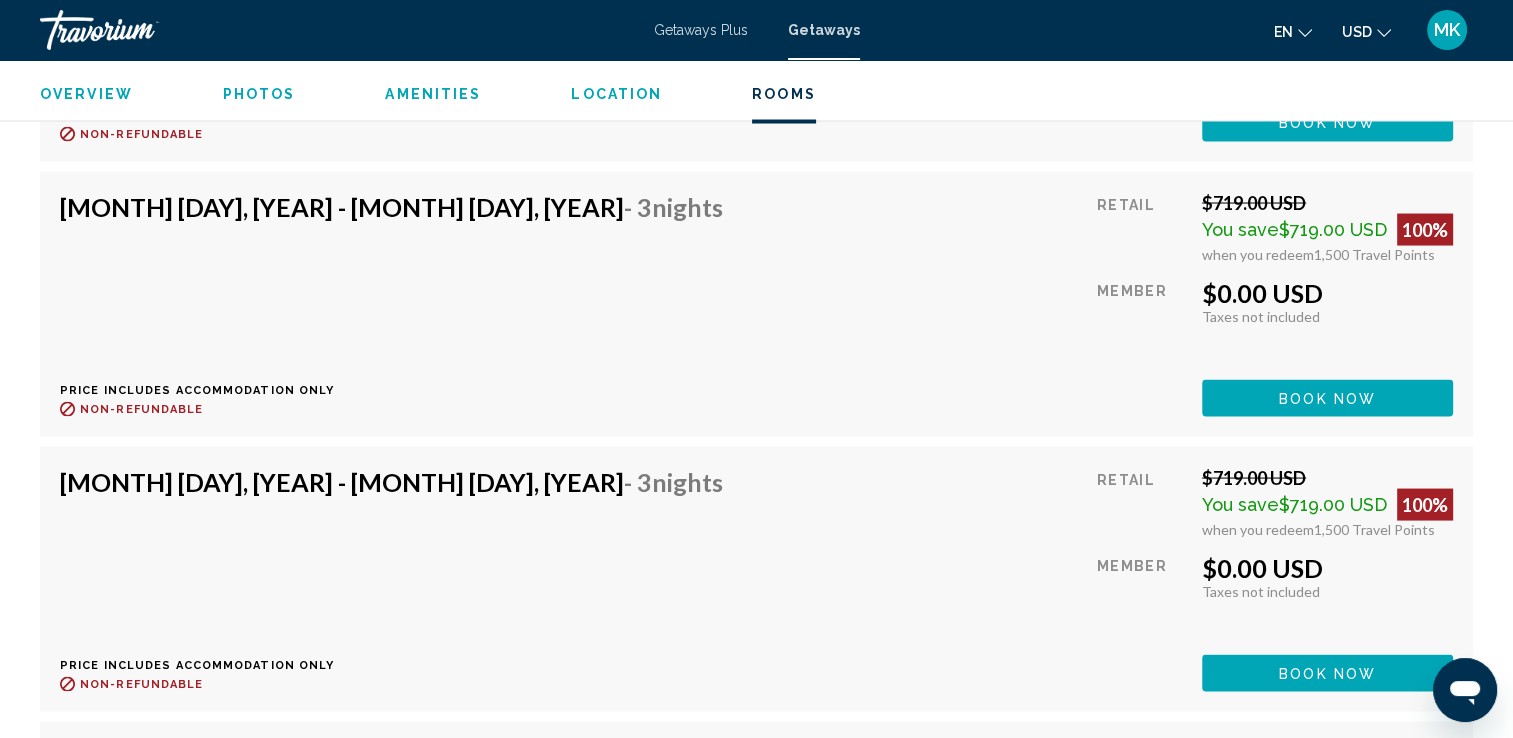click on "Book now" at bounding box center [1327, -429] 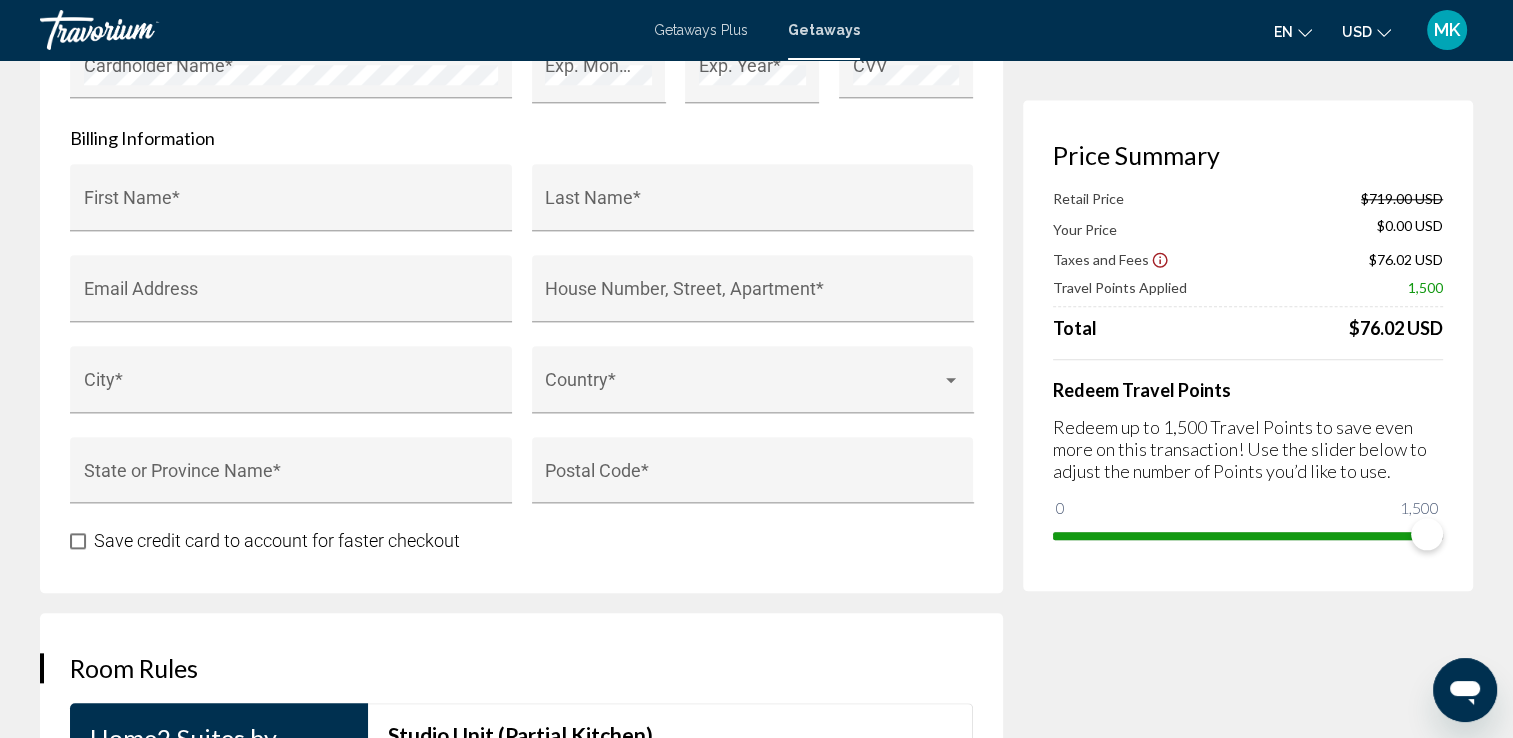scroll, scrollTop: 2400, scrollLeft: 0, axis: vertical 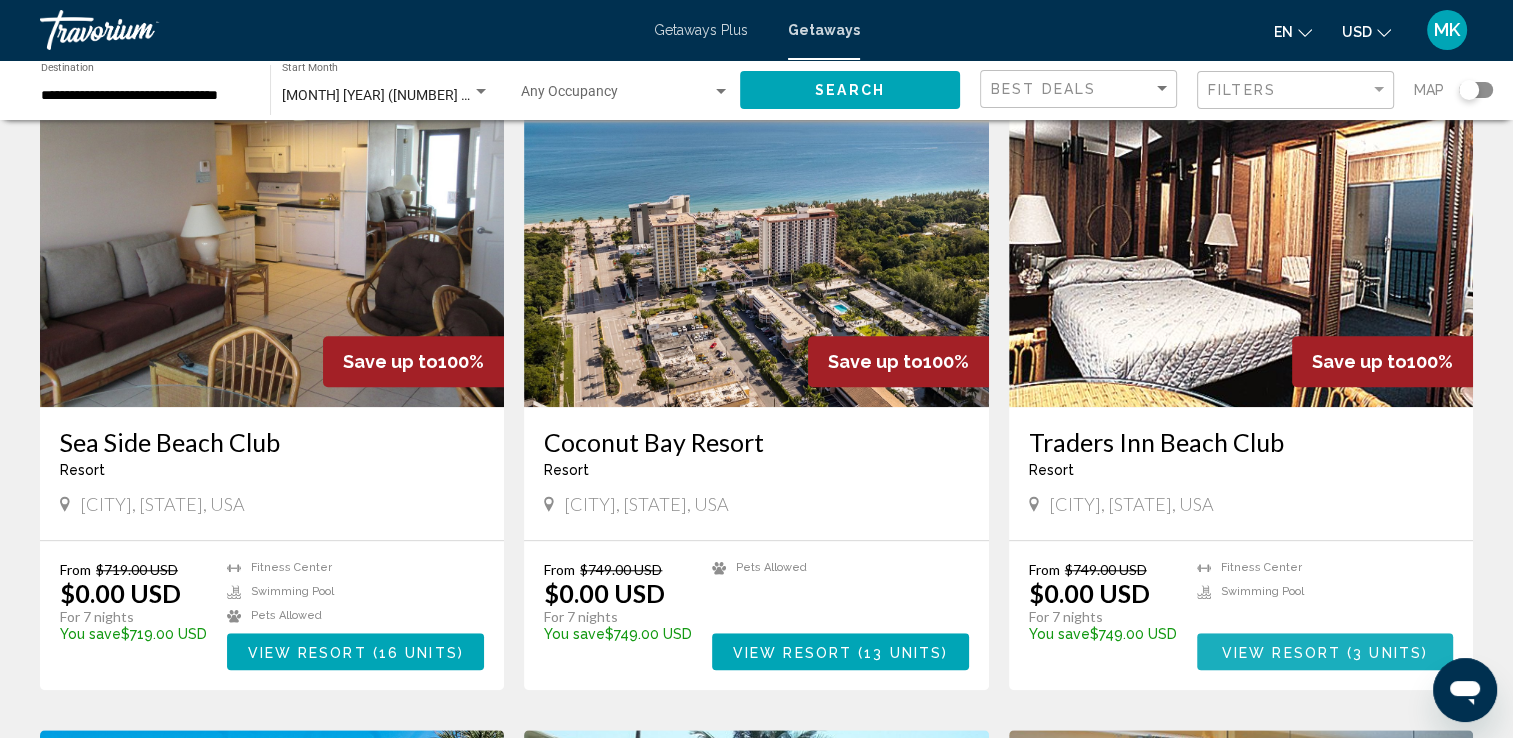 click on "View Resort" at bounding box center [1281, 652] 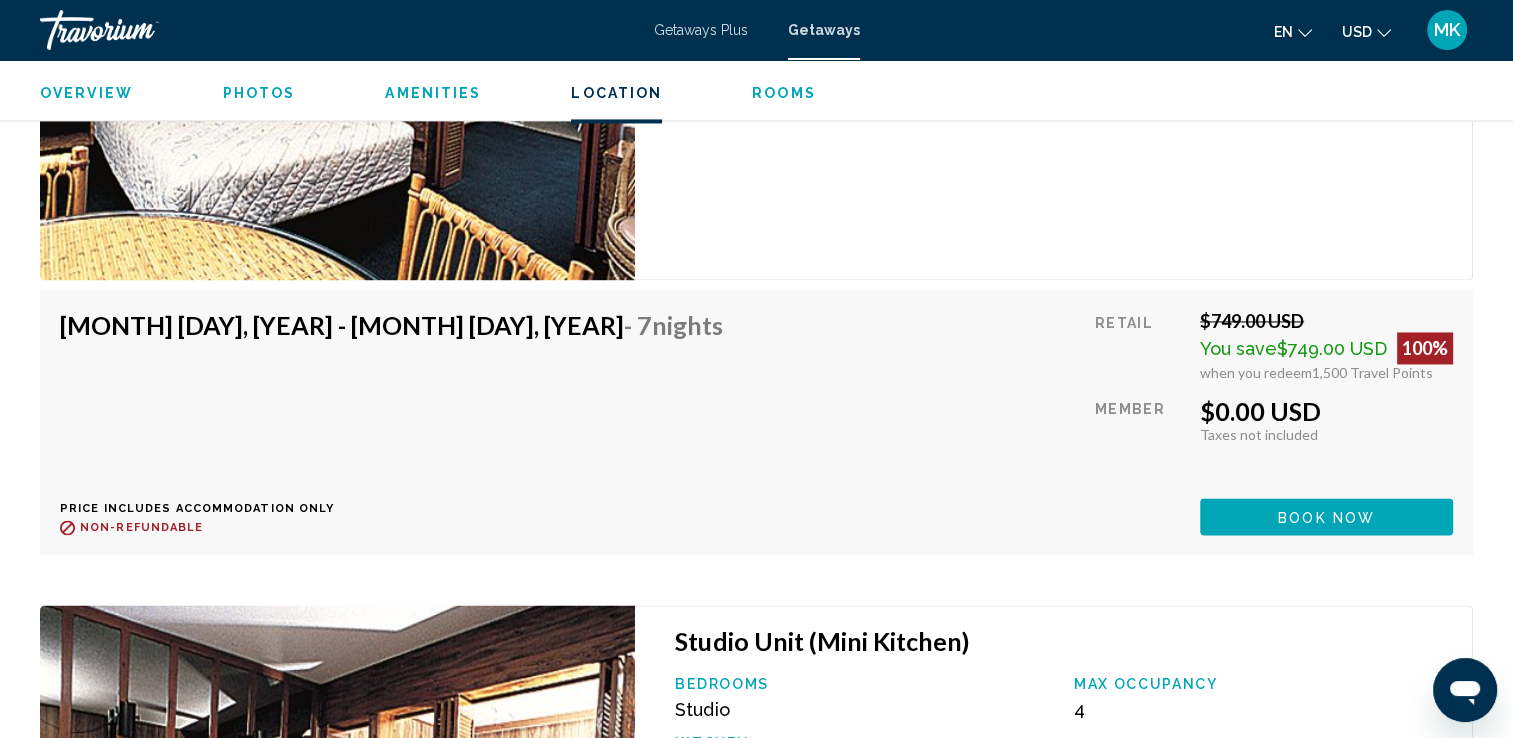 scroll, scrollTop: 3100, scrollLeft: 0, axis: vertical 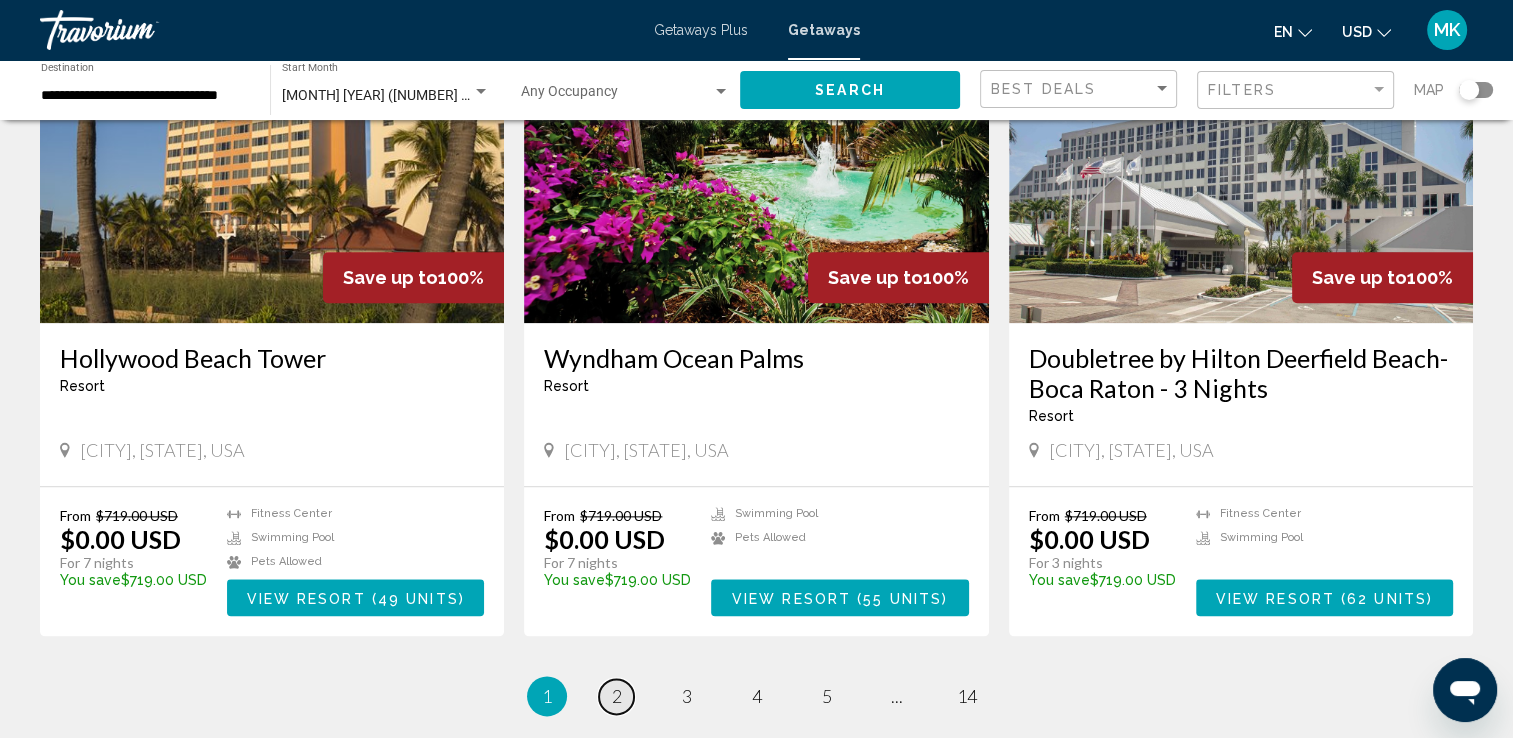 click on "page  2" at bounding box center [616, 696] 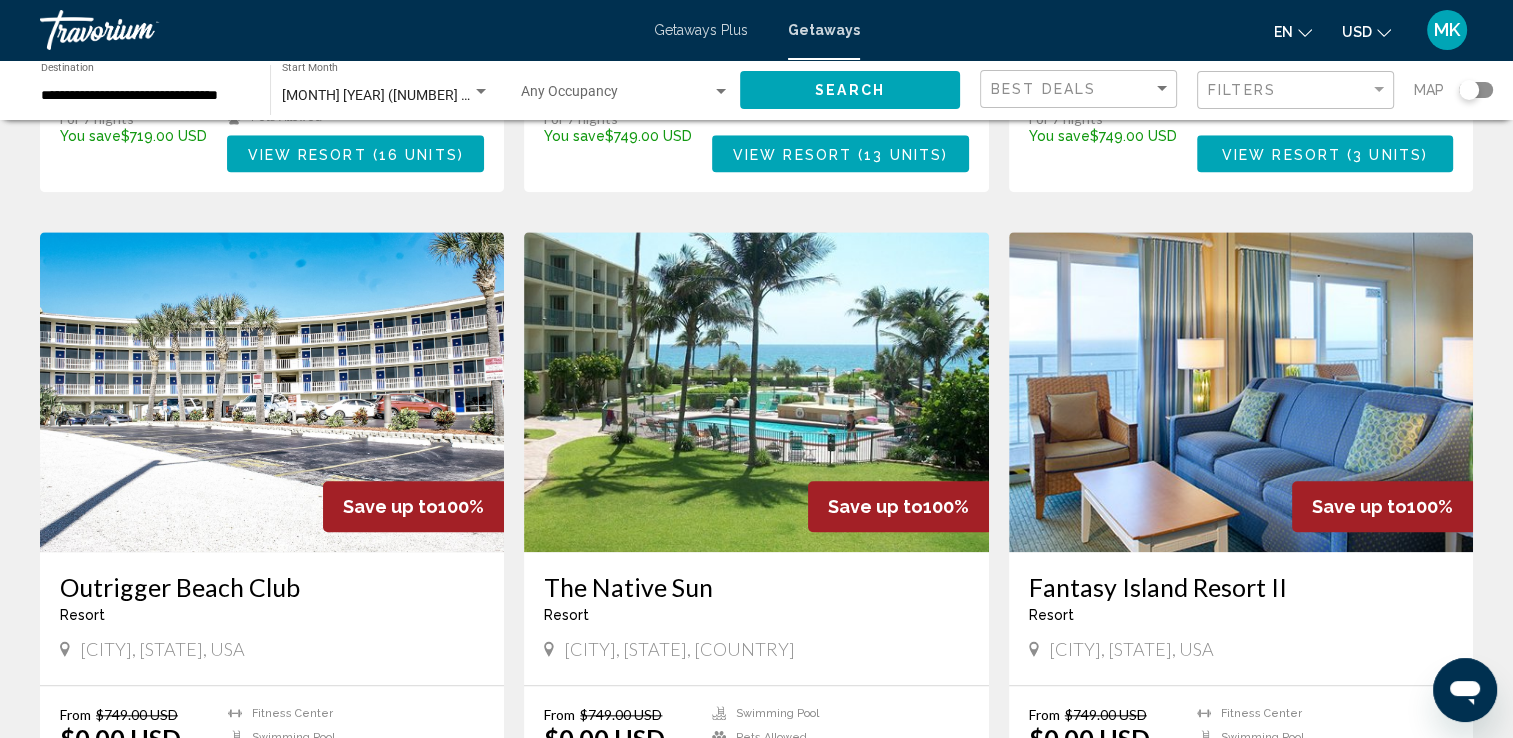 scroll, scrollTop: 2100, scrollLeft: 0, axis: vertical 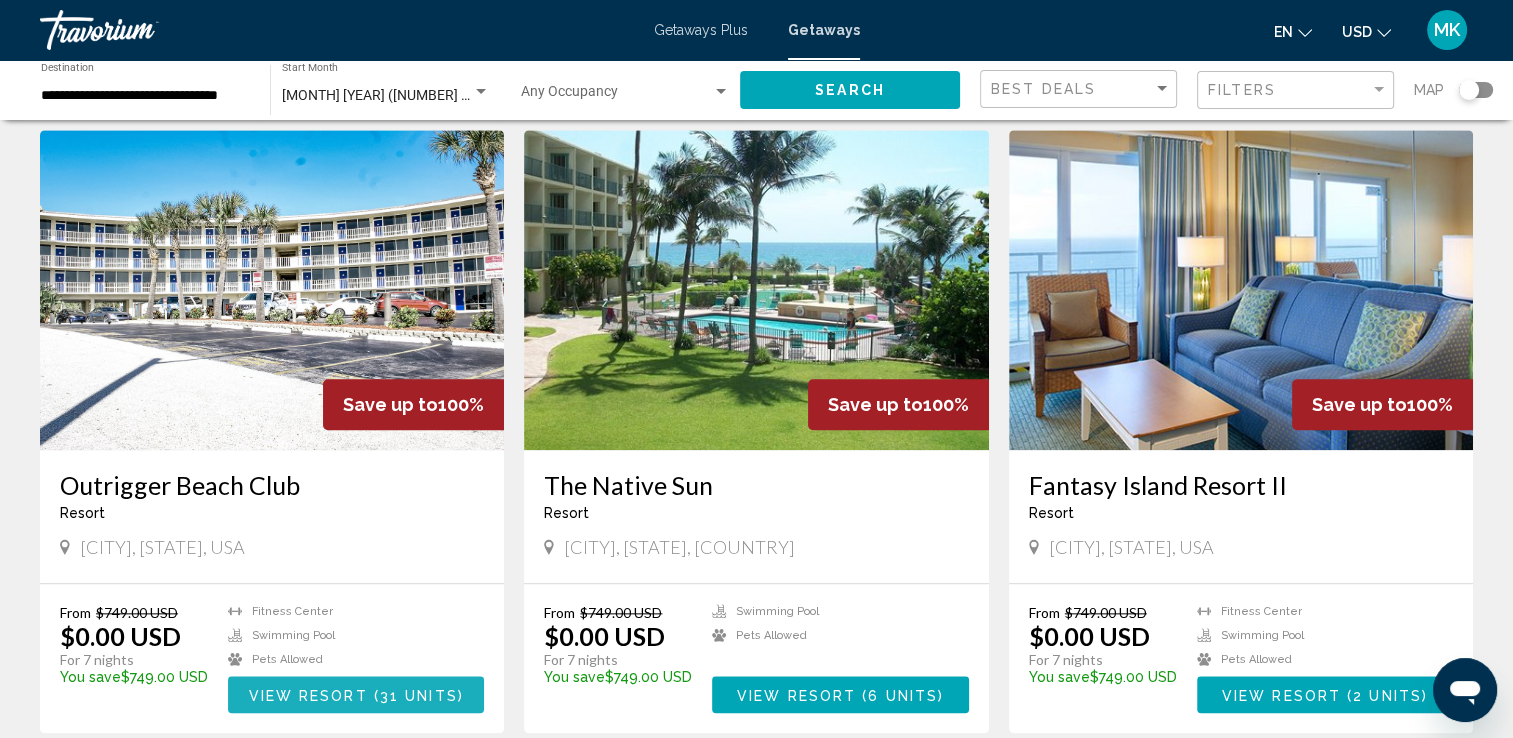 click on "31 units" at bounding box center [419, 695] 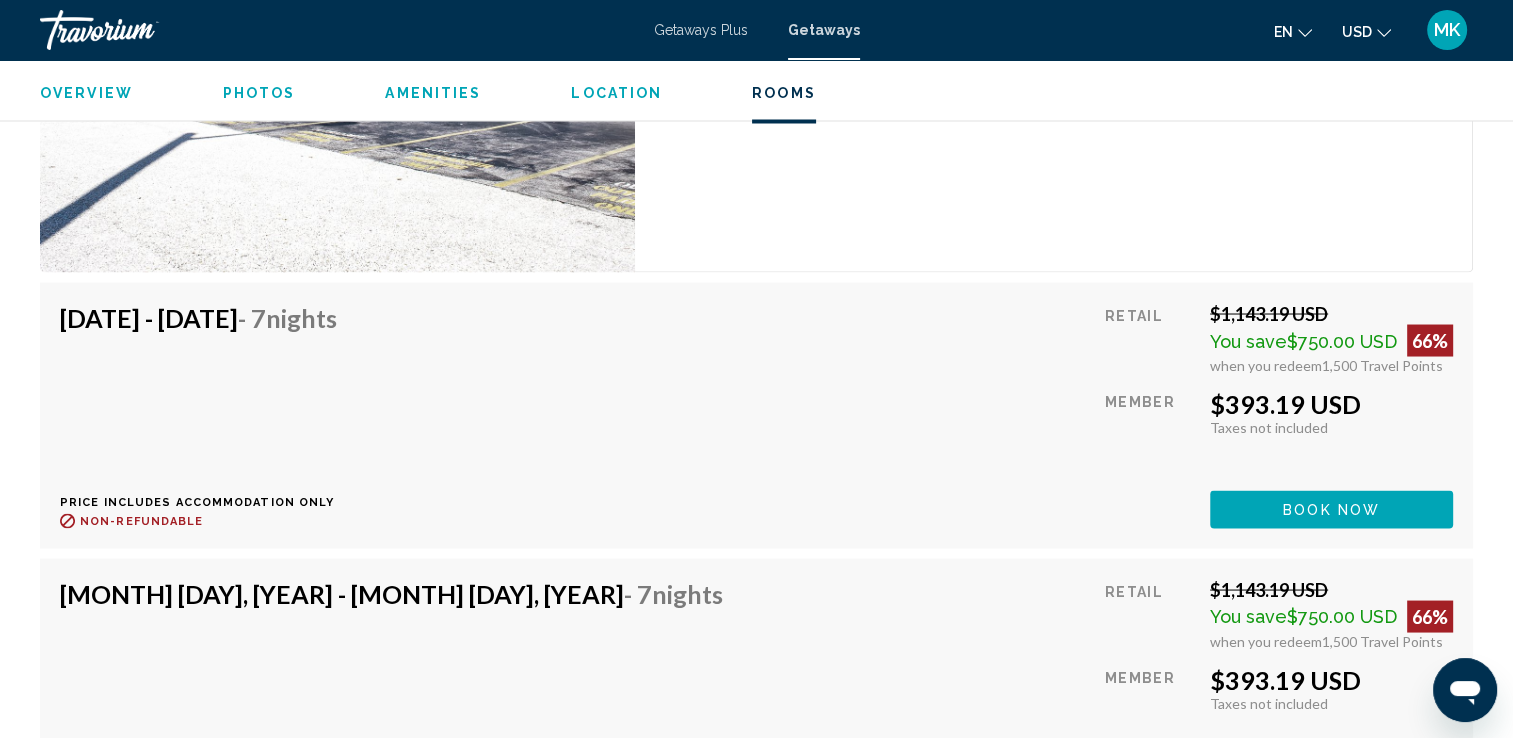 scroll, scrollTop: 3600, scrollLeft: 0, axis: vertical 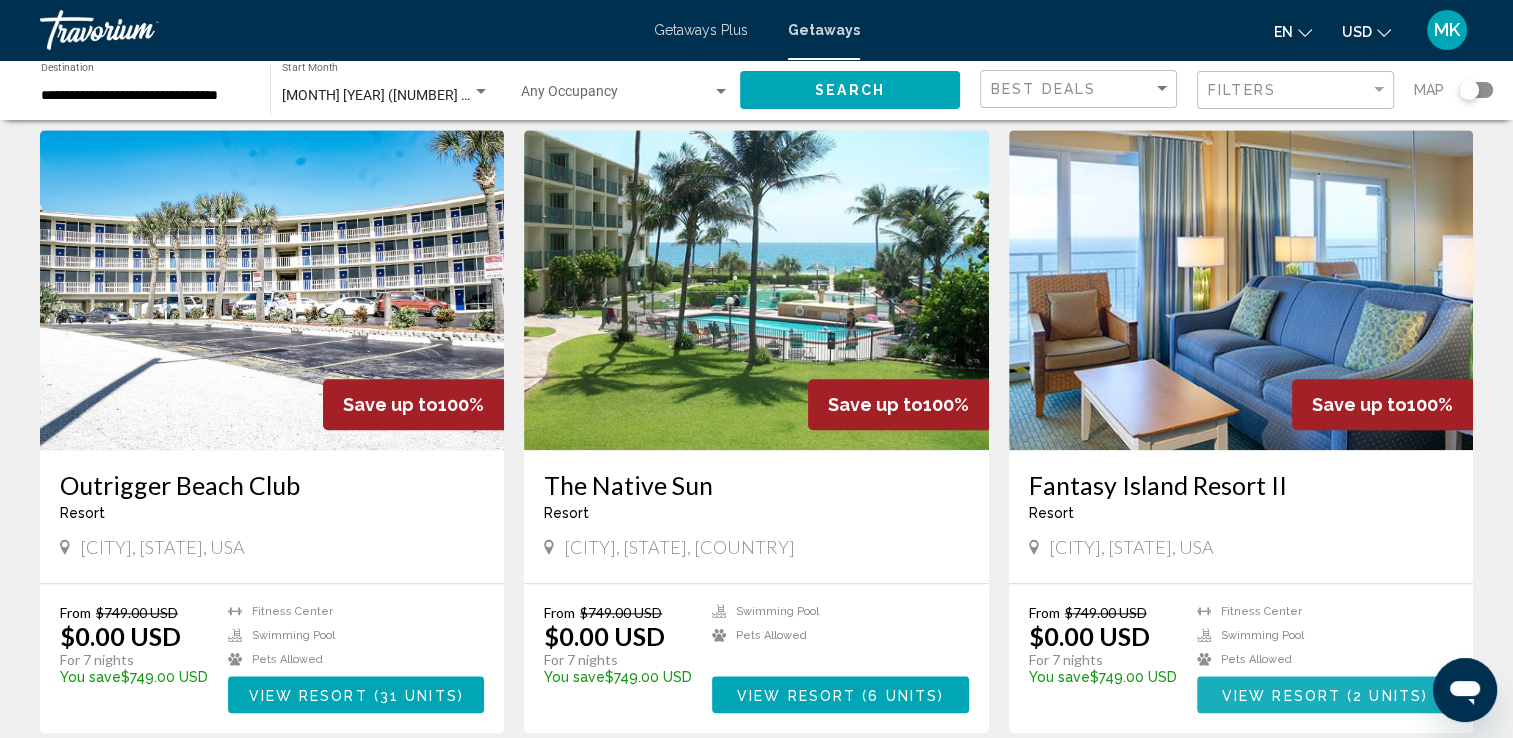 click on "View Resort" at bounding box center [1281, 695] 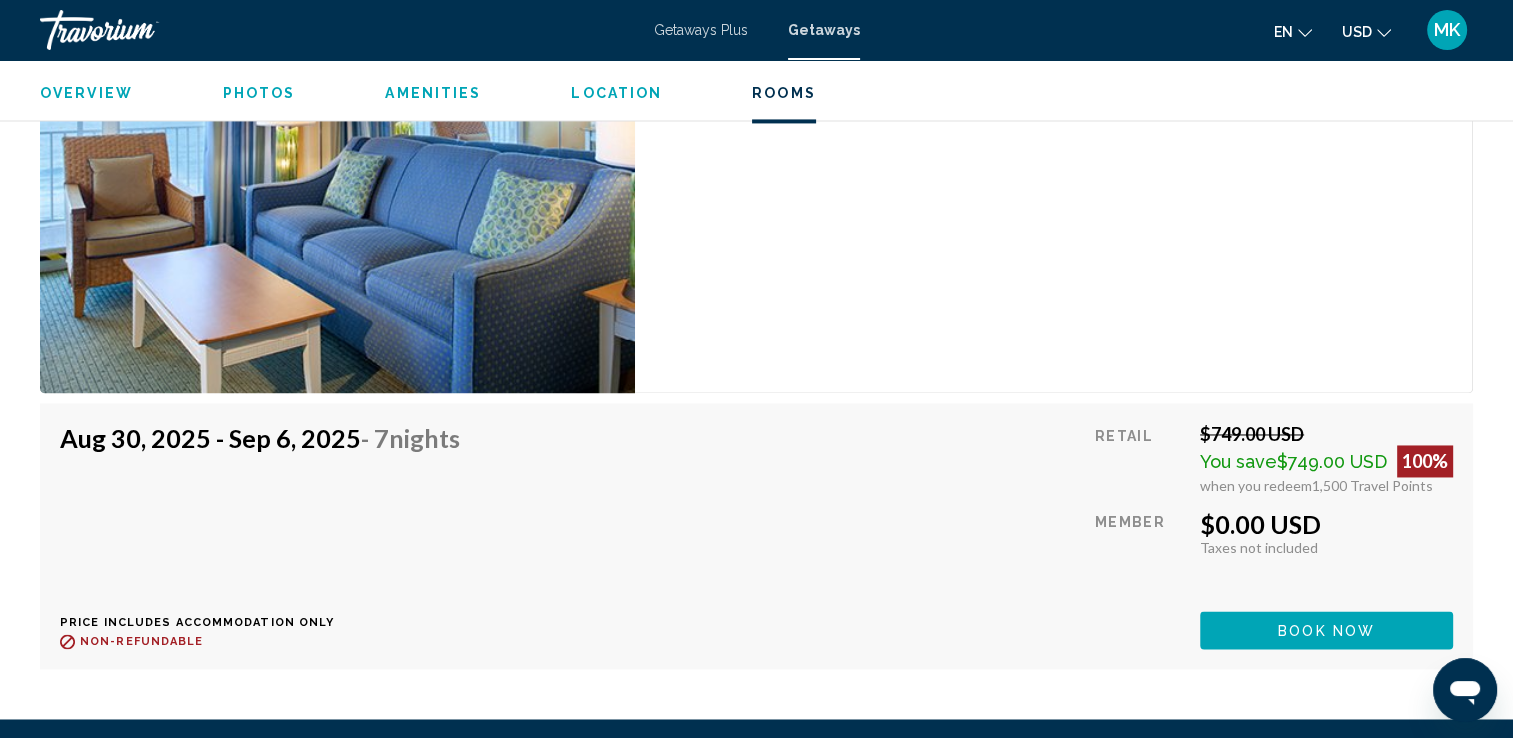scroll, scrollTop: 3100, scrollLeft: 0, axis: vertical 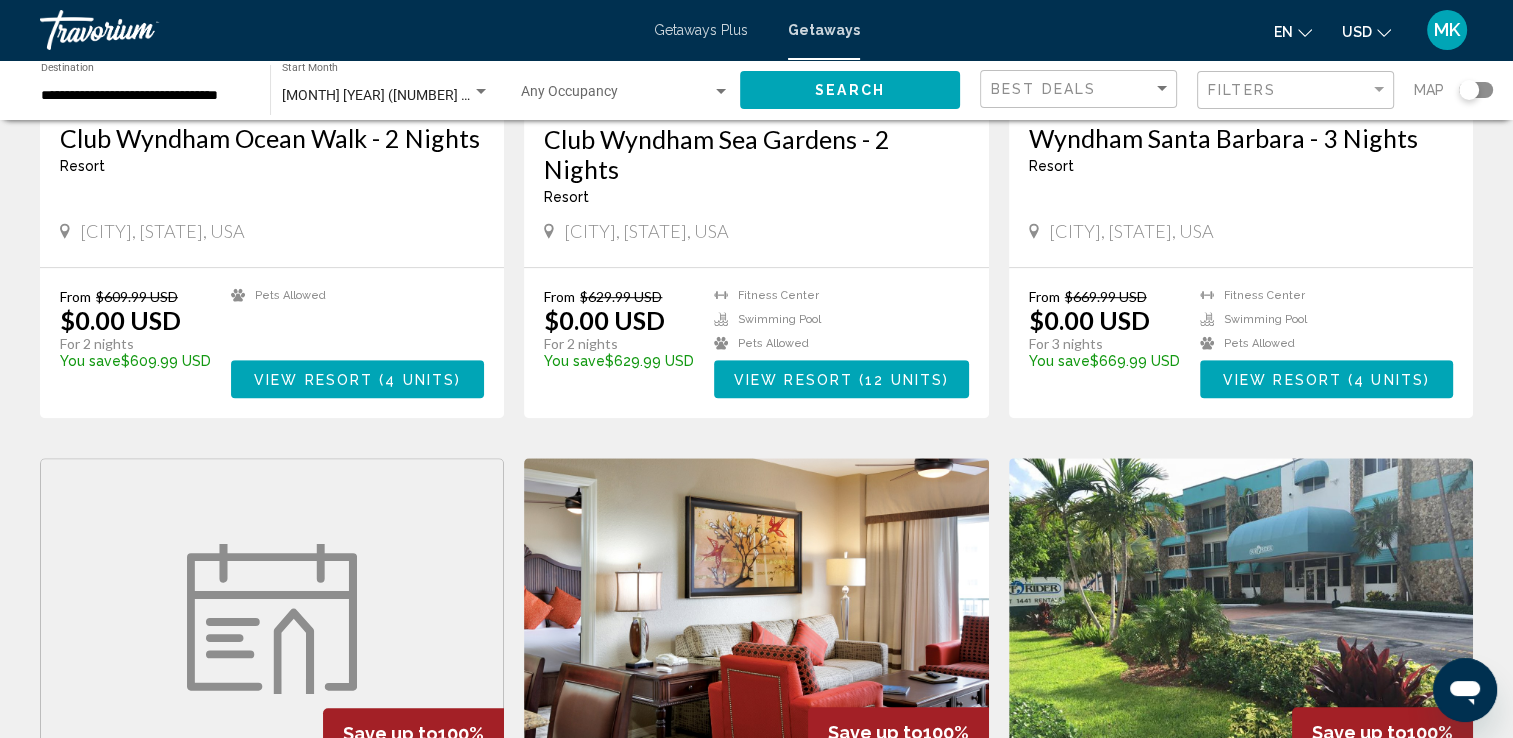 click on "Getaways Plus" at bounding box center (701, 30) 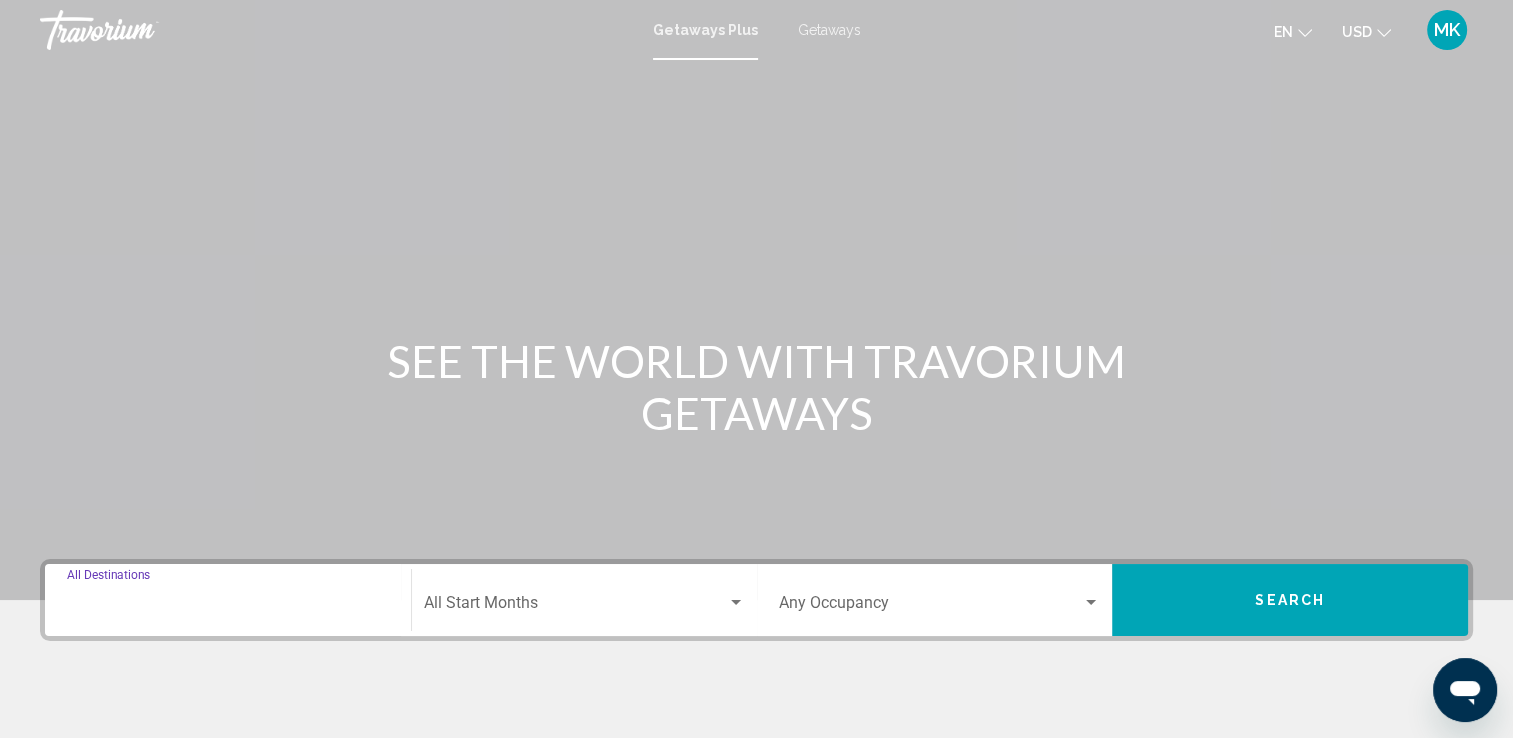 click on "Destination All Destinations" at bounding box center (228, 607) 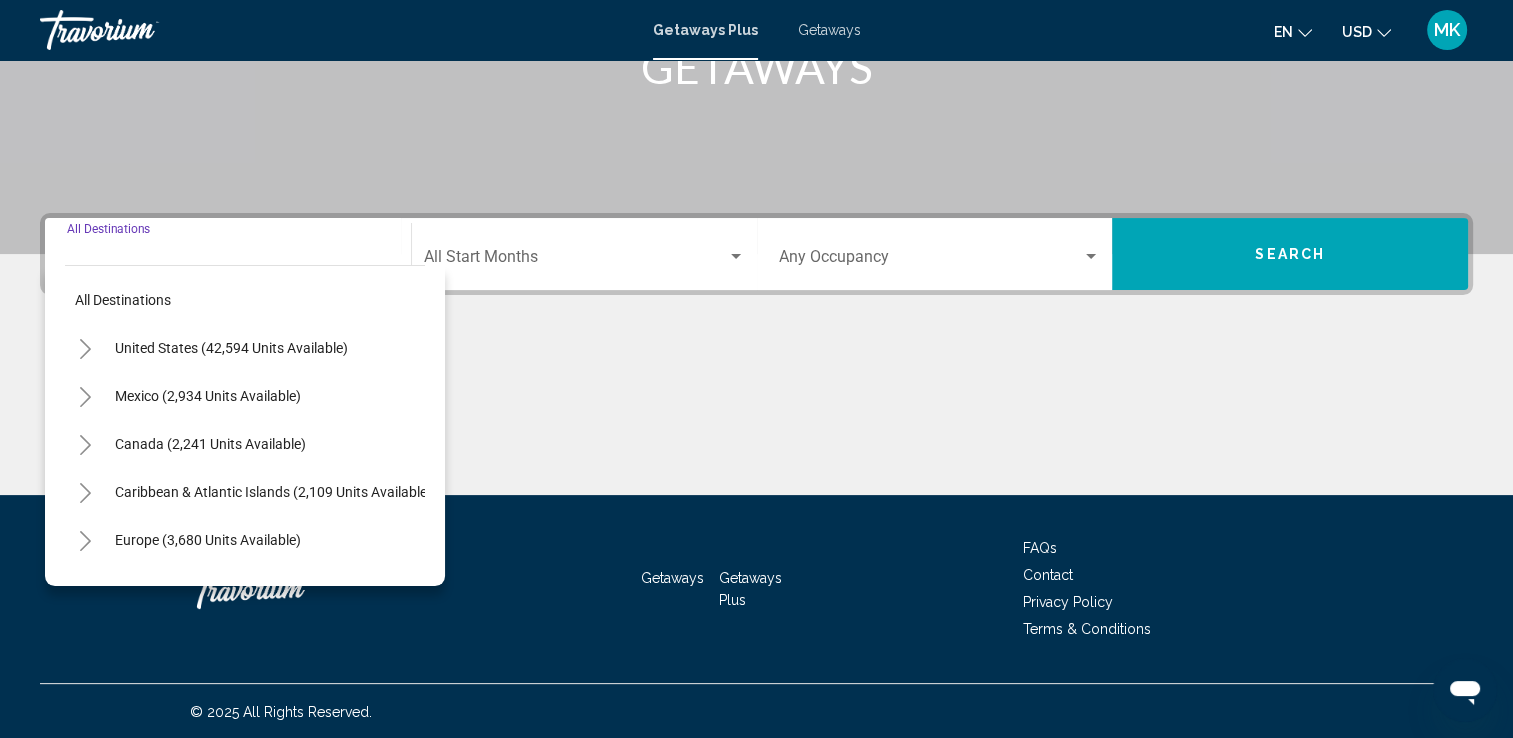 scroll, scrollTop: 347, scrollLeft: 0, axis: vertical 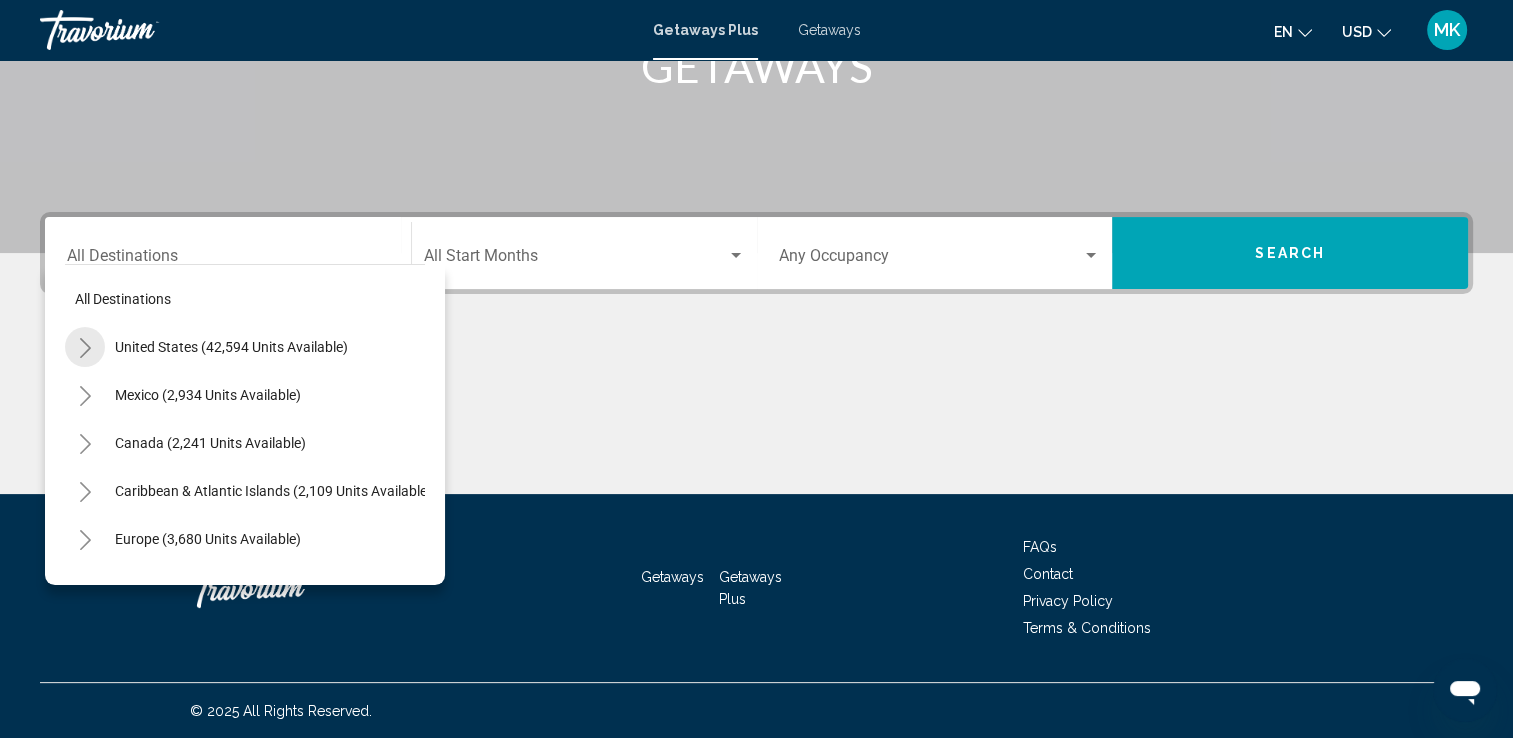 click 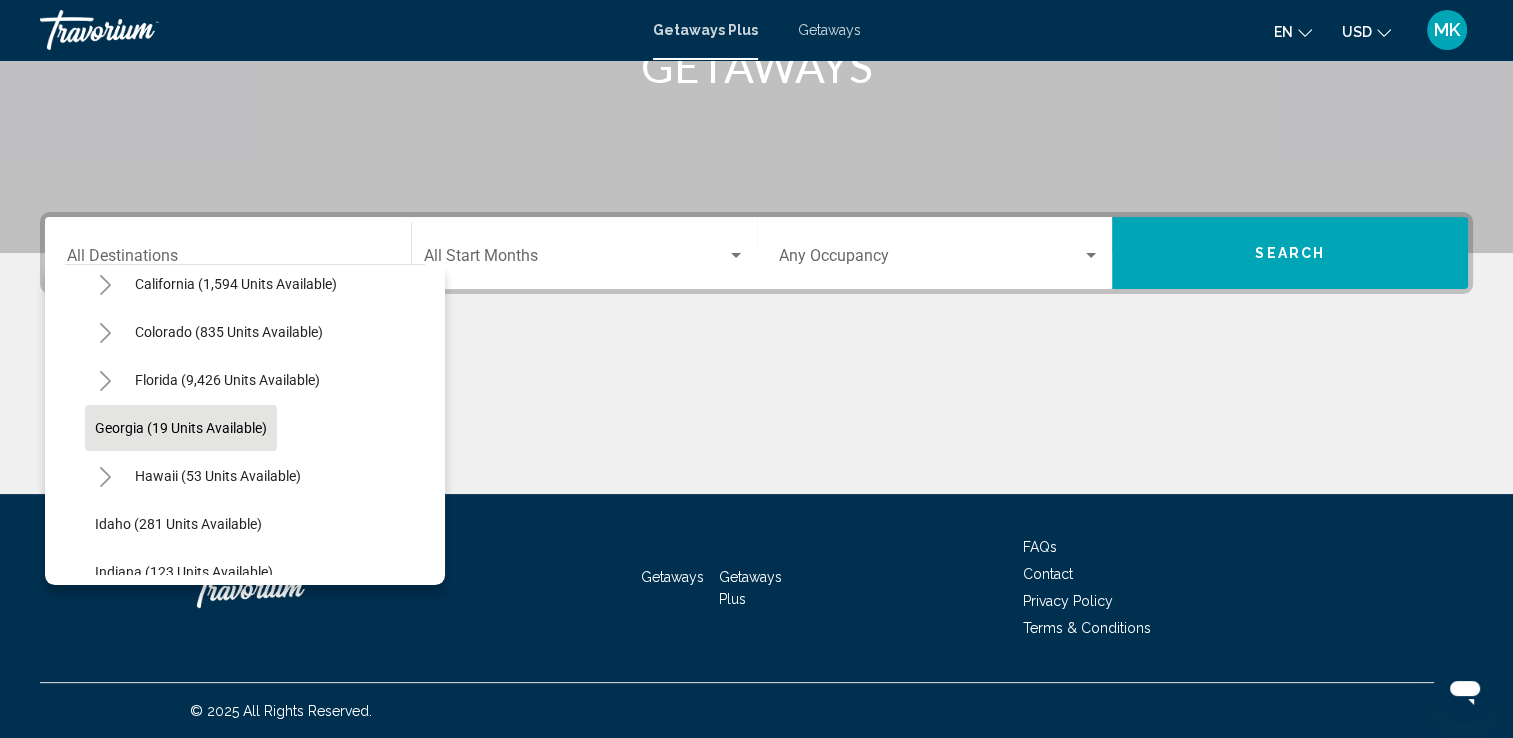 scroll, scrollTop: 200, scrollLeft: 0, axis: vertical 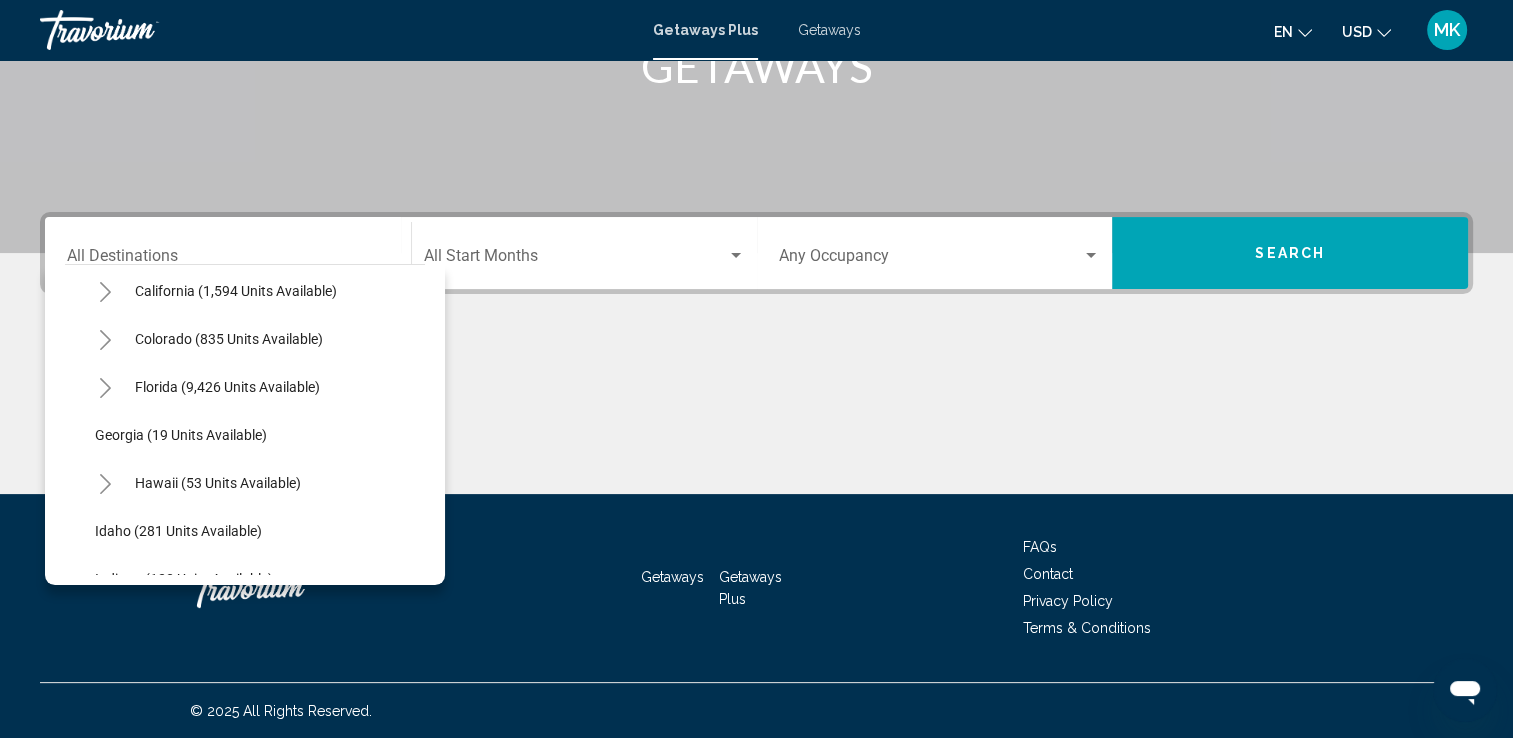 click 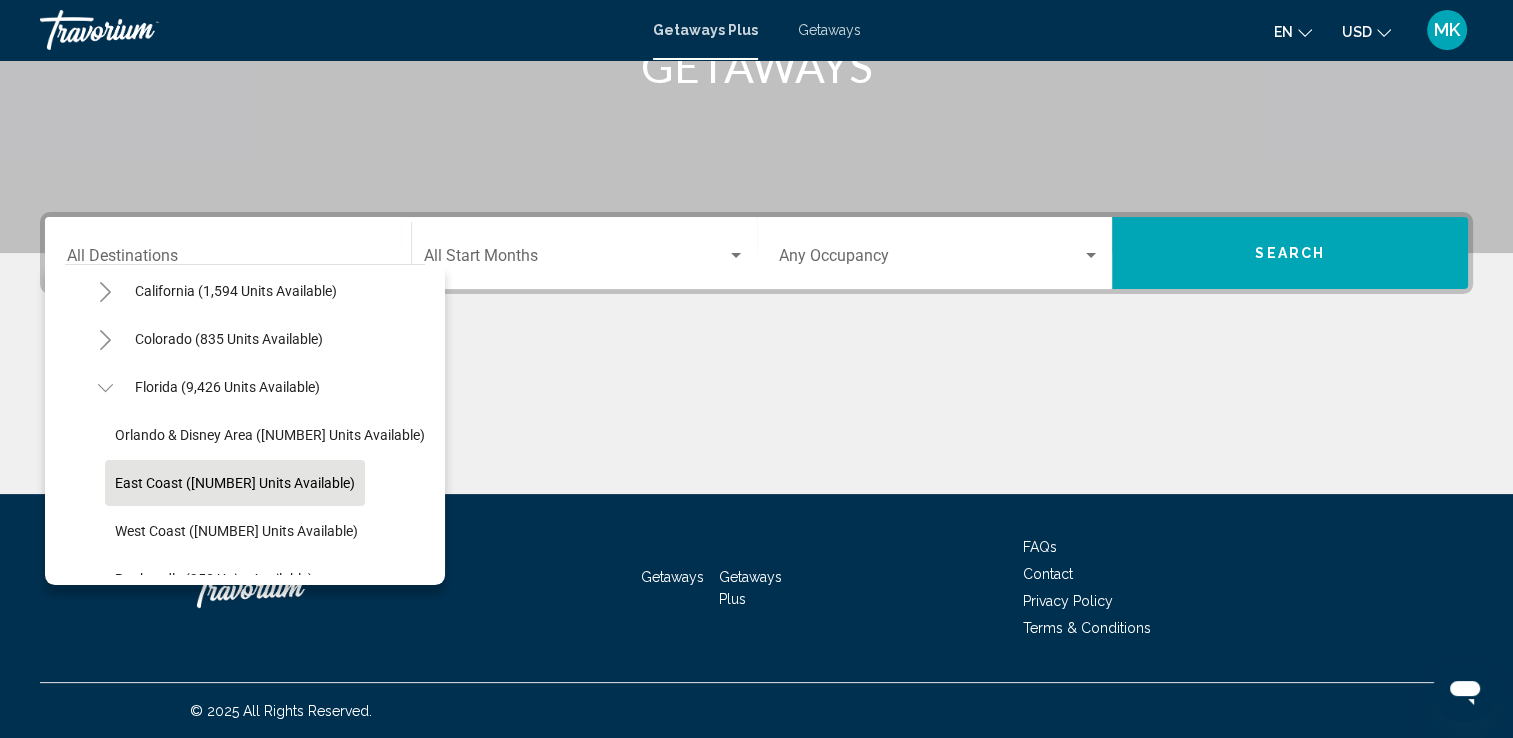 click on "East Coast ([NUMBER] units available)" 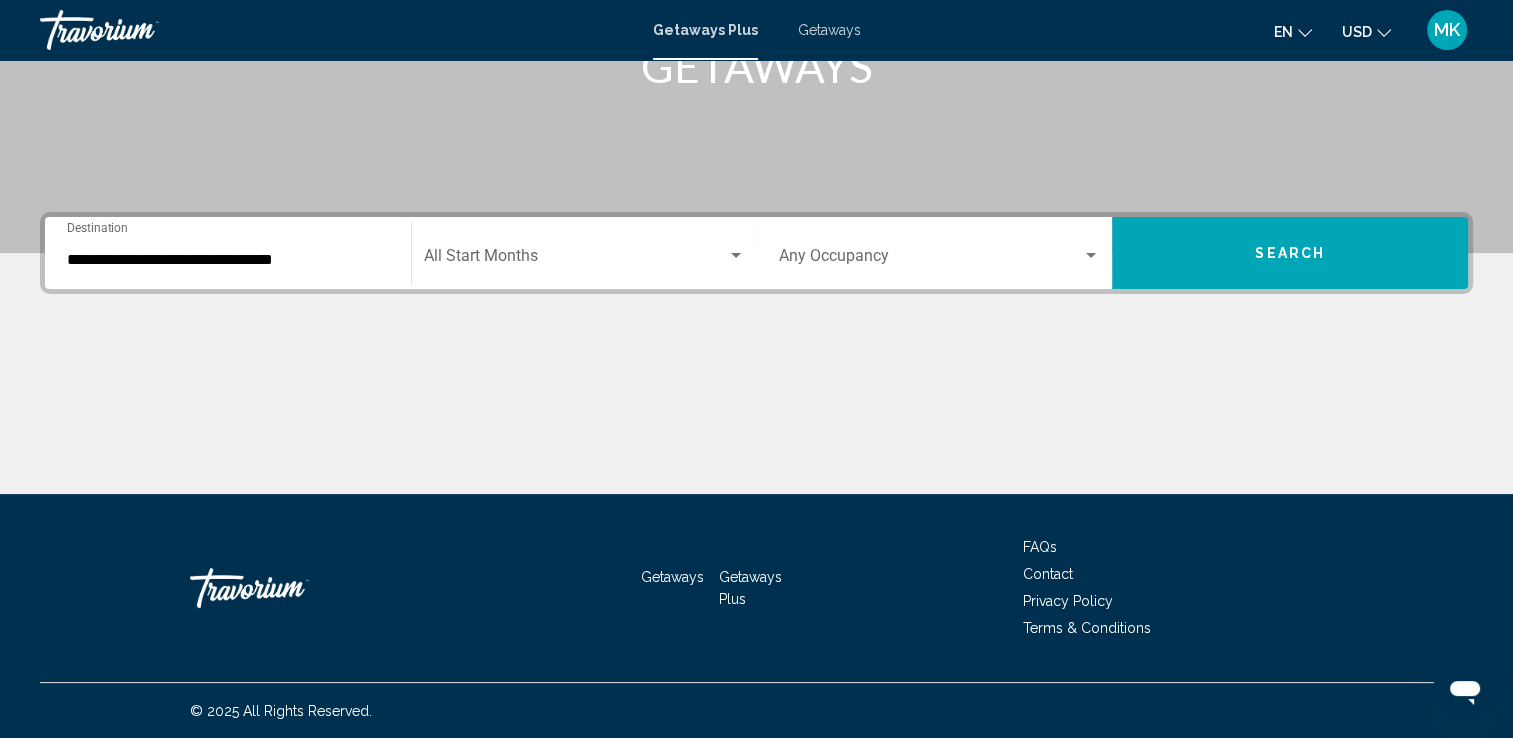click on "Start Month All Start Months" 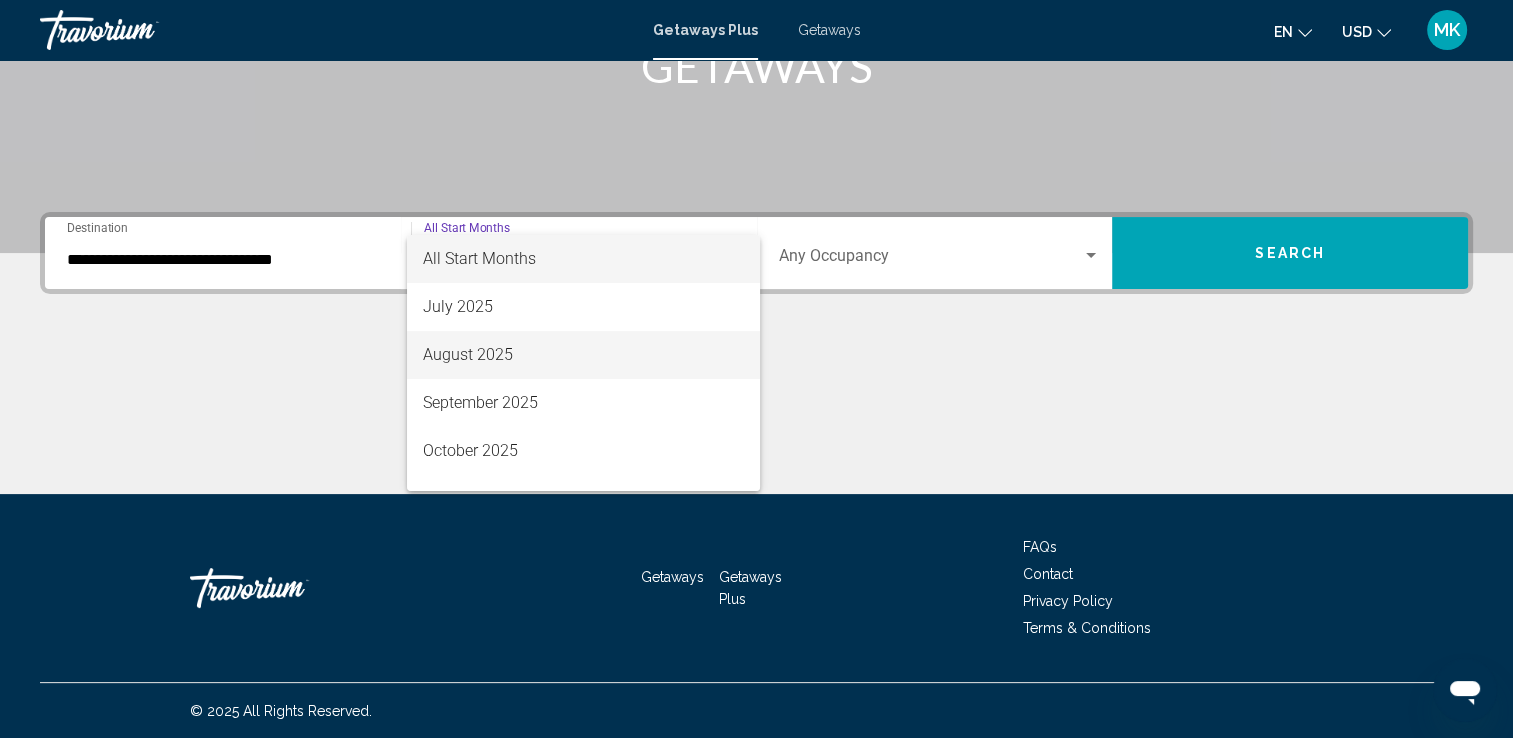 click on "August 2025" at bounding box center [583, 355] 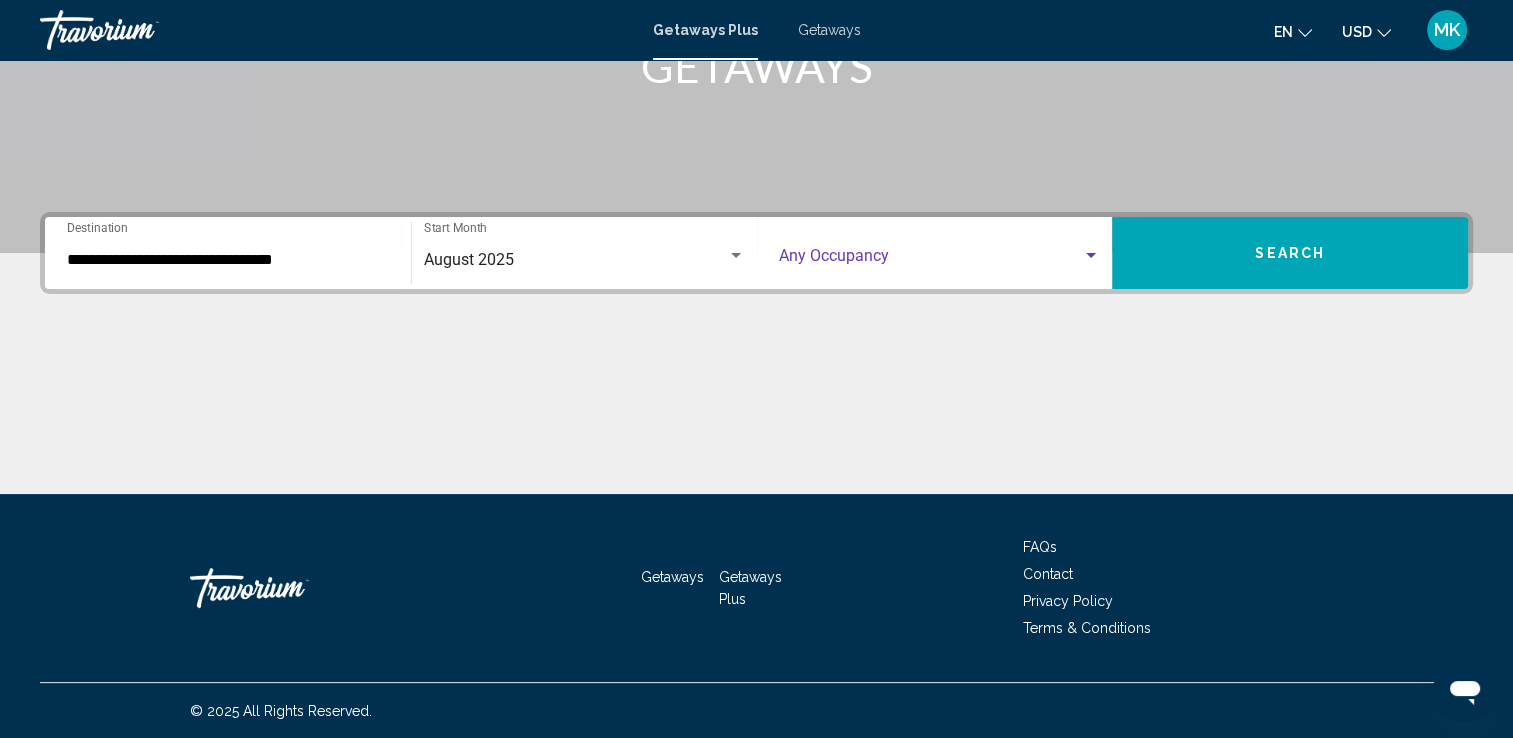 click at bounding box center (931, 260) 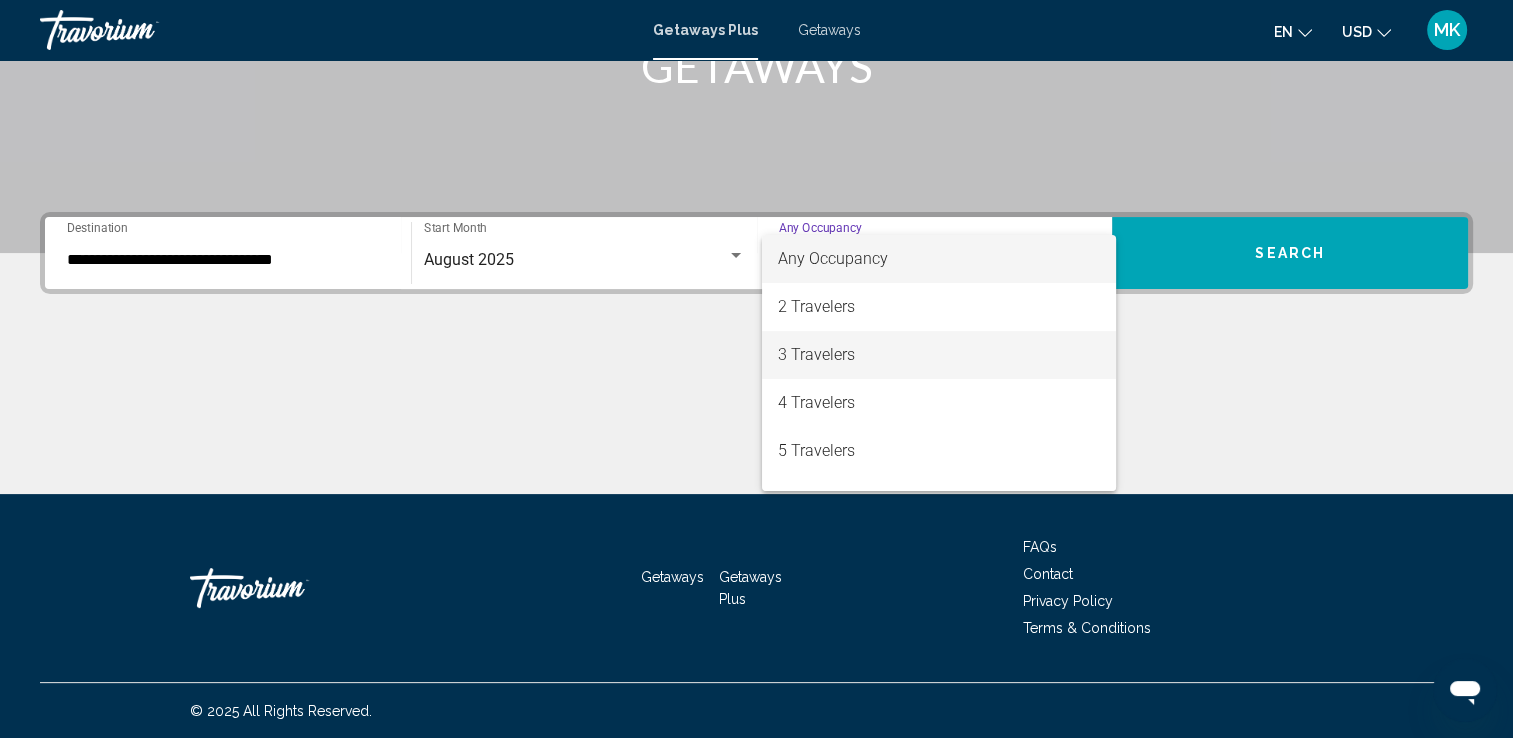 click on "3 Travelers" at bounding box center (939, 355) 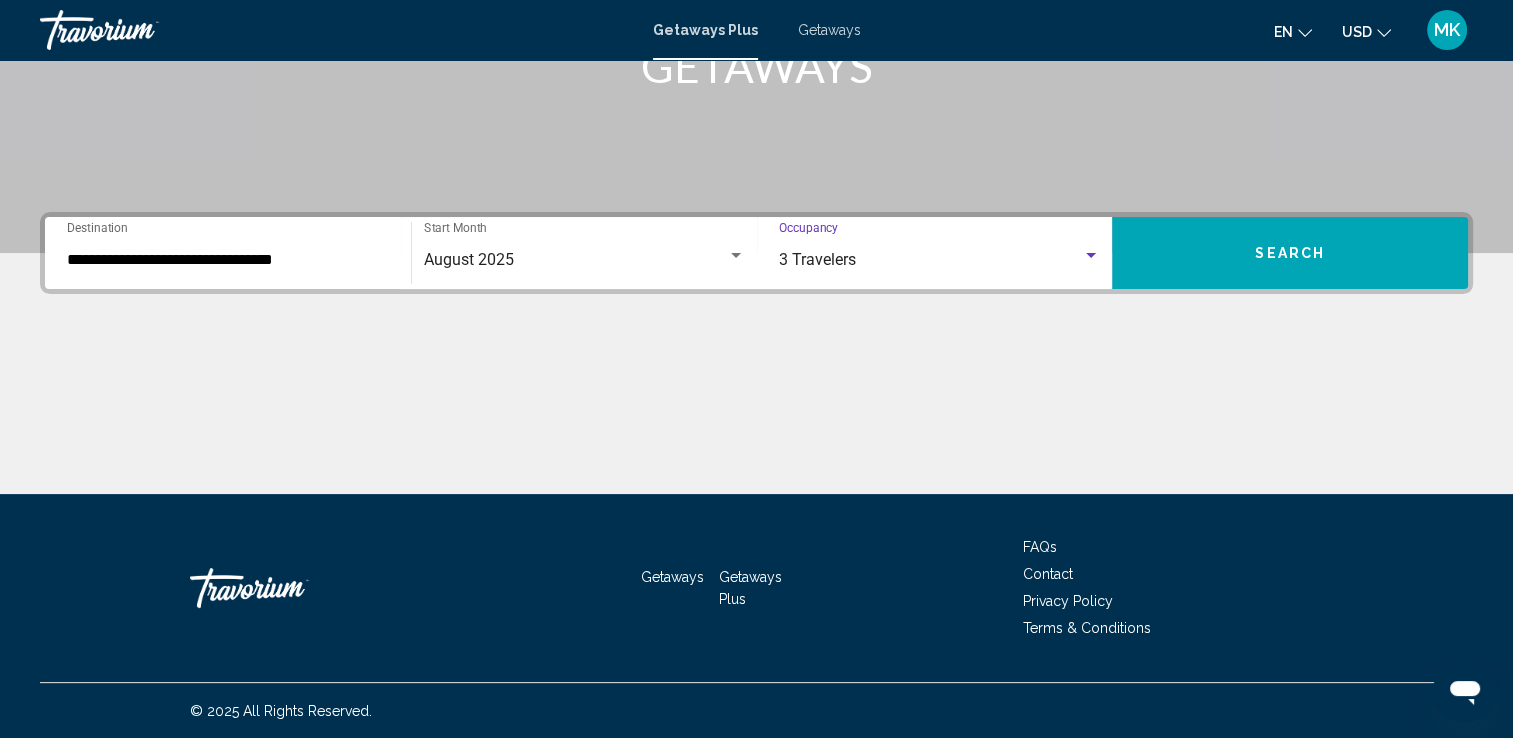click on "Search" at bounding box center [1290, 253] 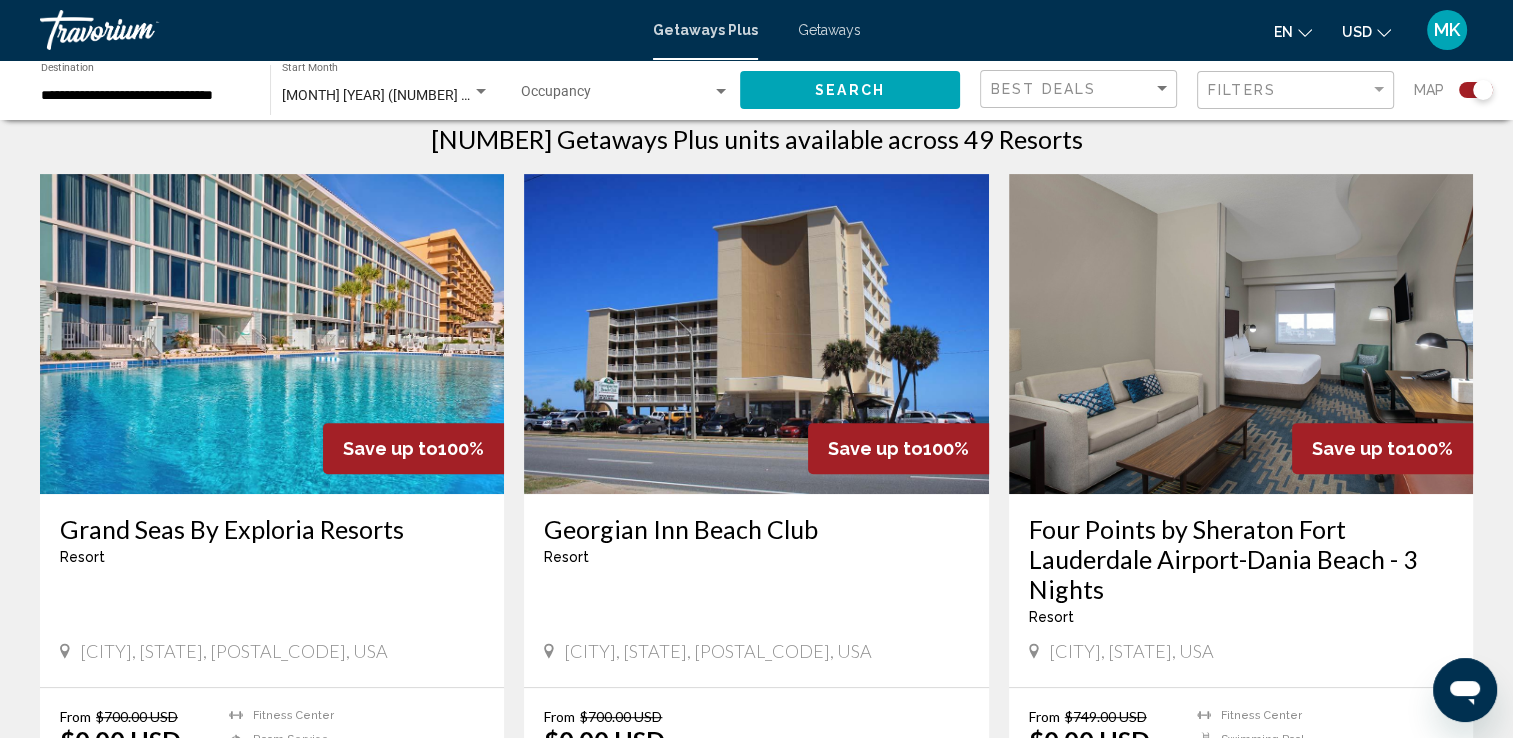 scroll, scrollTop: 700, scrollLeft: 0, axis: vertical 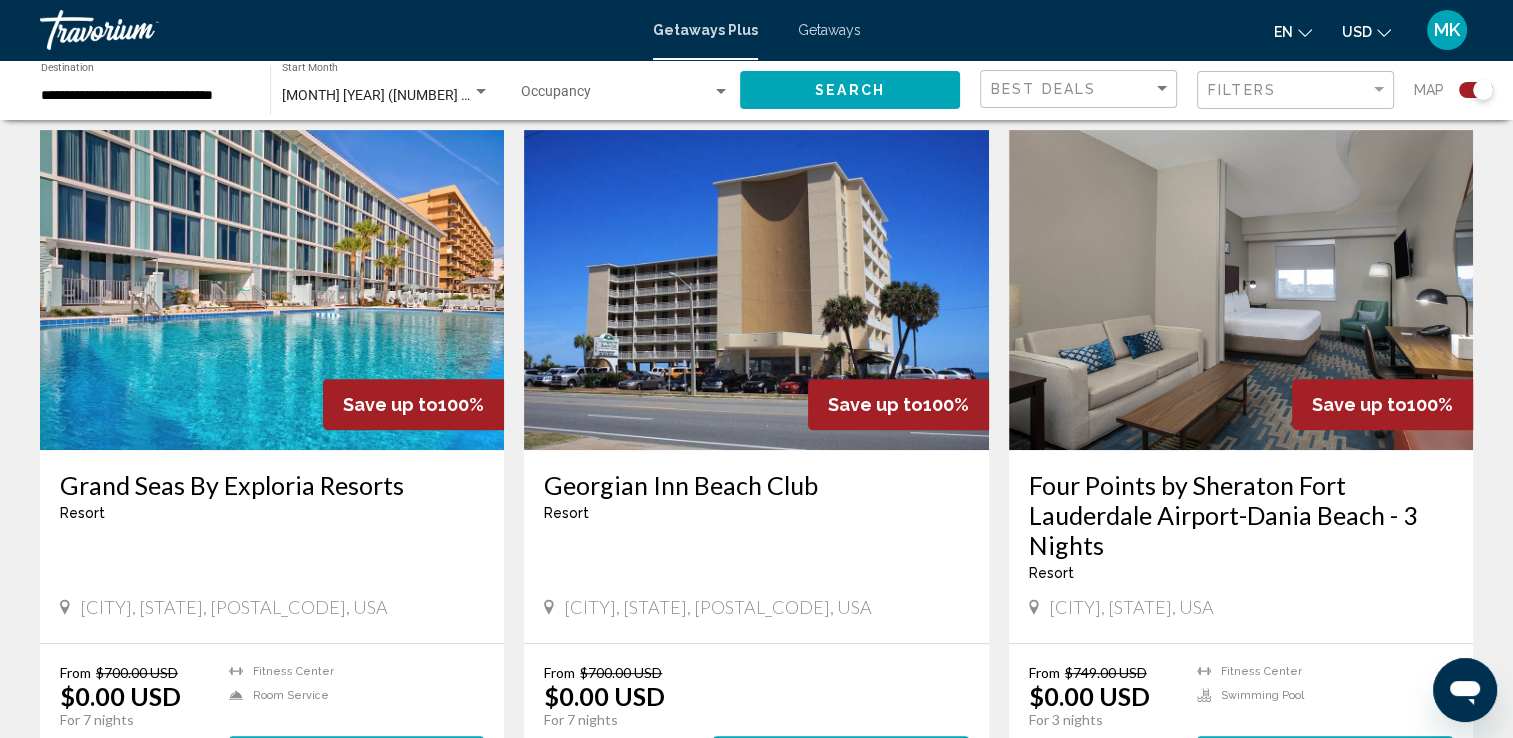click at bounding box center (272, 290) 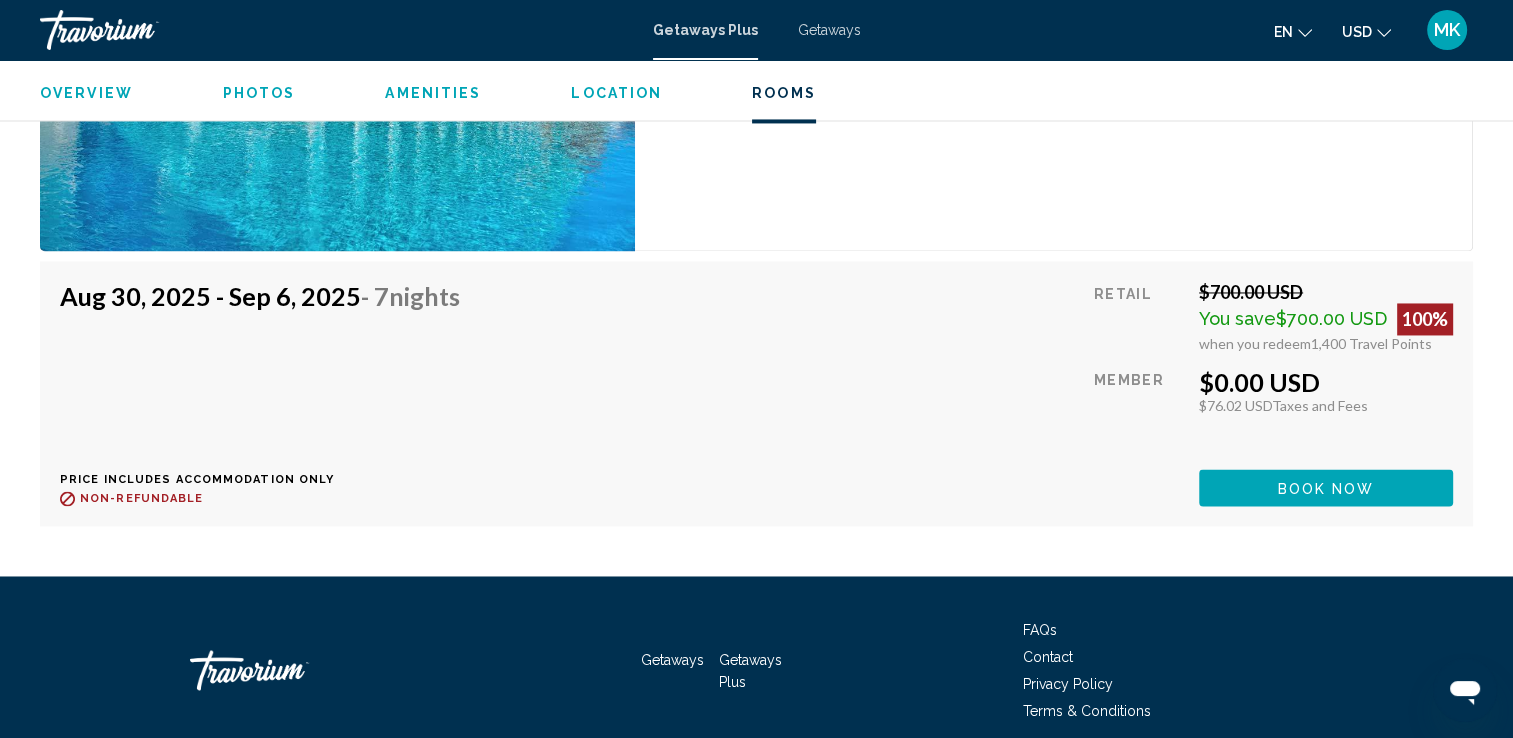 scroll, scrollTop: 3200, scrollLeft: 0, axis: vertical 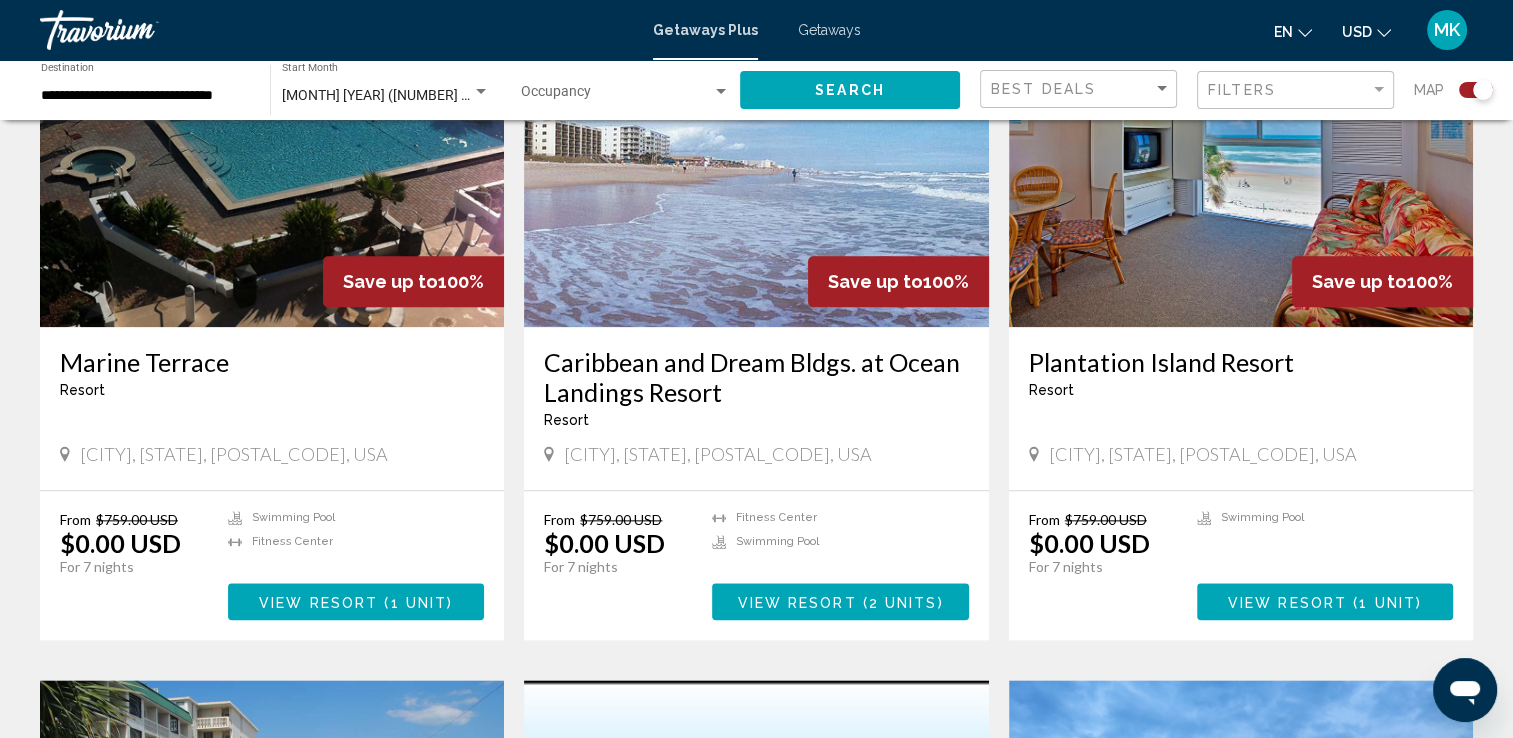 click at bounding box center (272, 167) 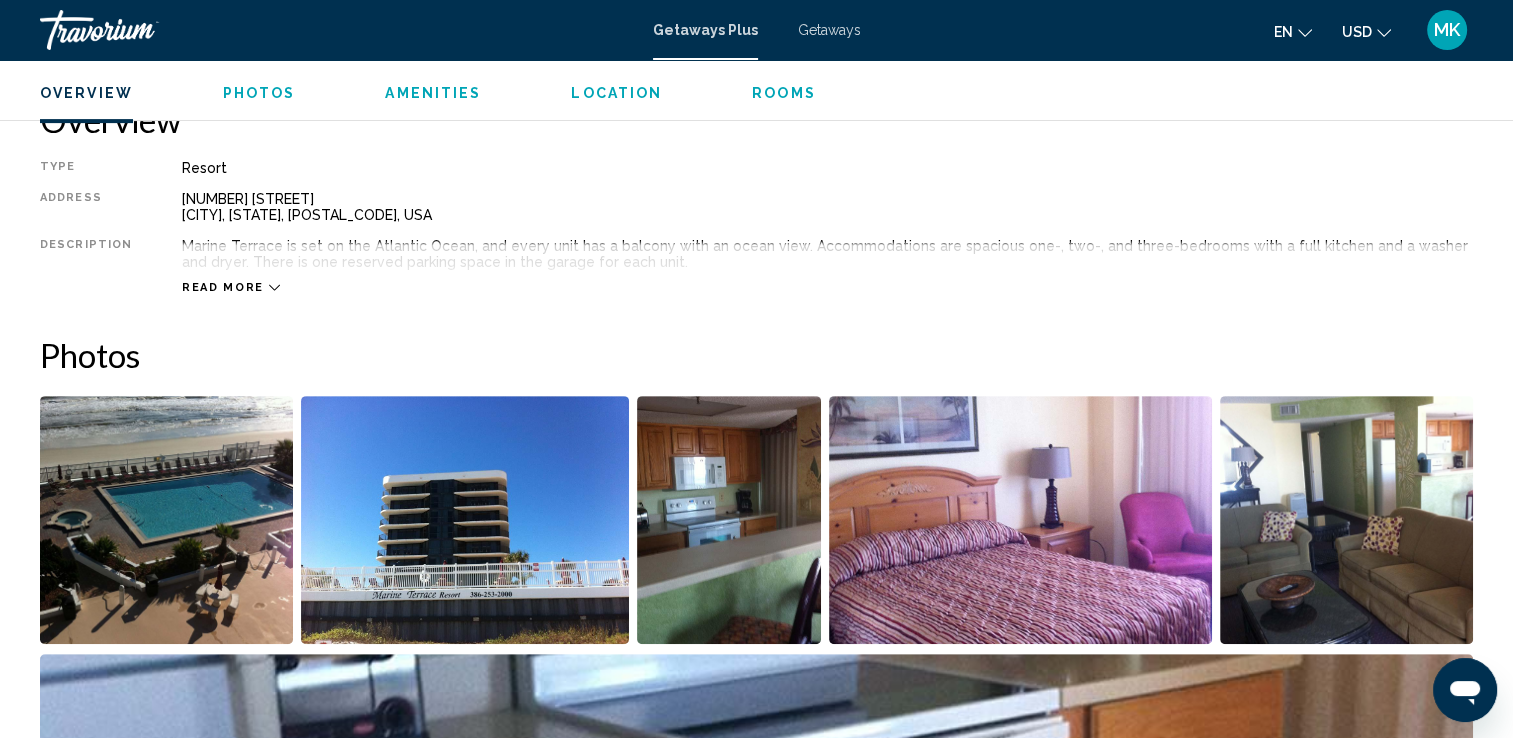 scroll, scrollTop: 600, scrollLeft: 0, axis: vertical 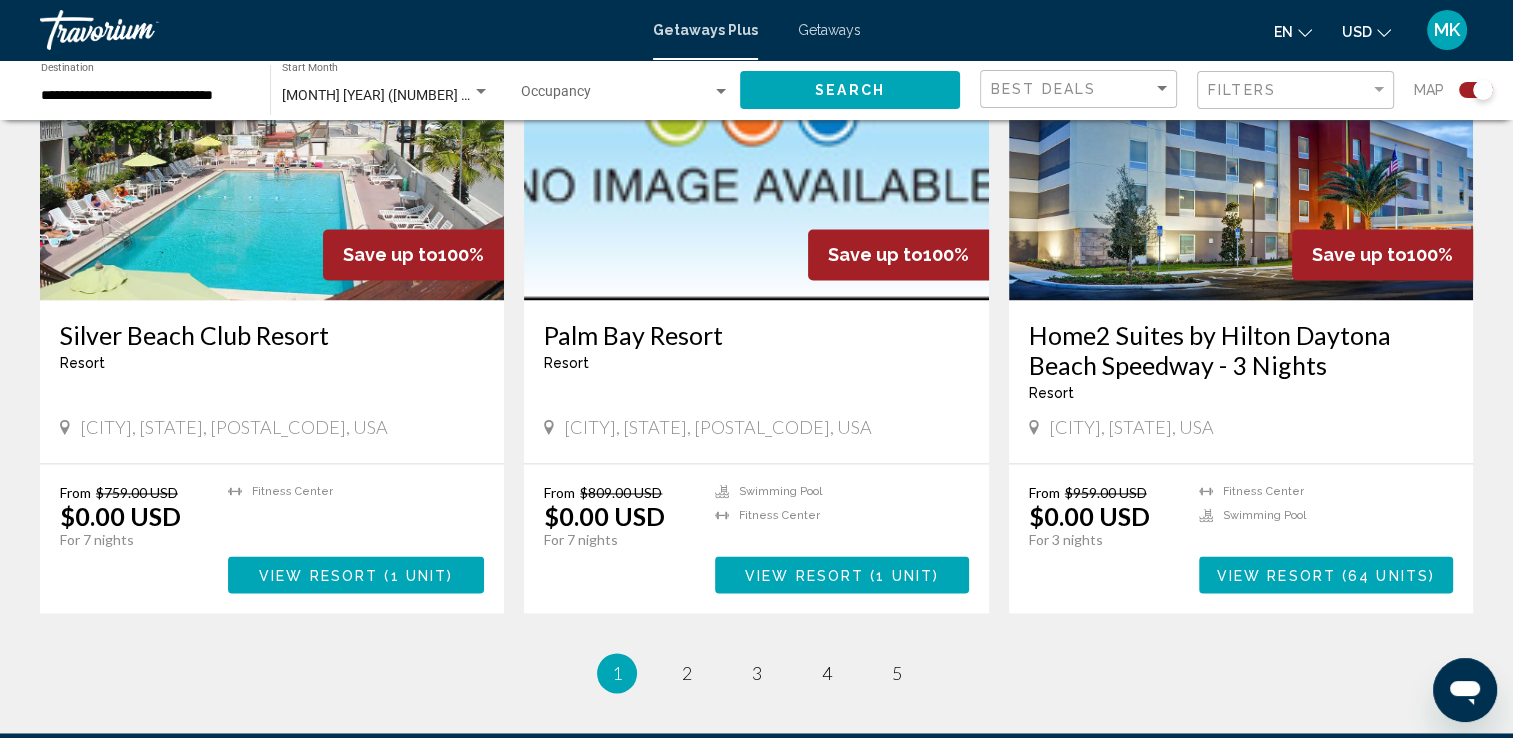 click on "View Resort" at bounding box center [1276, 575] 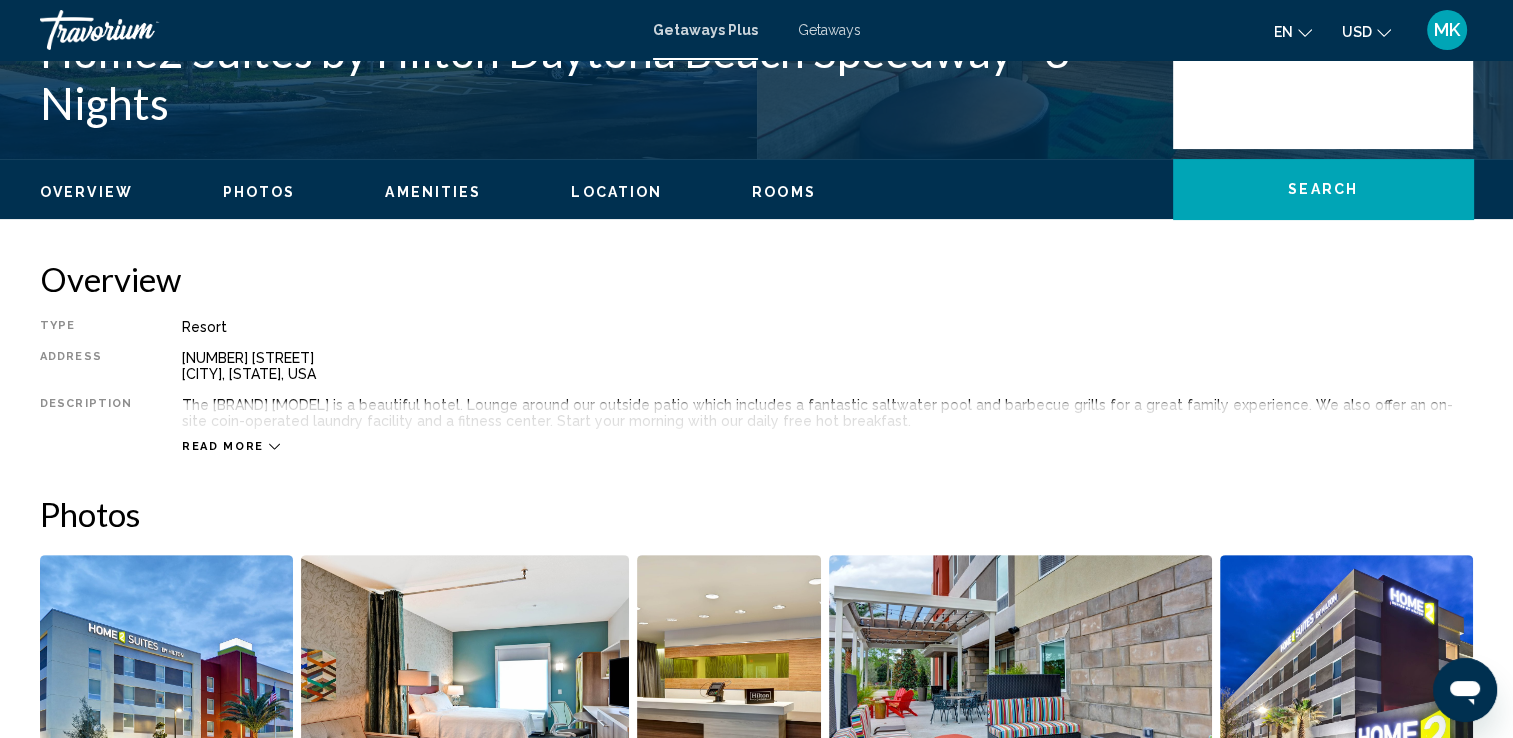 scroll, scrollTop: 500, scrollLeft: 0, axis: vertical 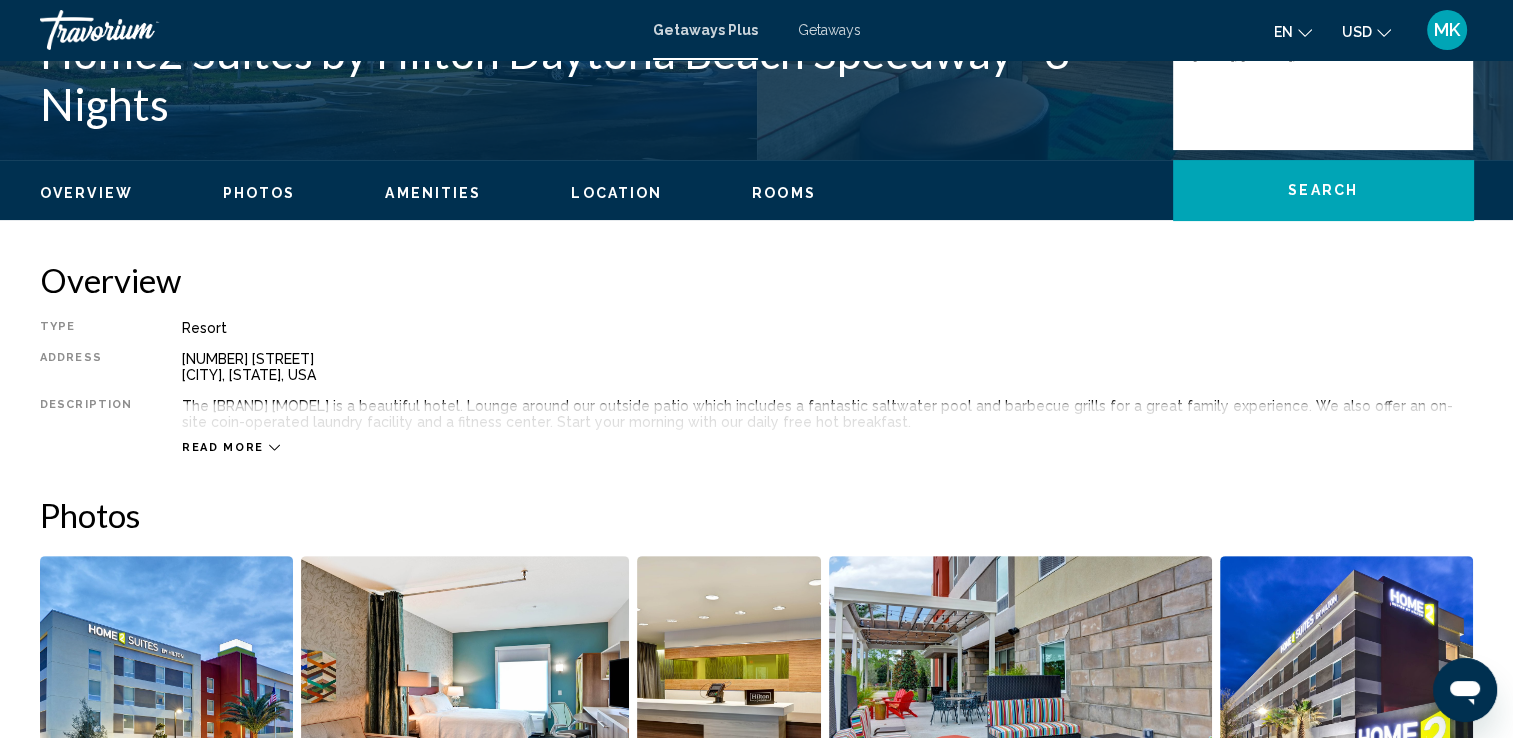 click on "Read more" at bounding box center [231, 447] 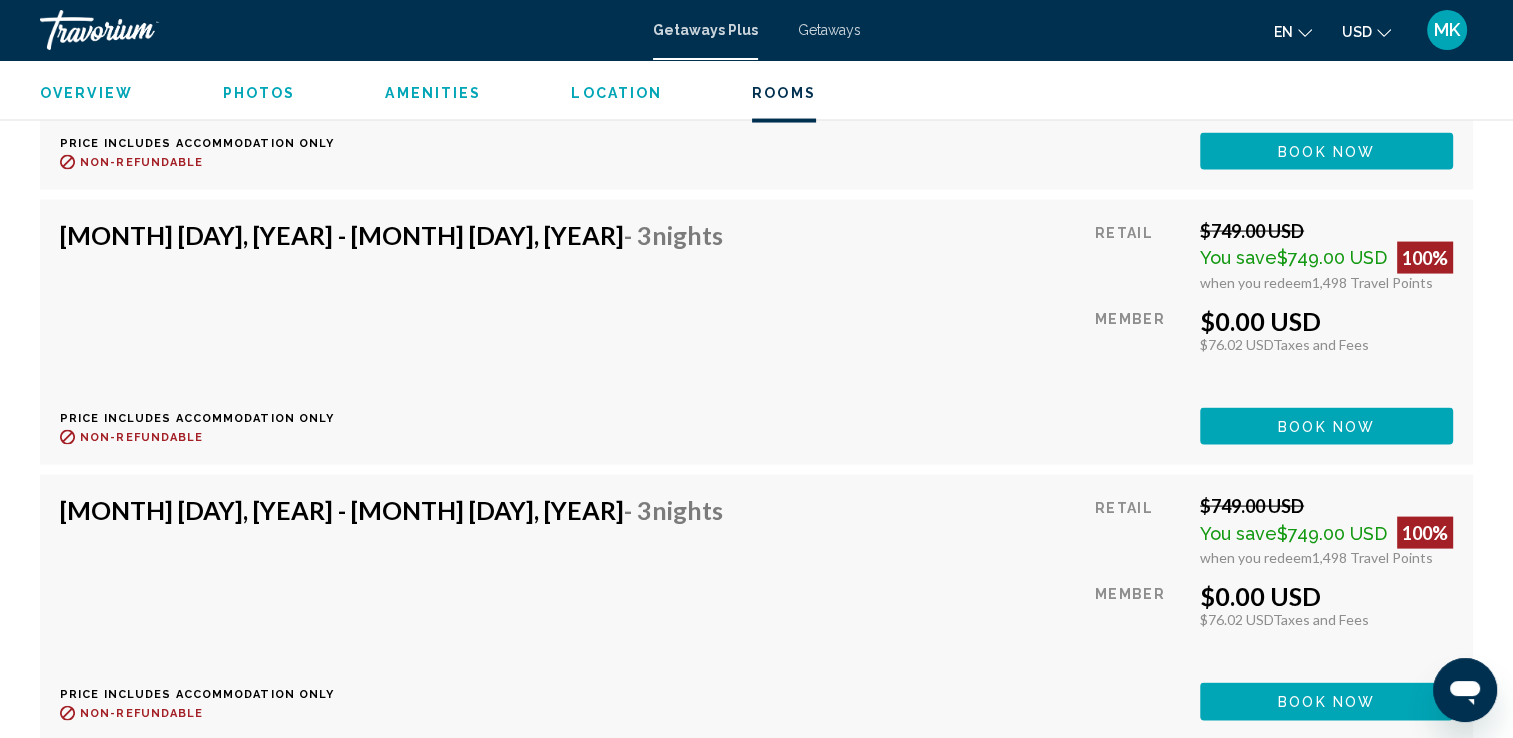 scroll, scrollTop: 3800, scrollLeft: 0, axis: vertical 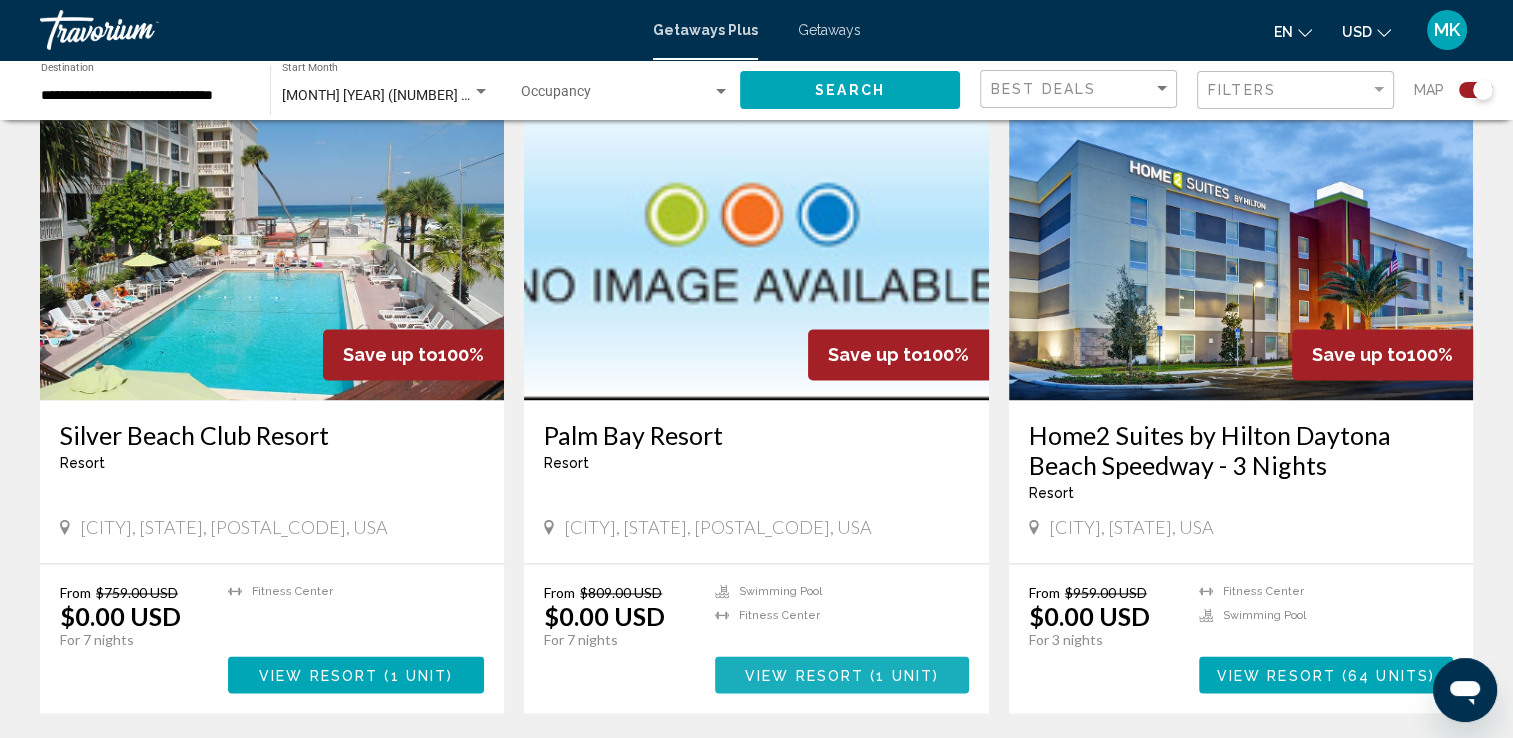 click on "View Resort" at bounding box center (804, 675) 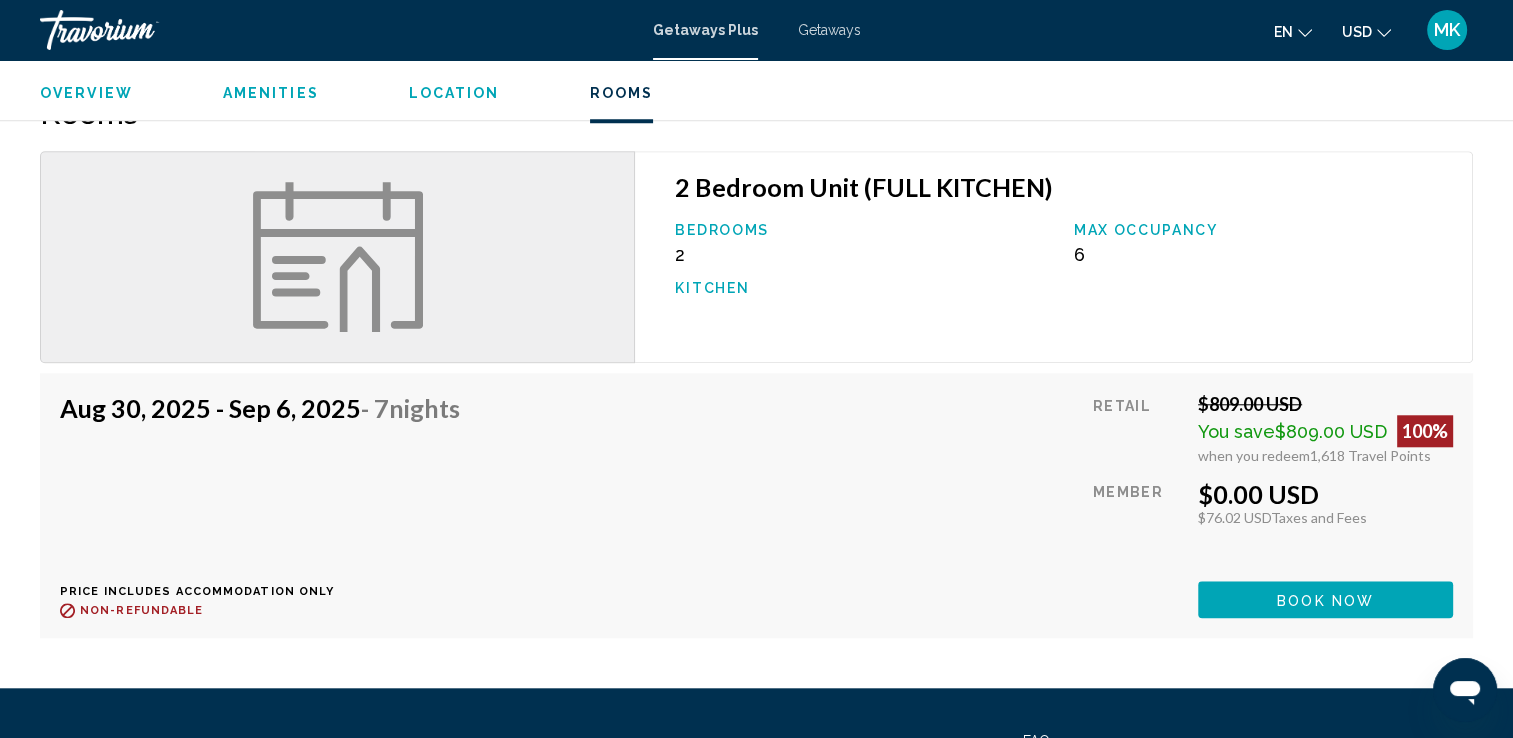 scroll, scrollTop: 1948, scrollLeft: 0, axis: vertical 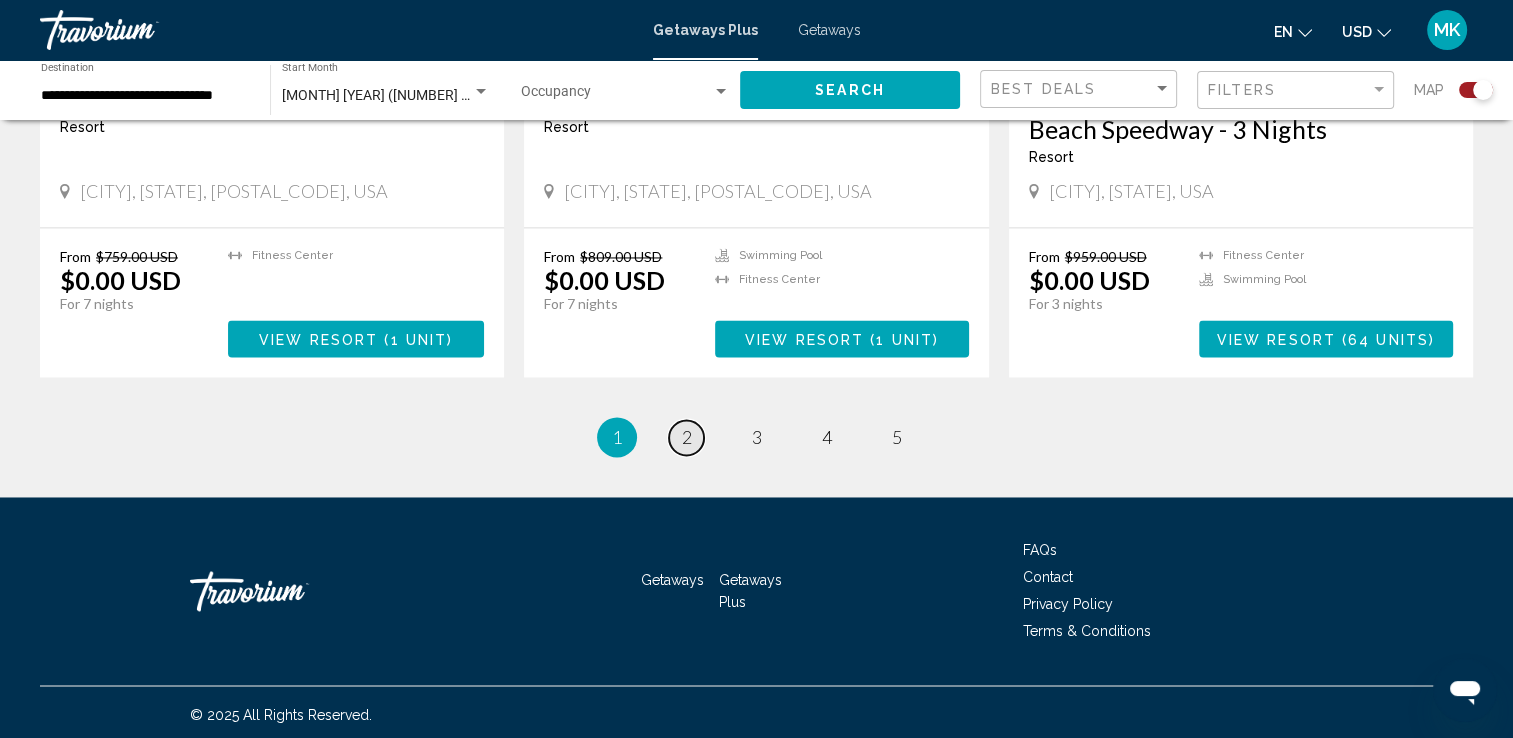 click on "page  2" at bounding box center [686, 437] 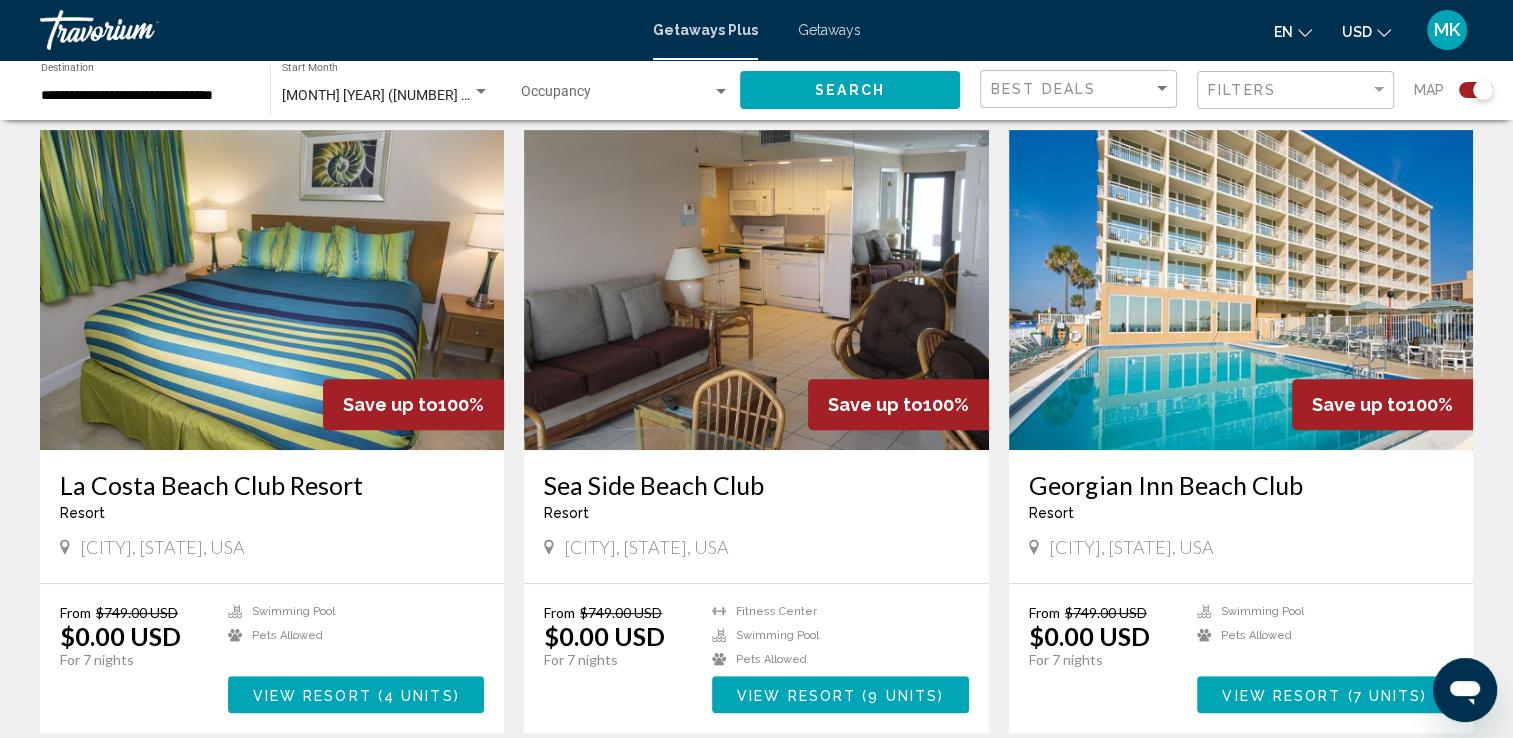 scroll, scrollTop: 900, scrollLeft: 0, axis: vertical 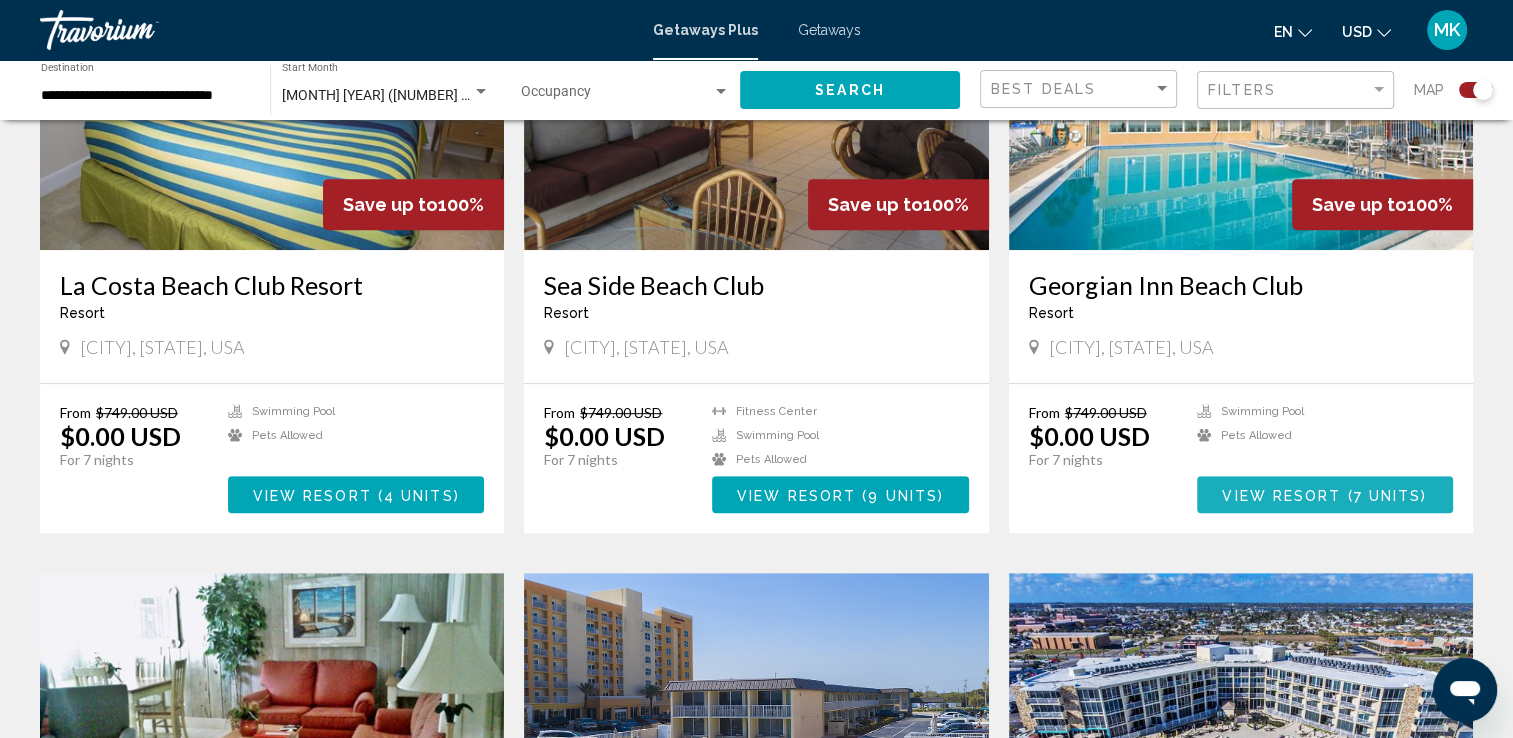 click on "View Resort" at bounding box center (1281, 495) 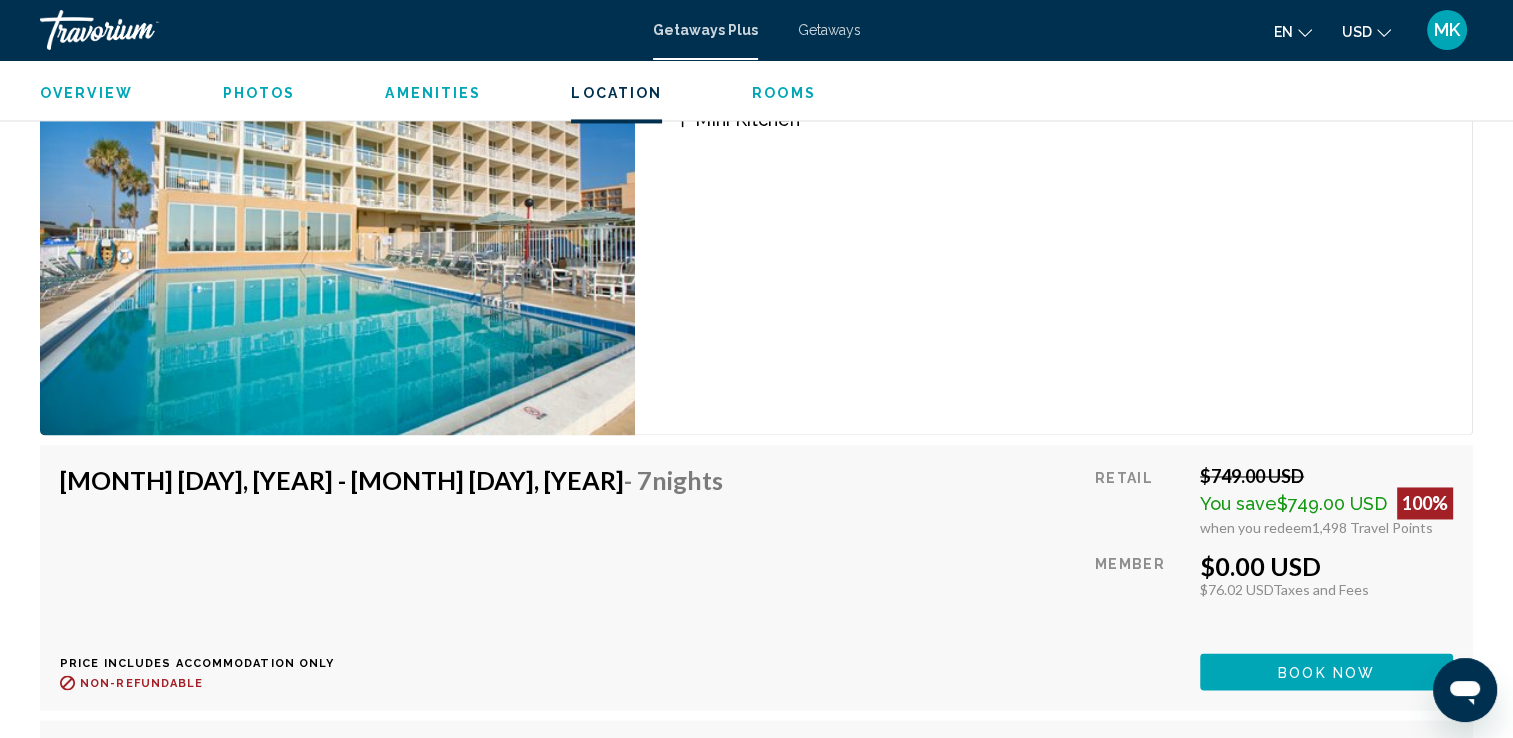 scroll, scrollTop: 3200, scrollLeft: 0, axis: vertical 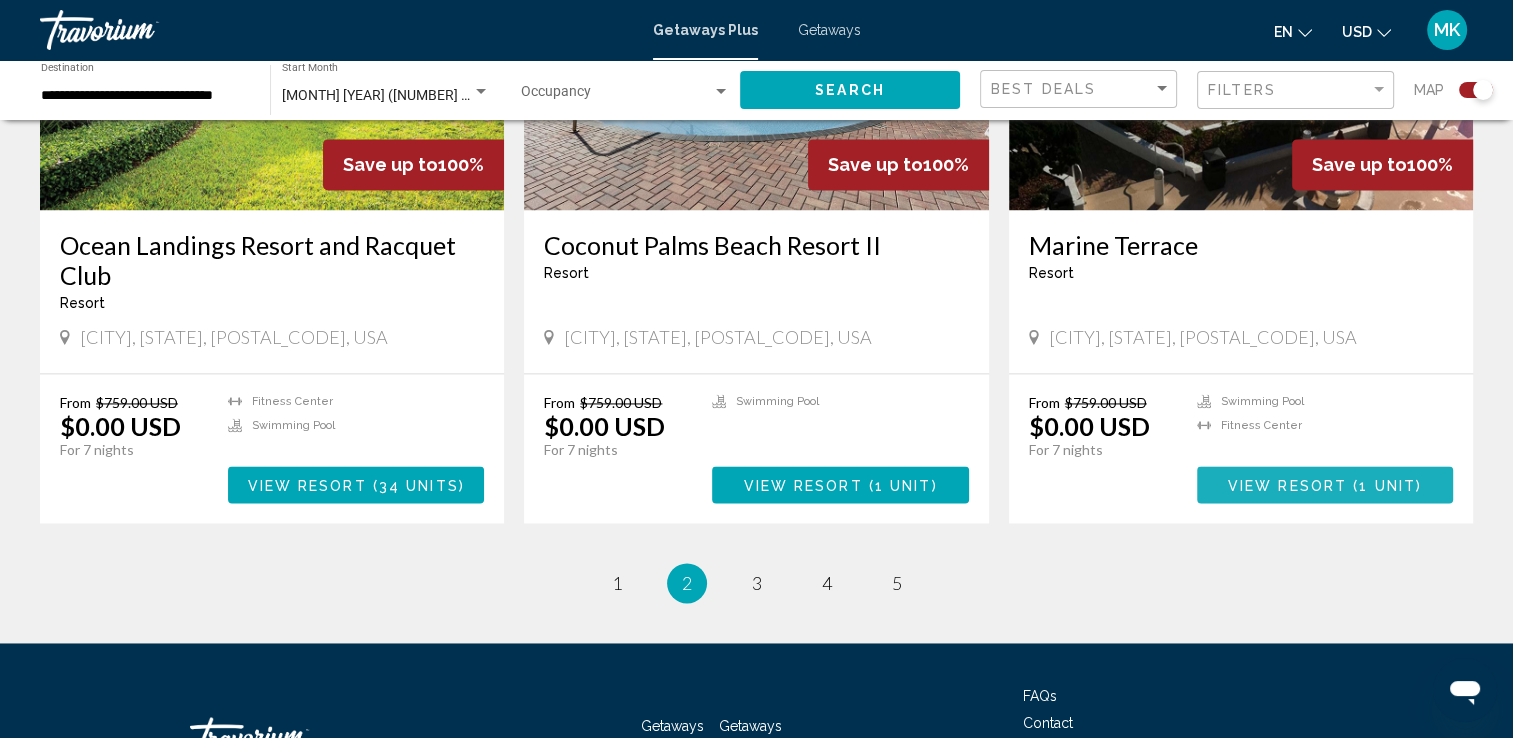 click on "View Resort" at bounding box center (1287, 485) 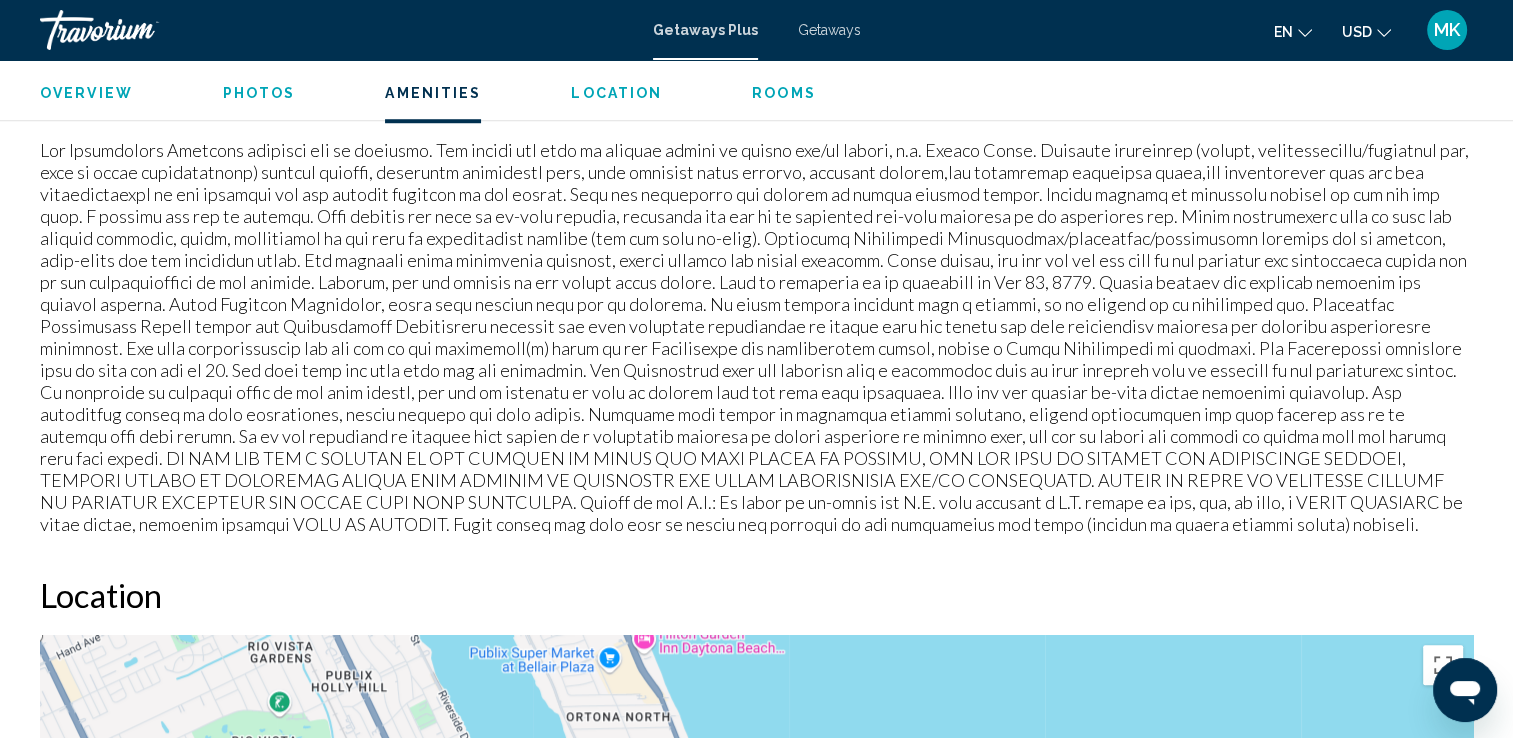 scroll, scrollTop: 1700, scrollLeft: 0, axis: vertical 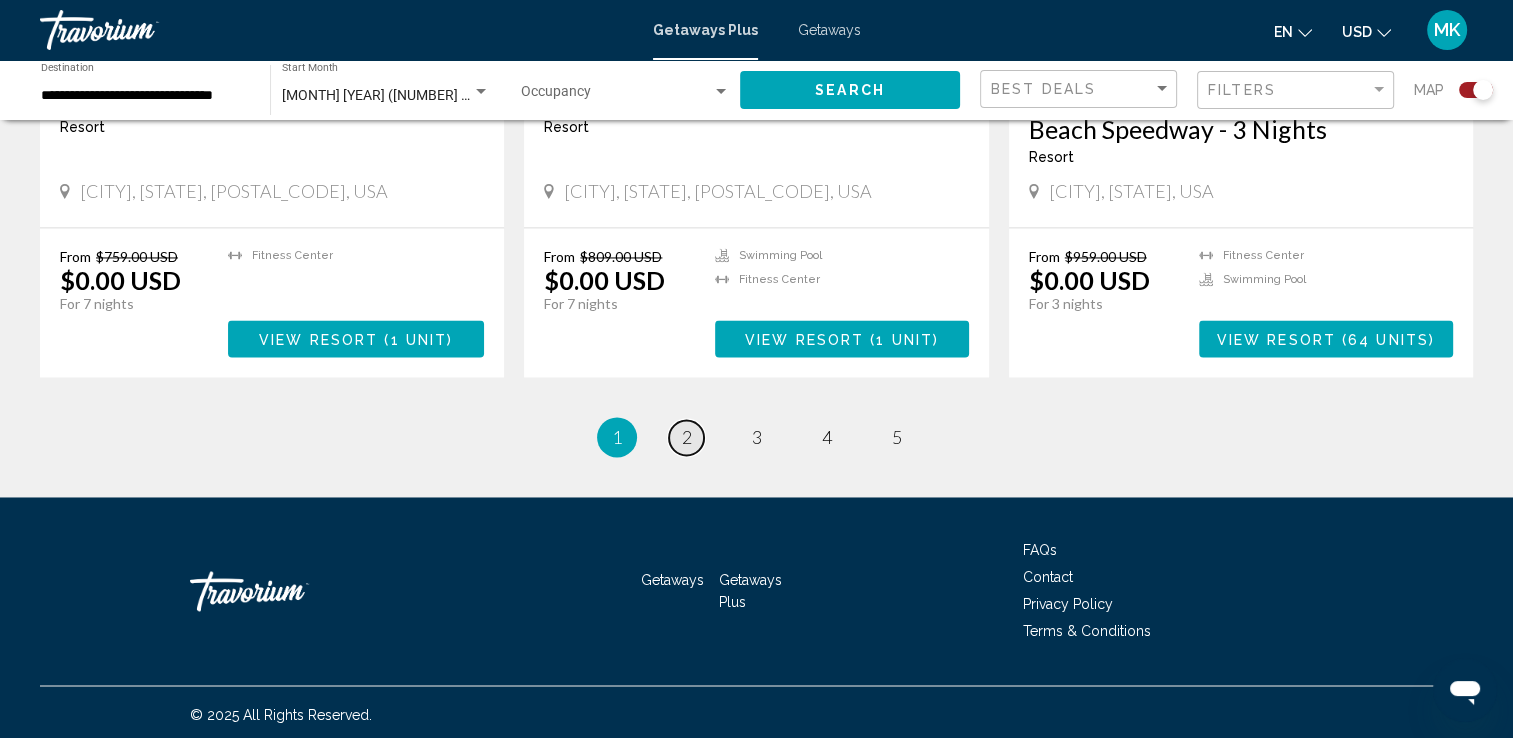 click on "2" at bounding box center [687, 437] 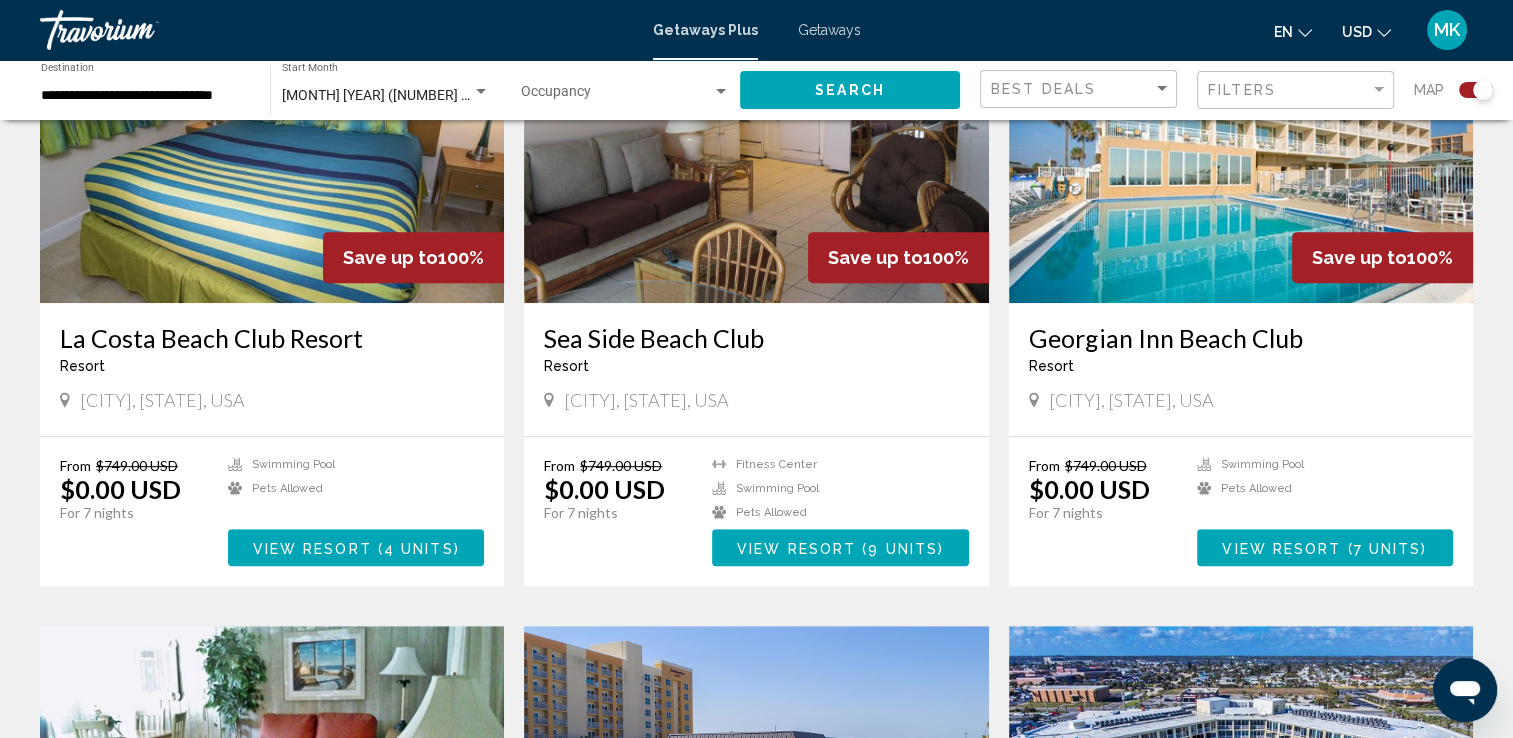 scroll, scrollTop: 800, scrollLeft: 0, axis: vertical 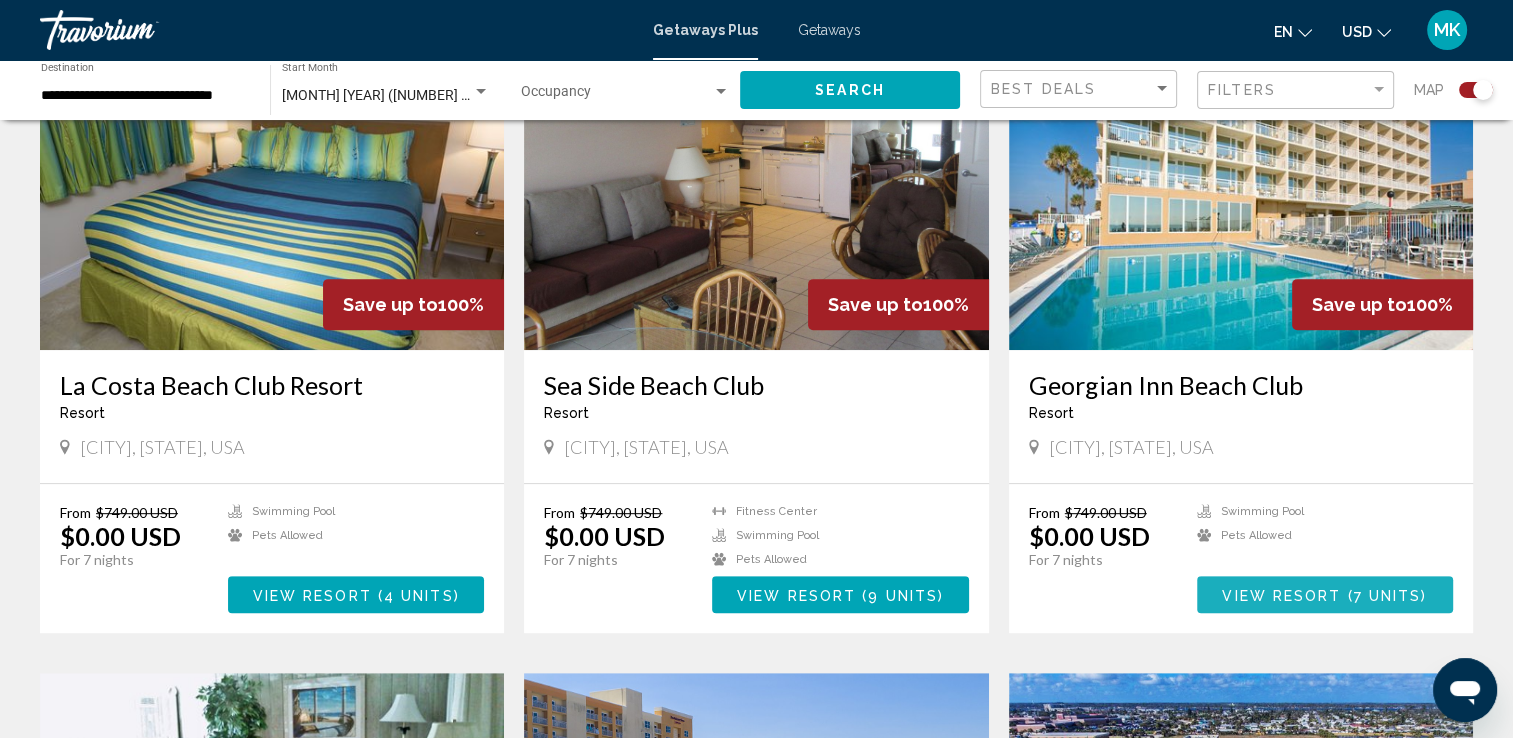 click on "View Resort" at bounding box center [1281, 595] 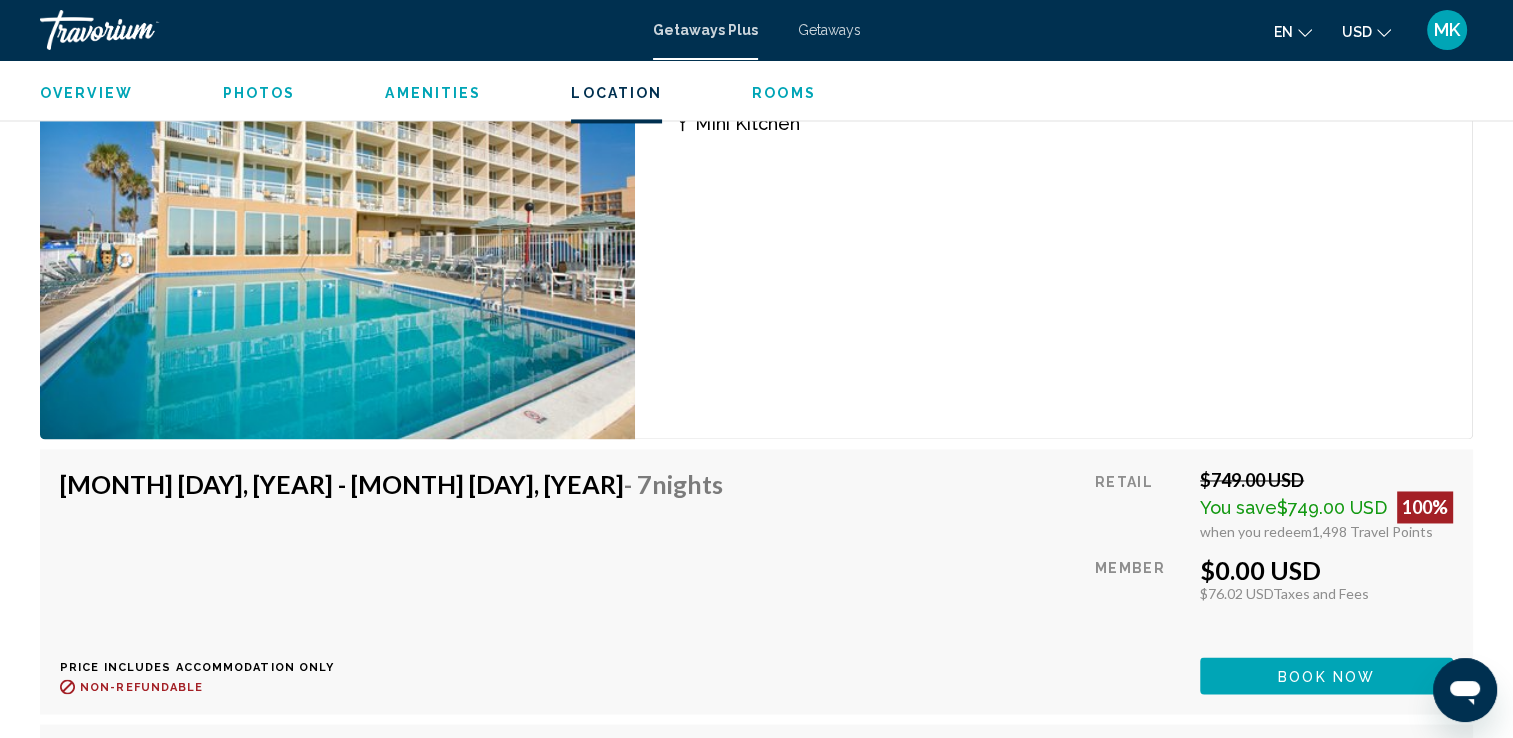 scroll, scrollTop: 3500, scrollLeft: 0, axis: vertical 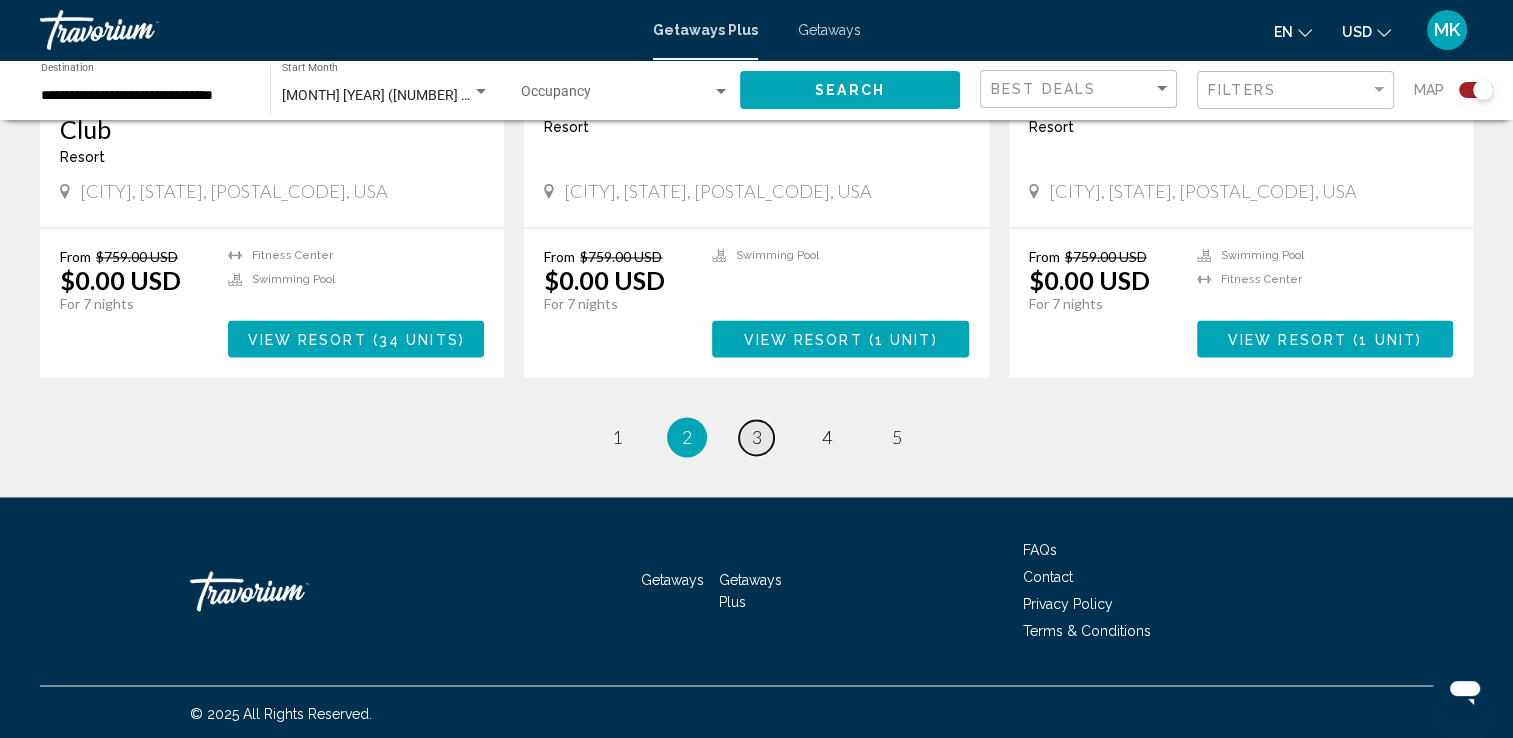 click on "3" at bounding box center (757, 437) 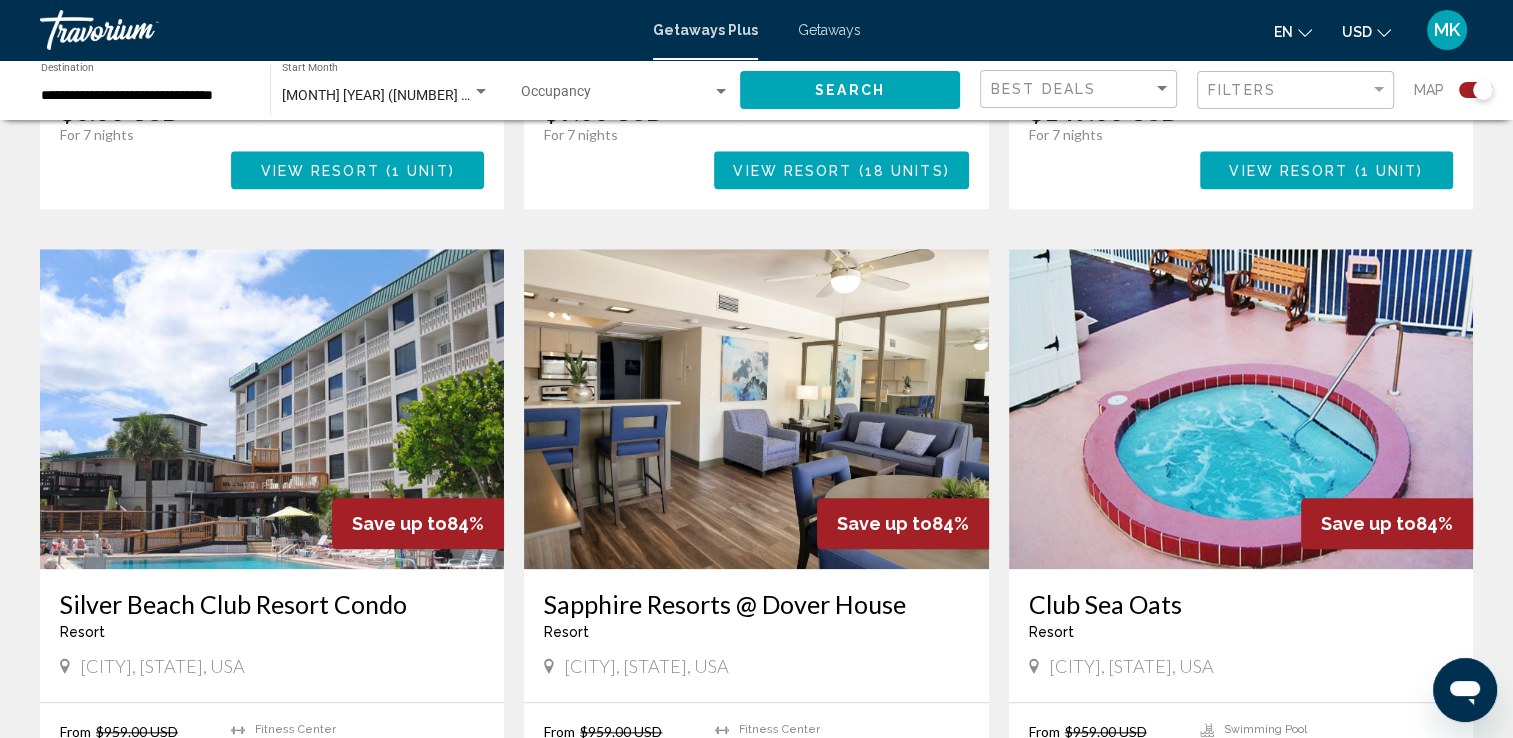 scroll, scrollTop: 2000, scrollLeft: 0, axis: vertical 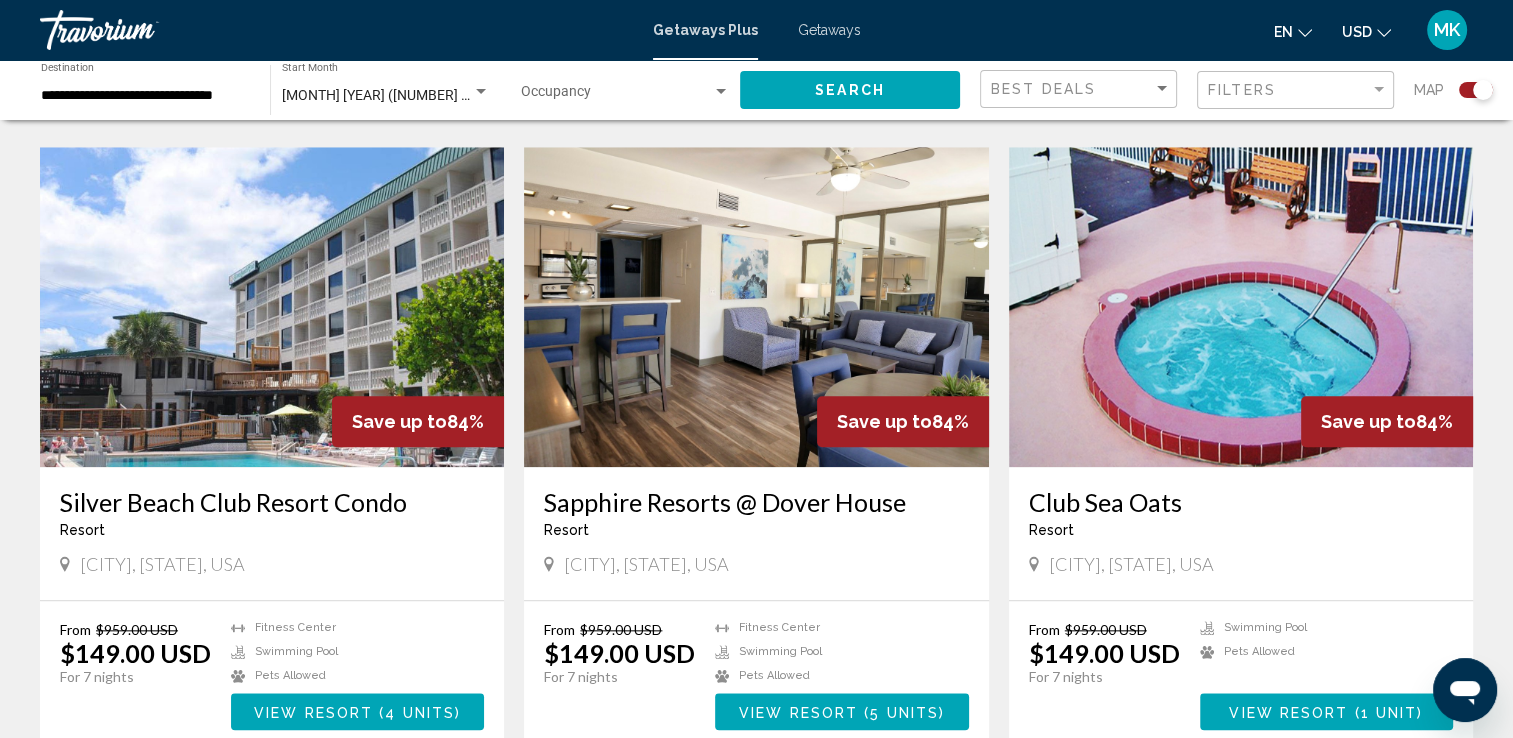 drag, startPoint x: 540, startPoint y: 494, endPoint x: 938, endPoint y: 472, distance: 398.60757 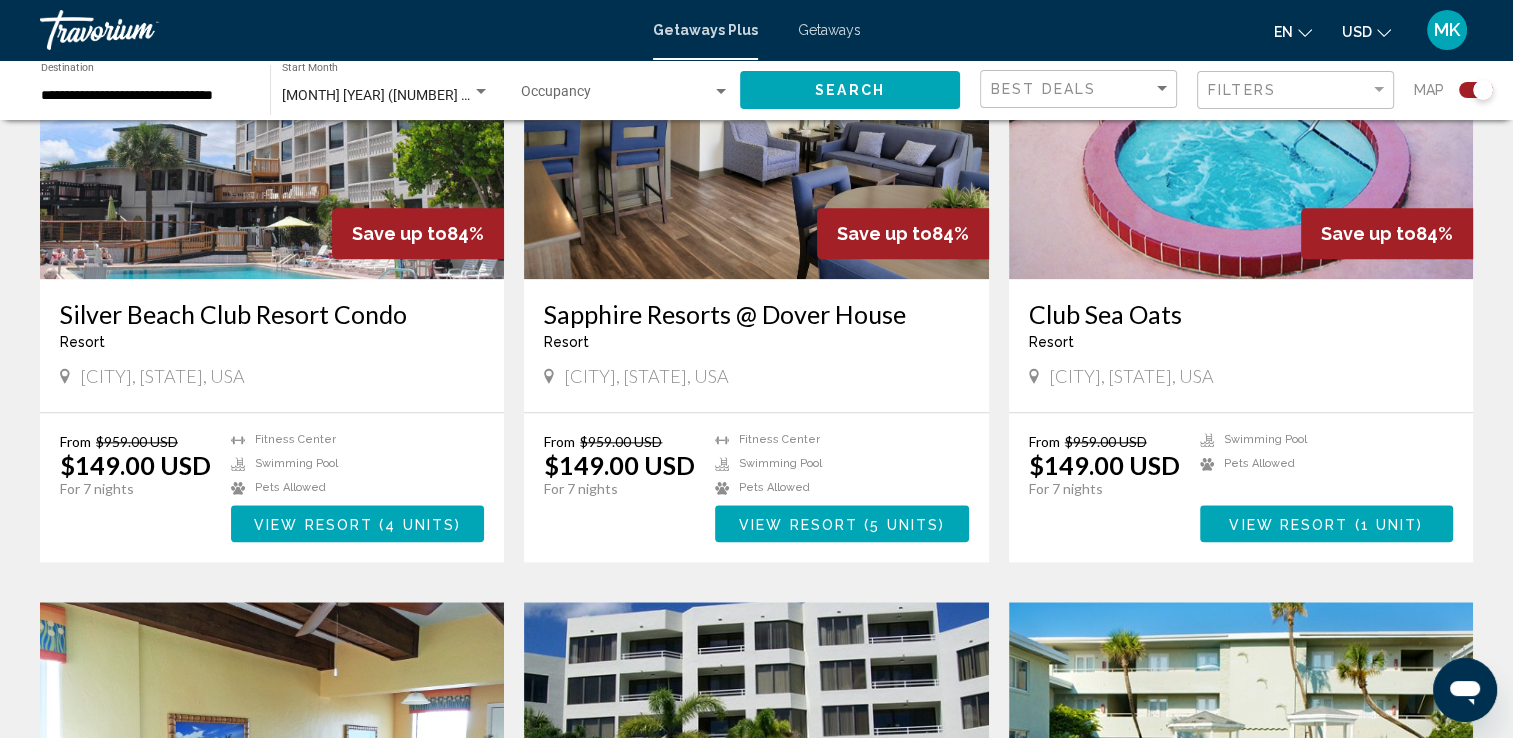 scroll, scrollTop: 2200, scrollLeft: 0, axis: vertical 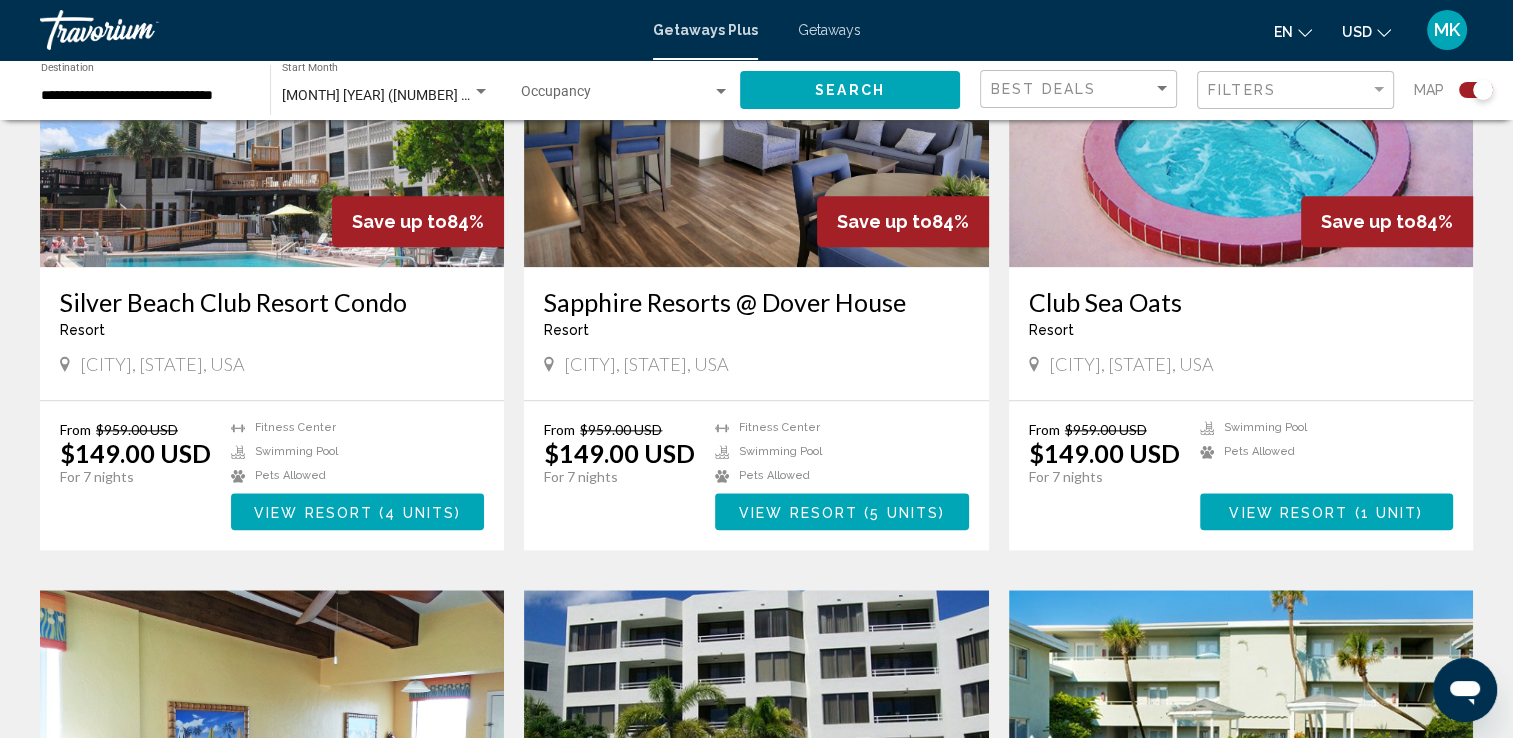 click on "View Resort" at bounding box center (1288, 512) 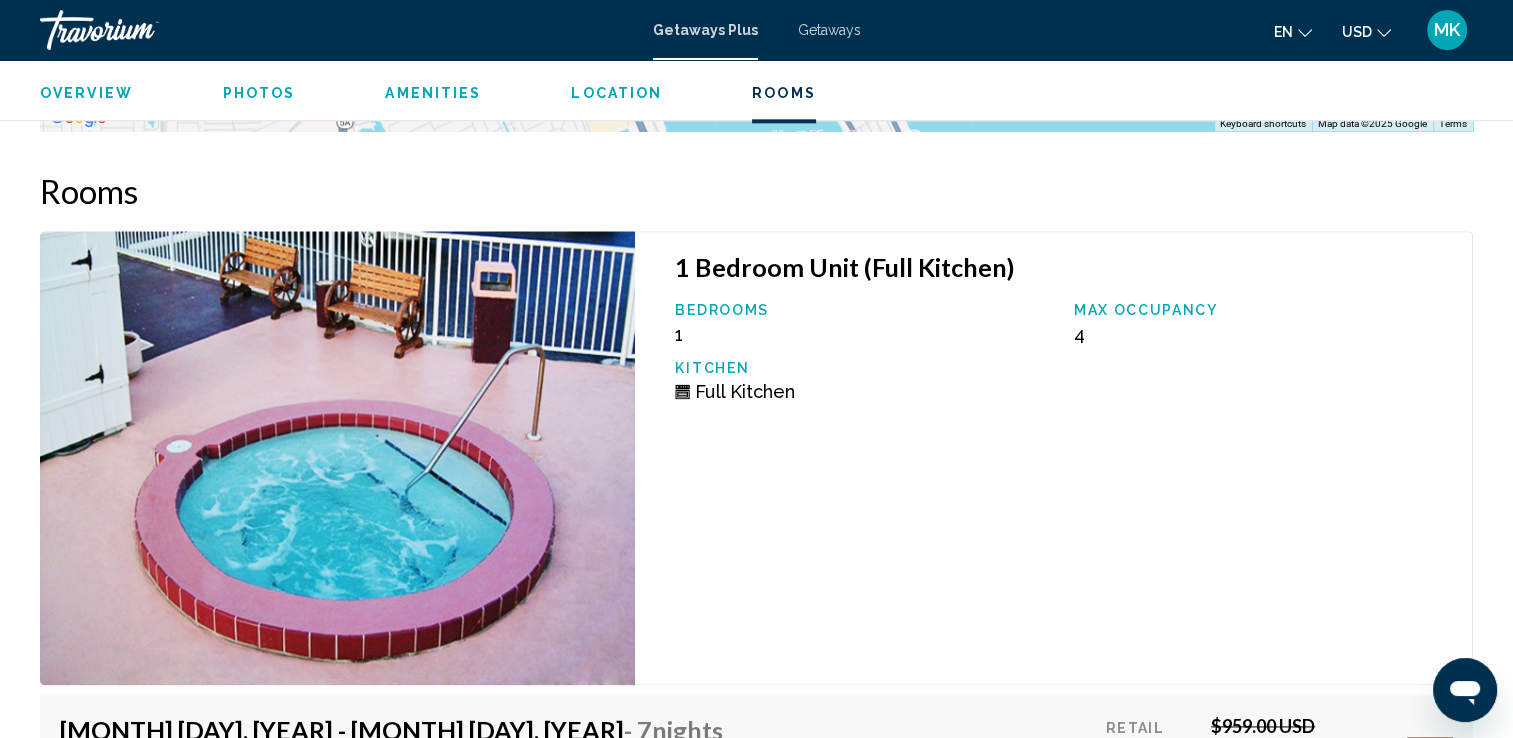 scroll, scrollTop: 2900, scrollLeft: 0, axis: vertical 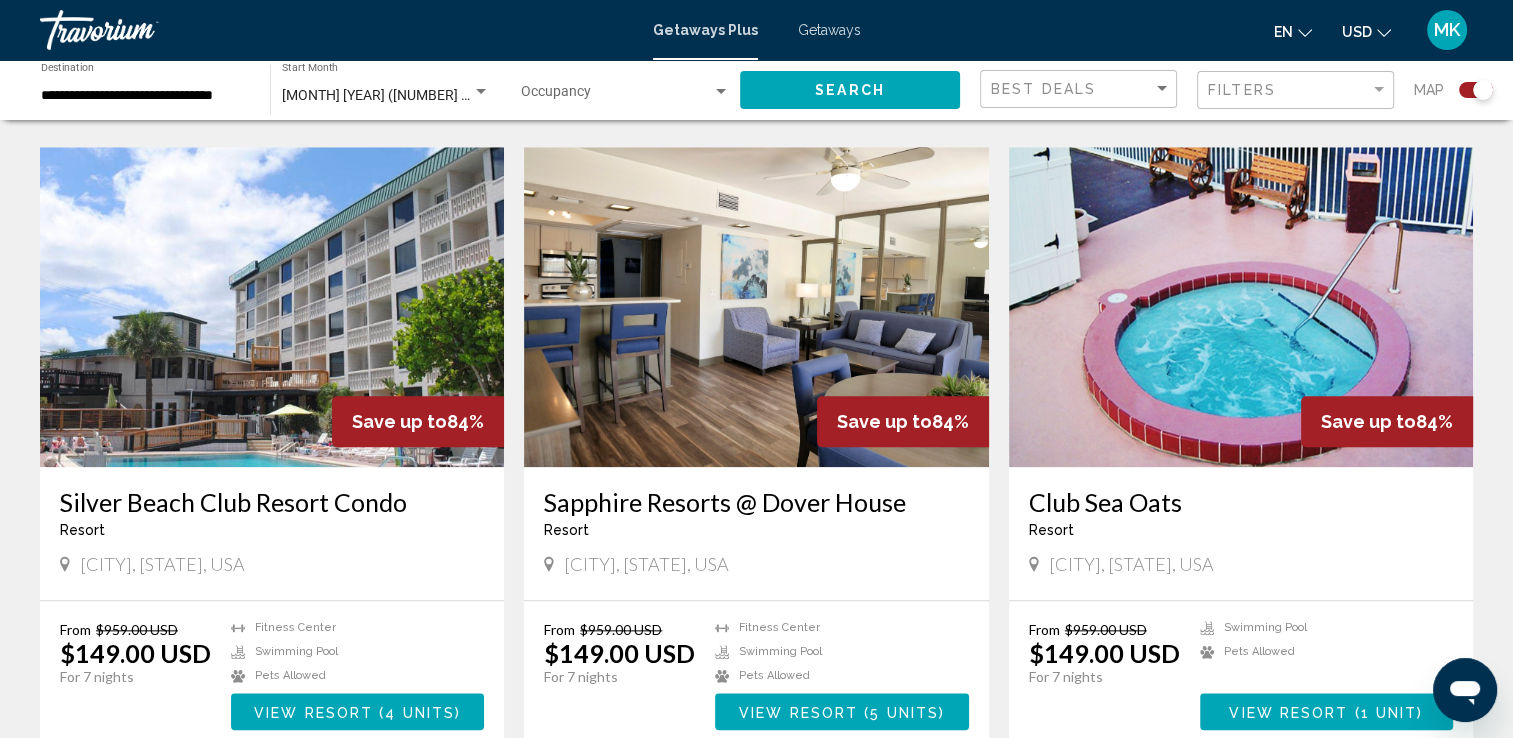 click on "Silver Beach Club Resort Condo" at bounding box center (272, 502) 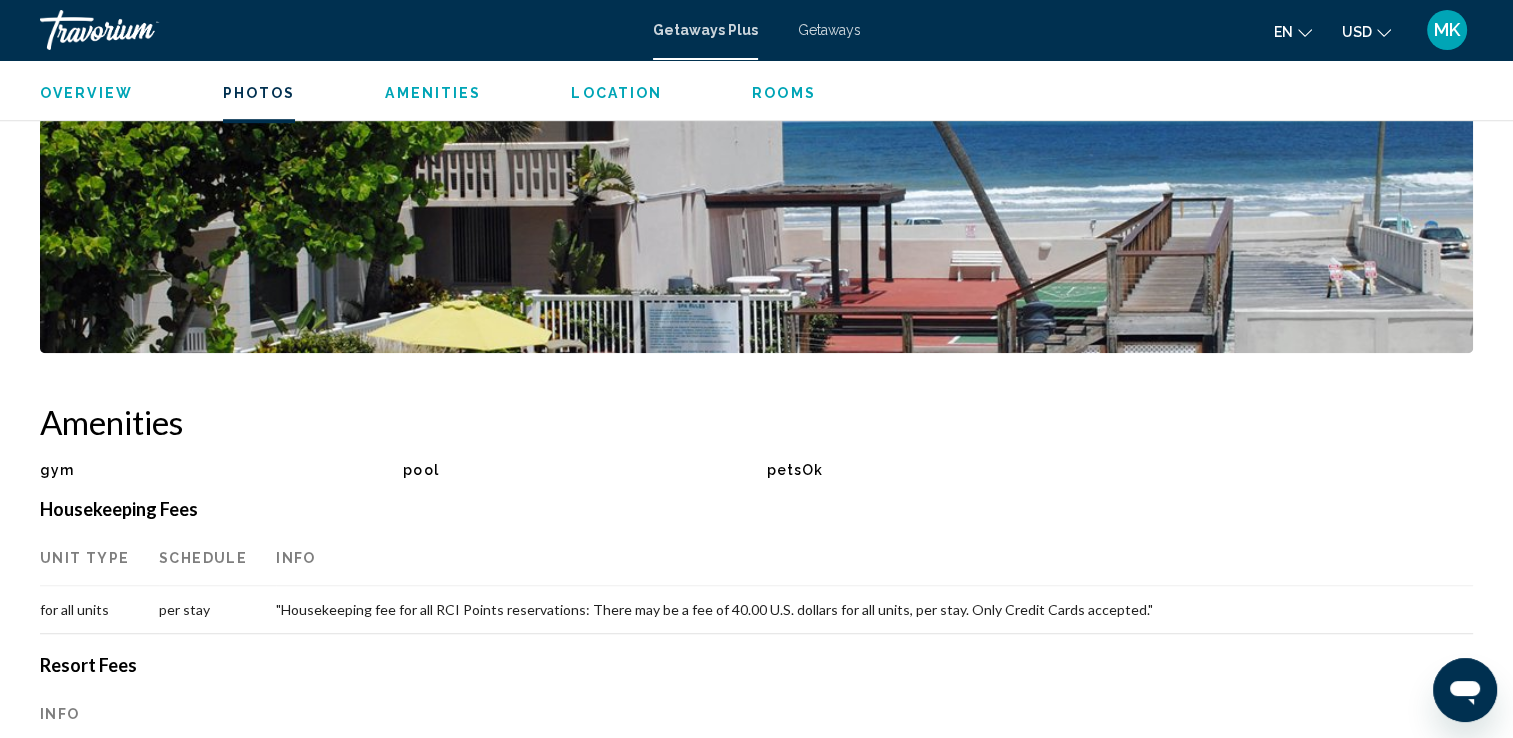 scroll, scrollTop: 1400, scrollLeft: 0, axis: vertical 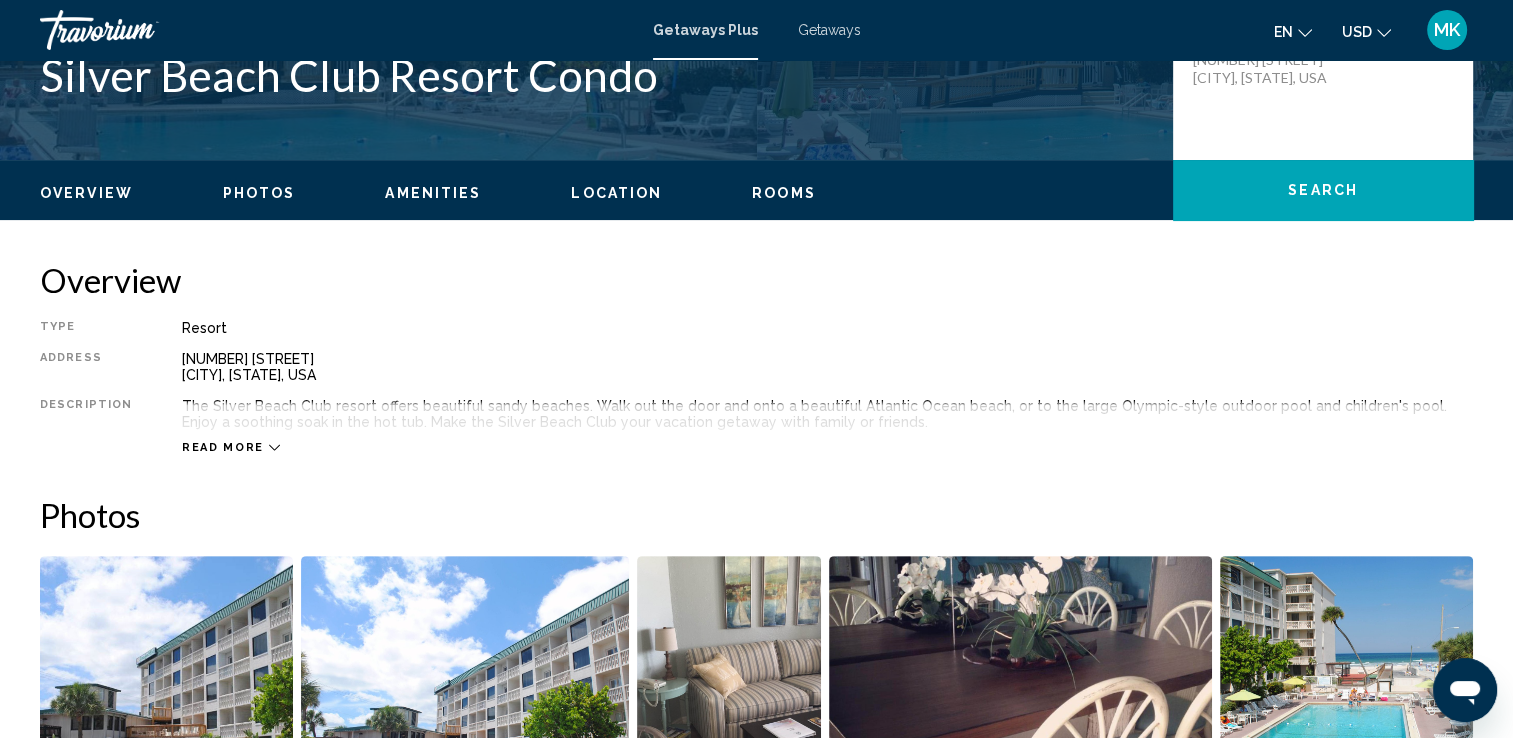 click on "Read more" at bounding box center [223, 447] 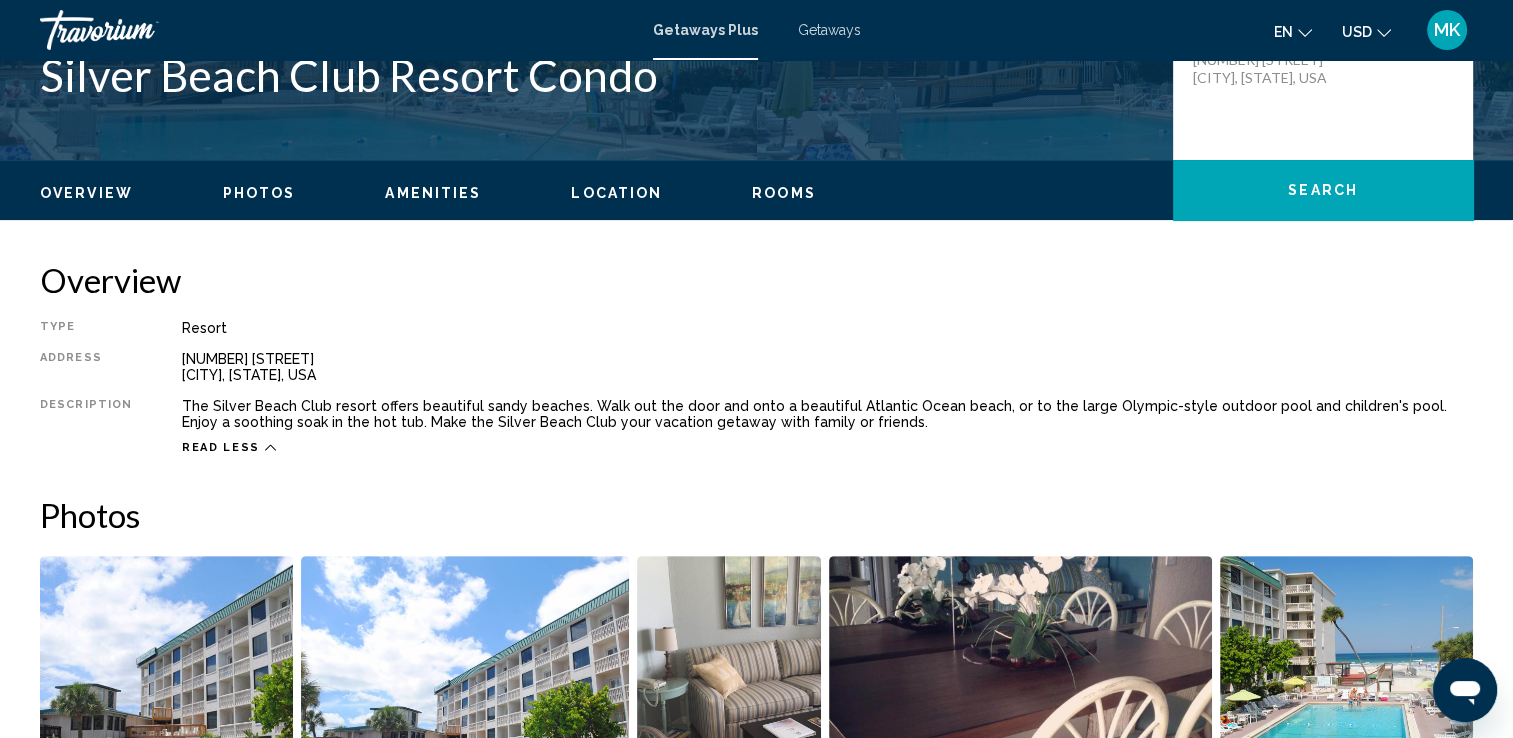click on "Read less" at bounding box center [221, 447] 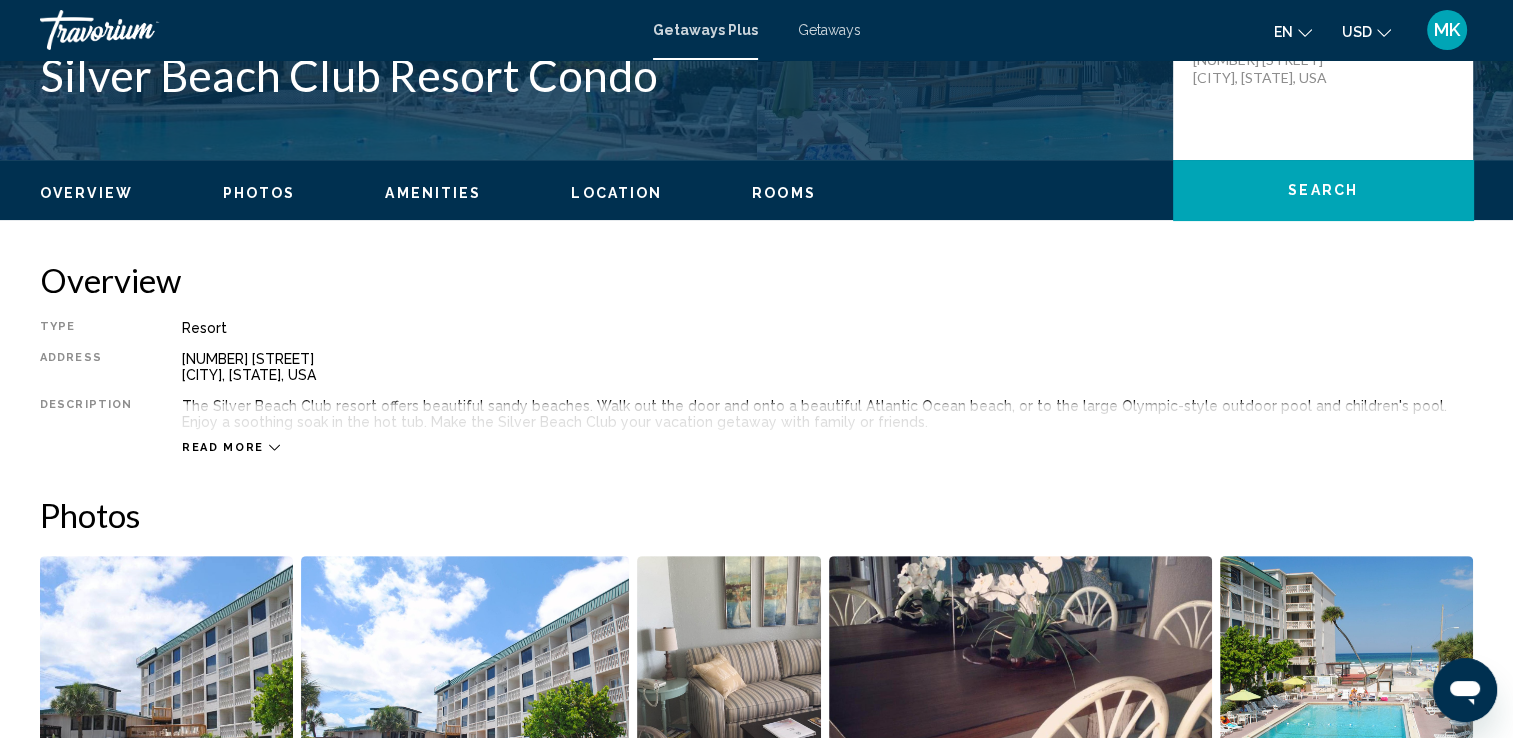 scroll, scrollTop: 271, scrollLeft: 0, axis: vertical 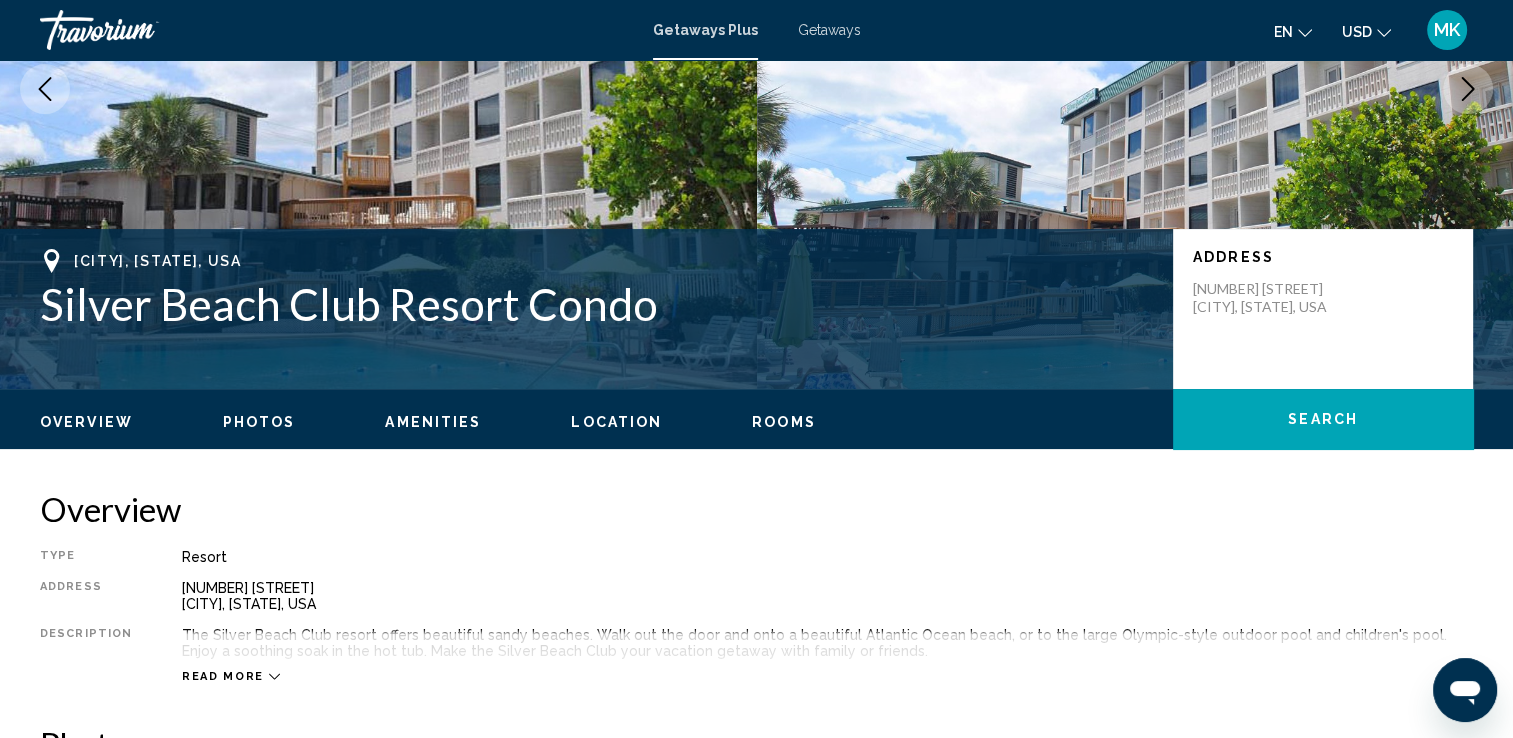 click on "Read more" at bounding box center [827, 656] 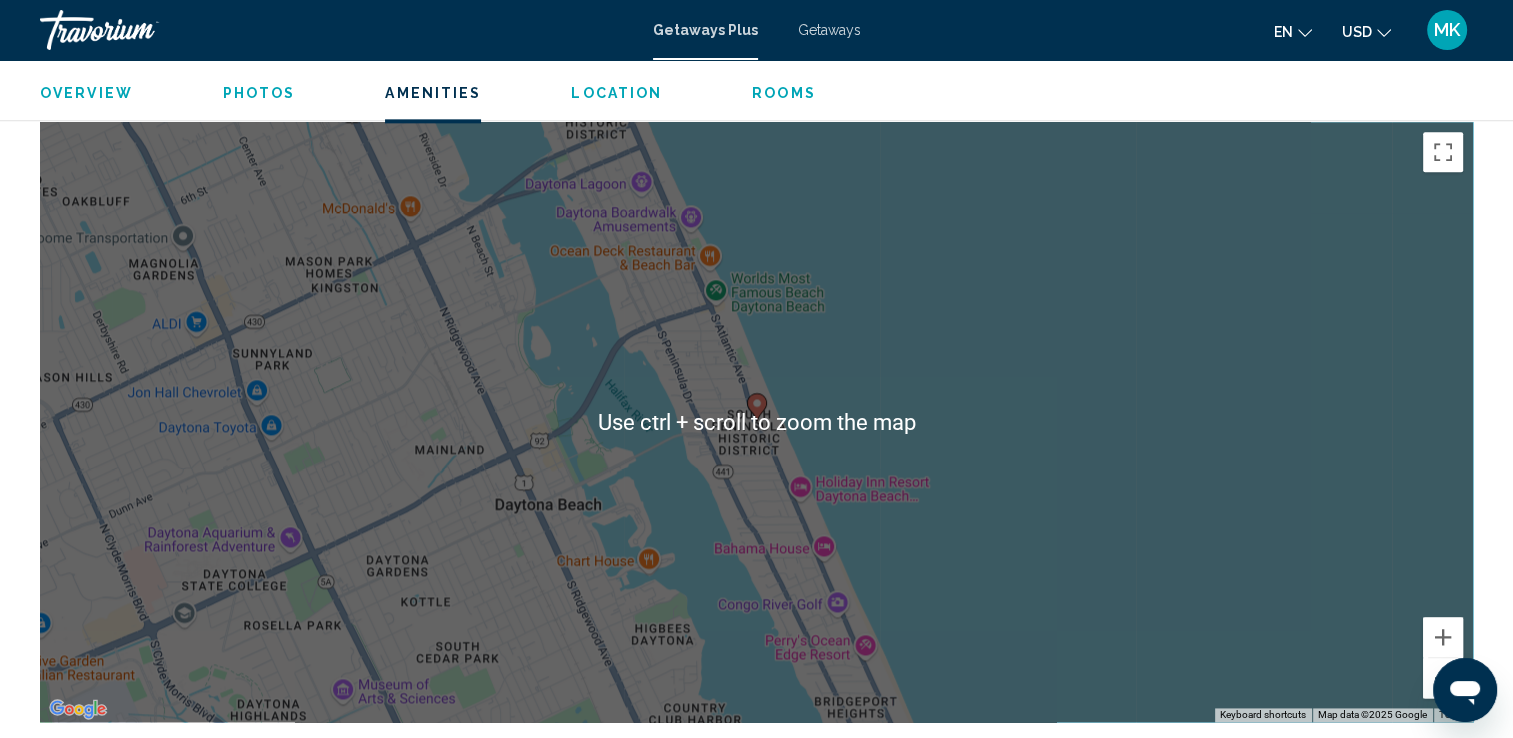 scroll, scrollTop: 1971, scrollLeft: 0, axis: vertical 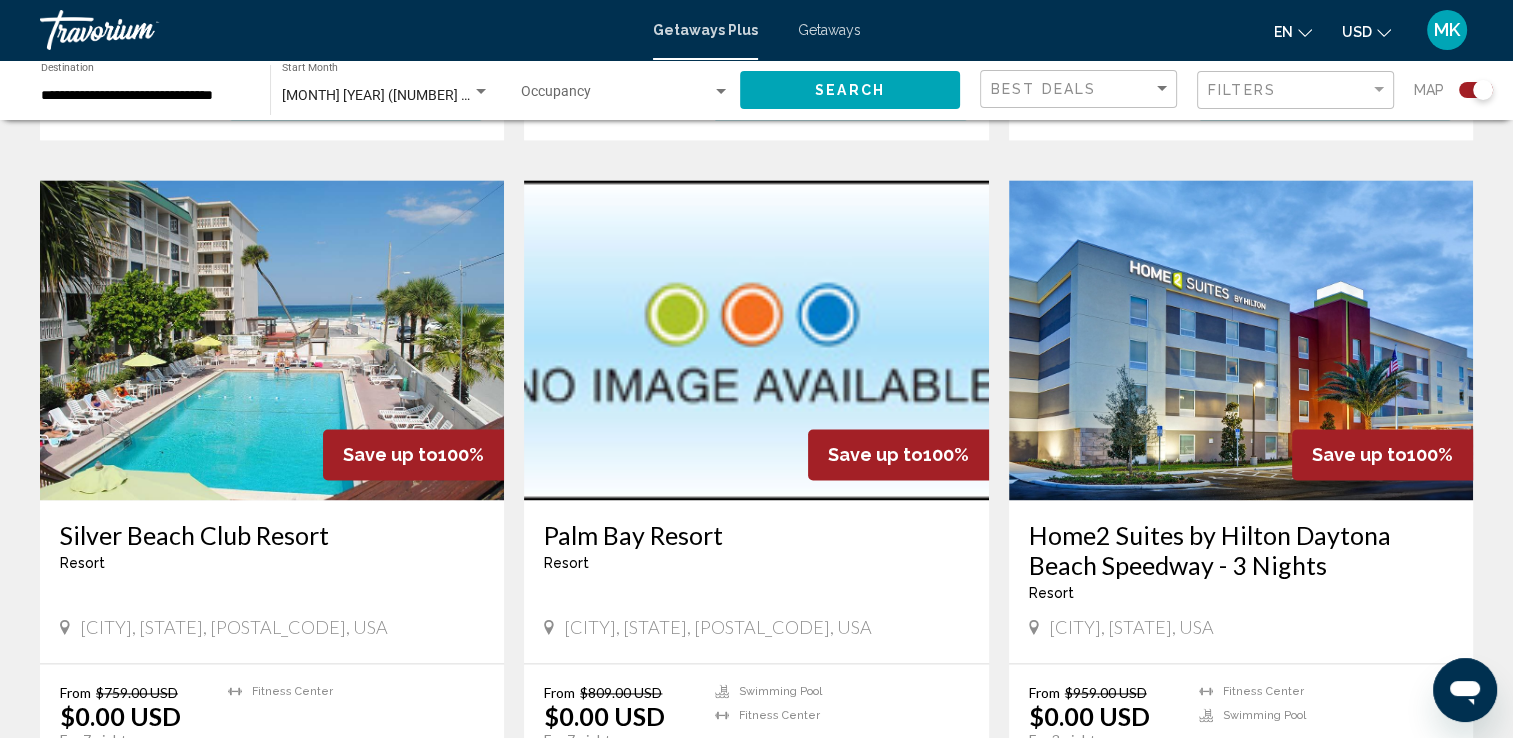 click on "Home2 Suites by Hilton Daytona Beach Speedway - 3 Nights" at bounding box center (1241, 550) 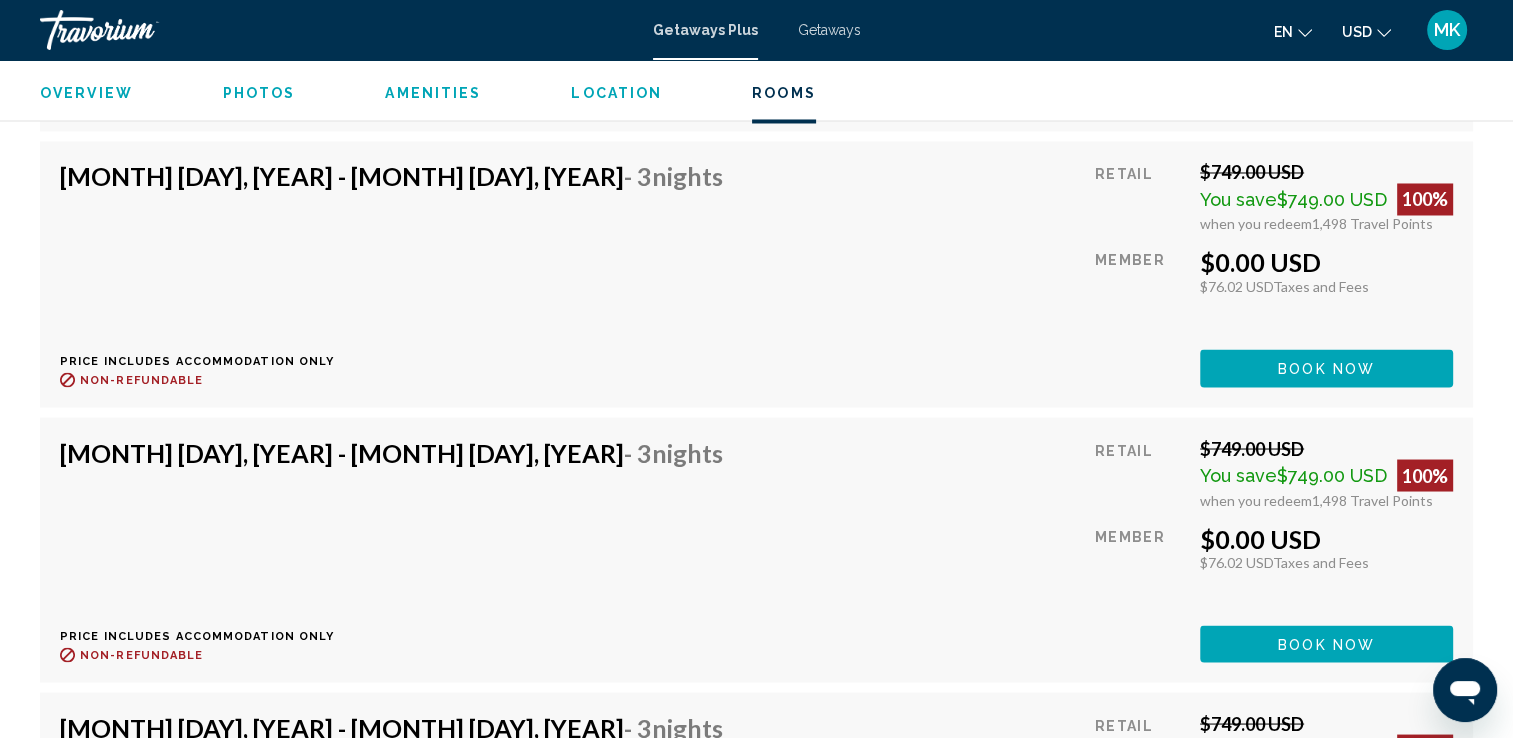 scroll, scrollTop: 3600, scrollLeft: 0, axis: vertical 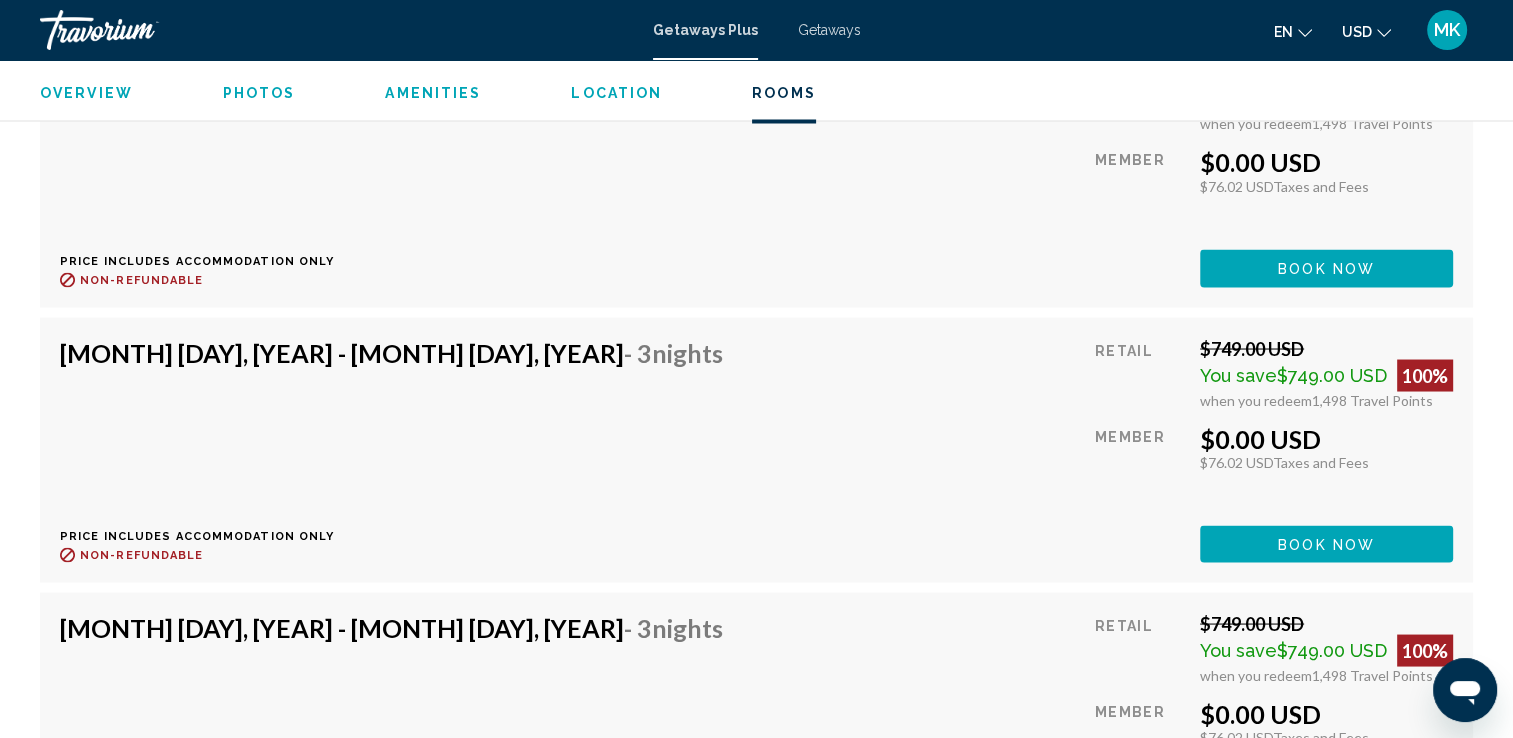 click on "Book now" at bounding box center [1326, -282] 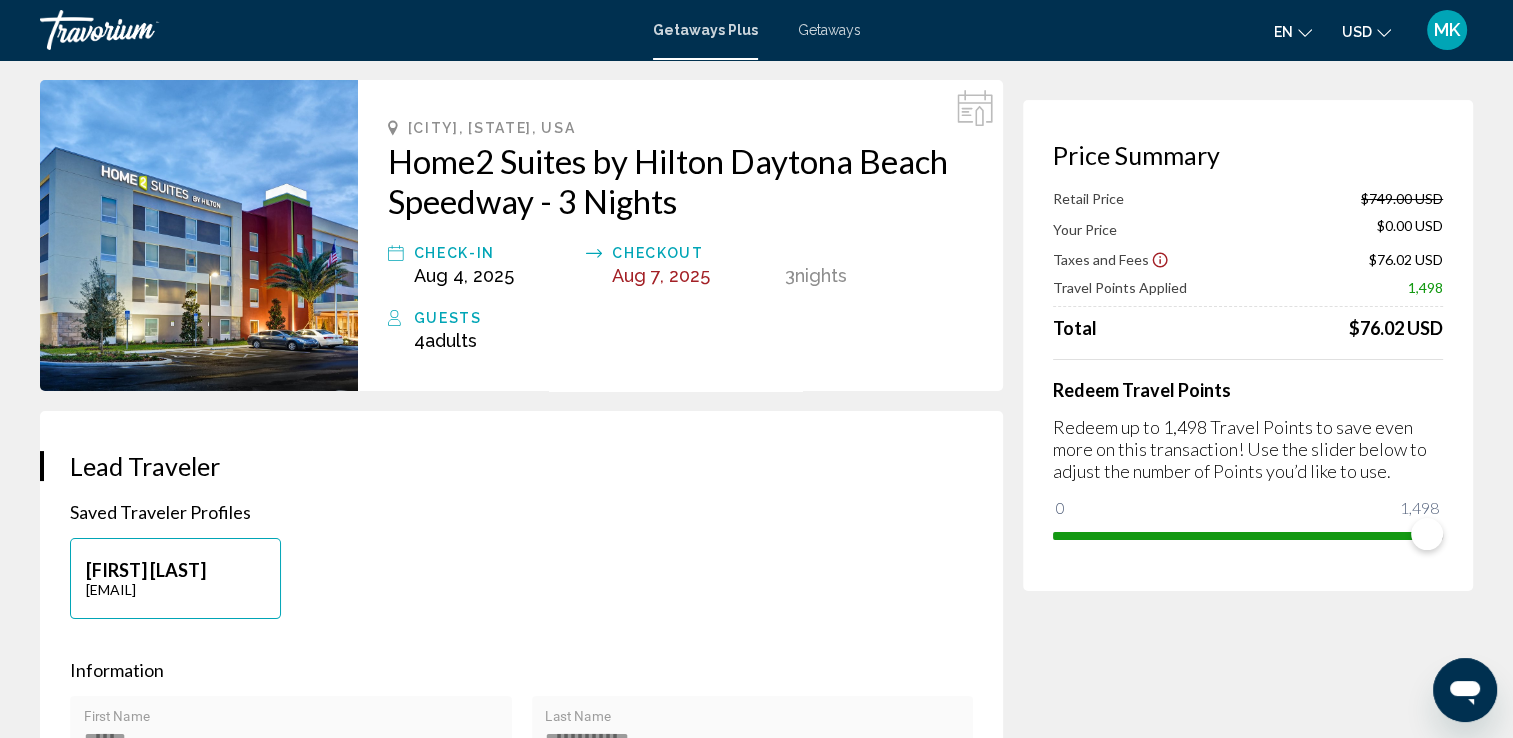 scroll, scrollTop: 100, scrollLeft: 0, axis: vertical 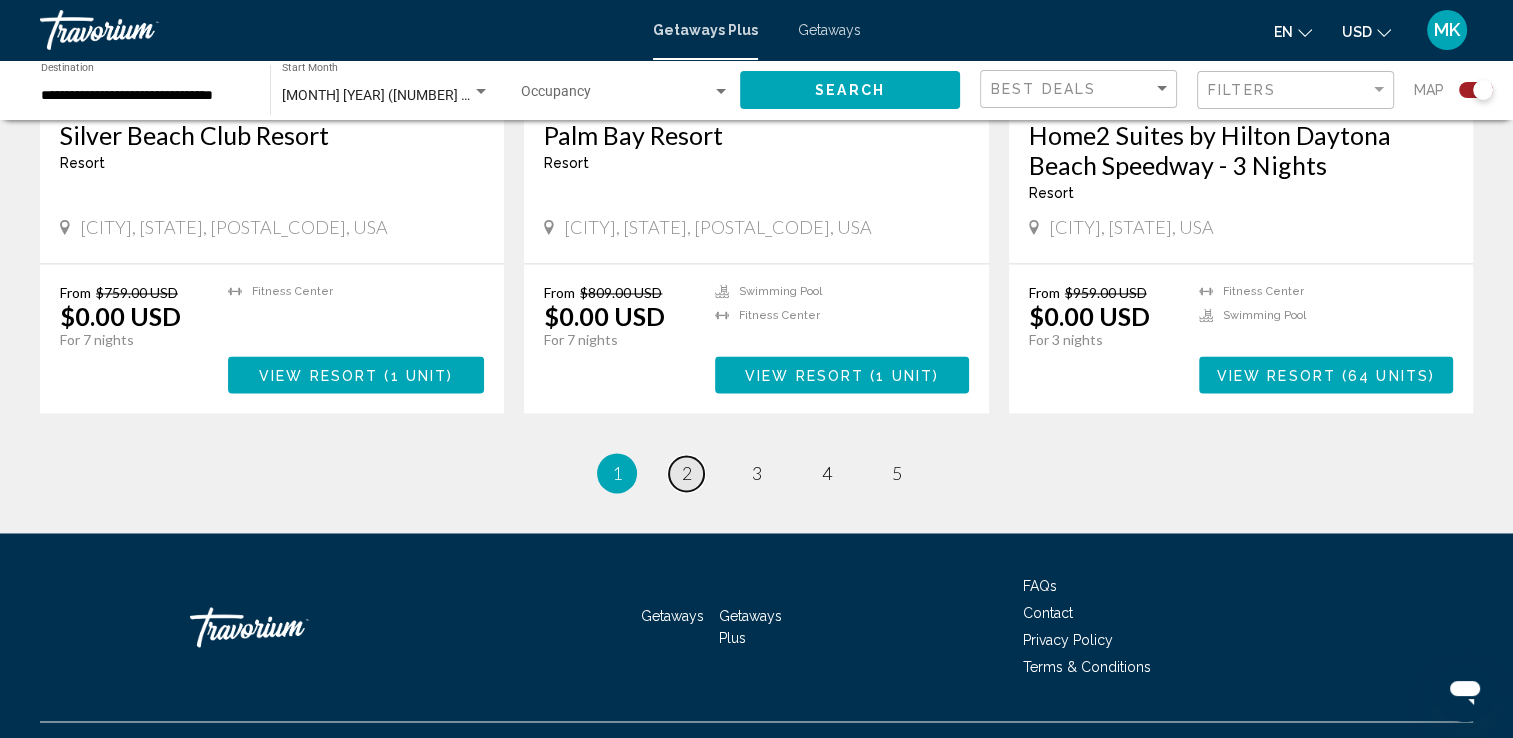 click on "page  2" at bounding box center [686, 473] 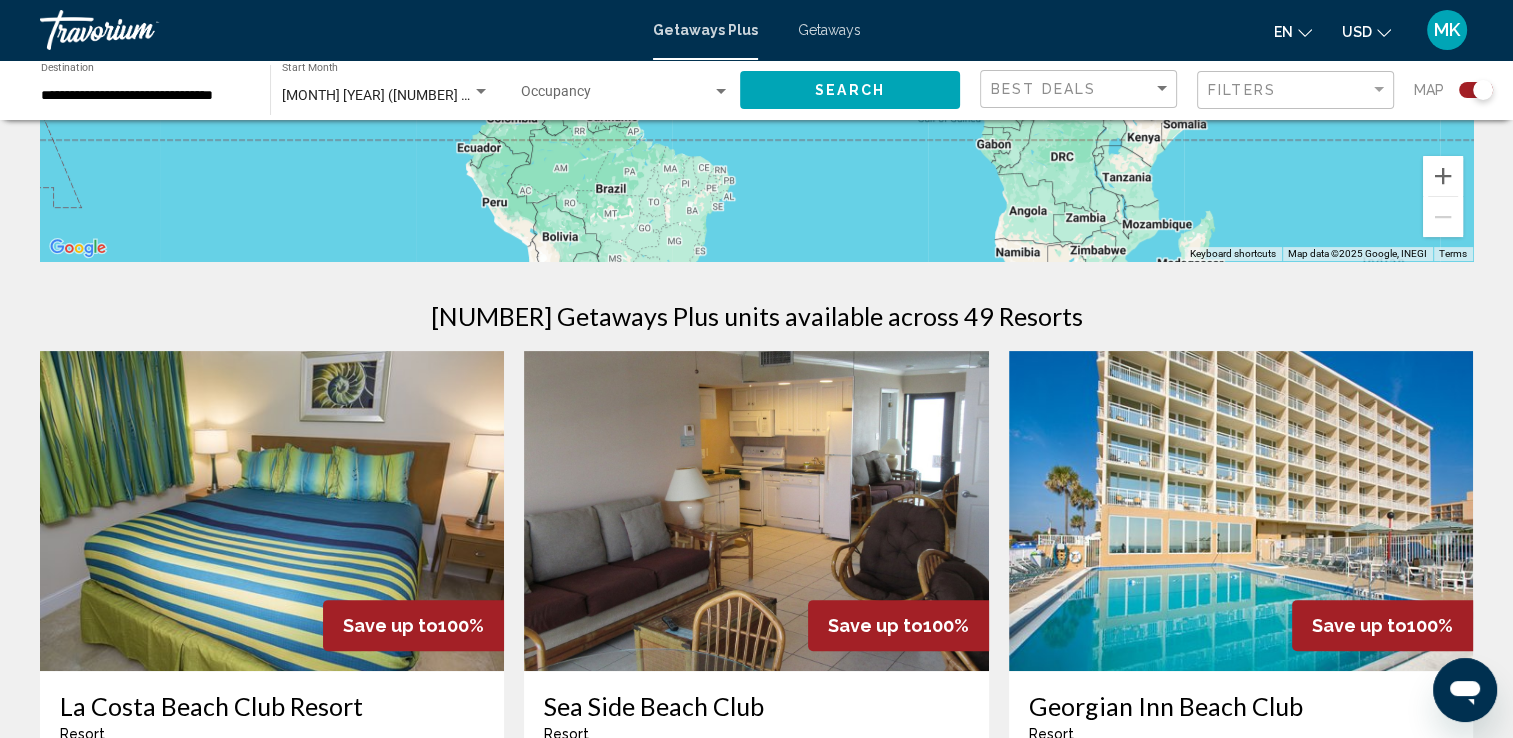 scroll, scrollTop: 600, scrollLeft: 0, axis: vertical 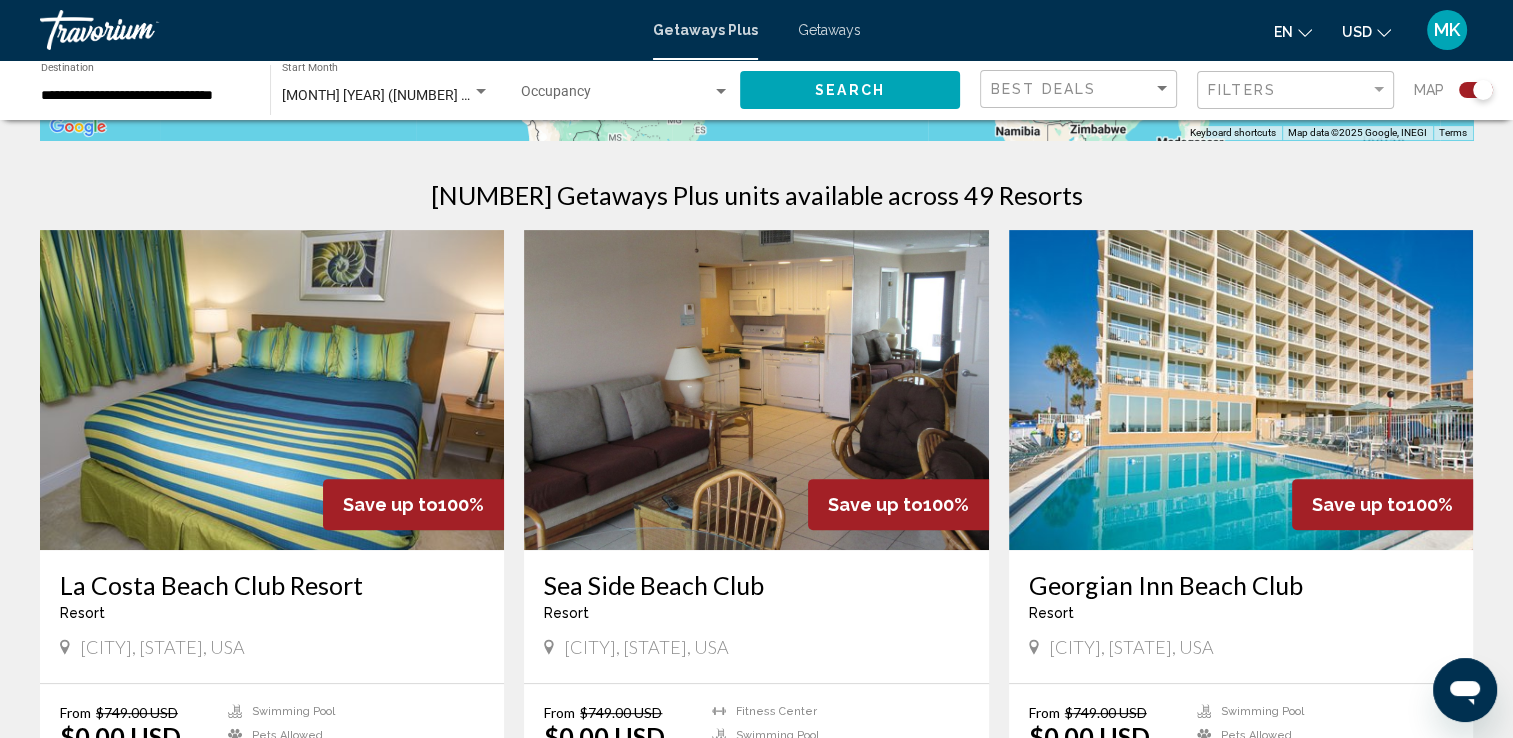 click on "Georgian Inn Beach Club" at bounding box center (1241, 585) 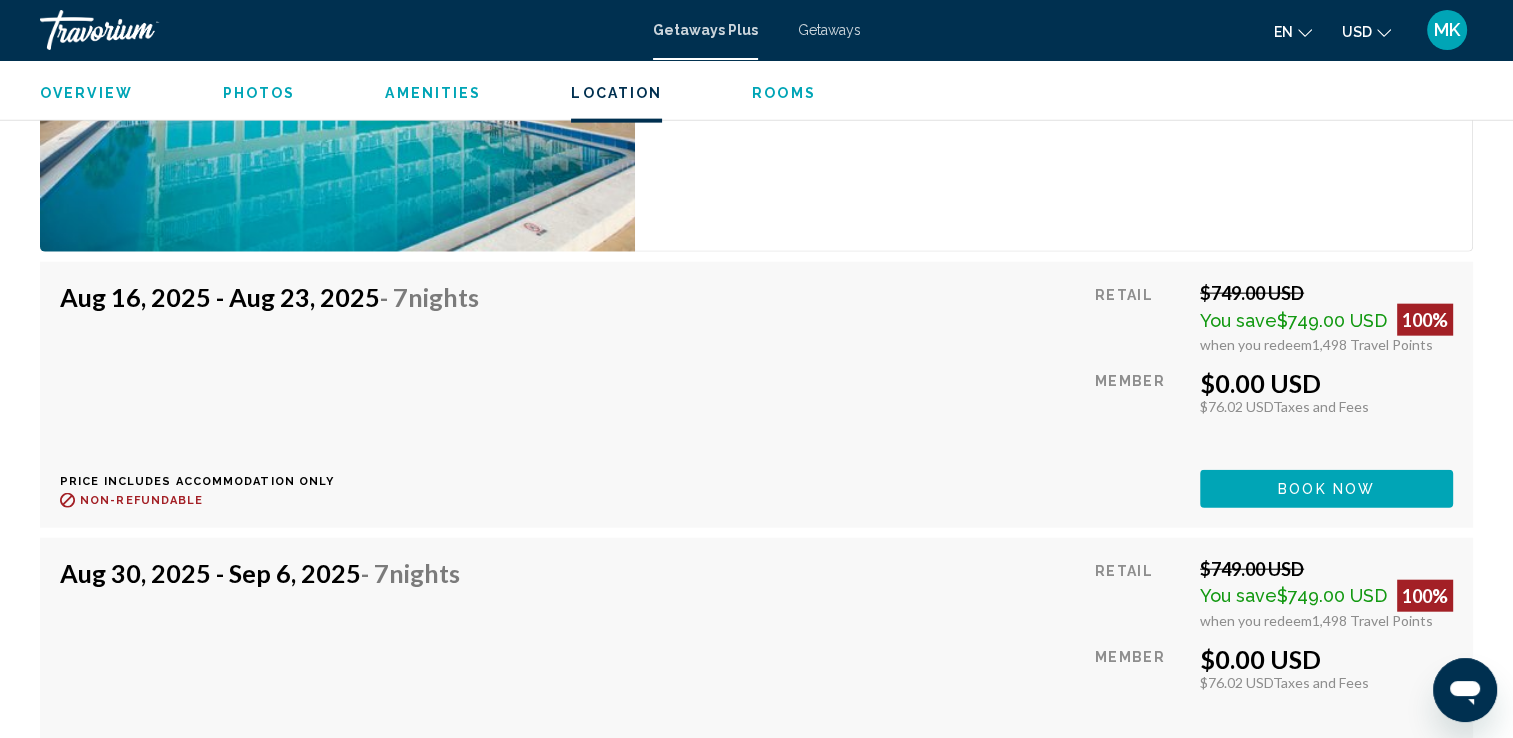 scroll, scrollTop: 4700, scrollLeft: 0, axis: vertical 